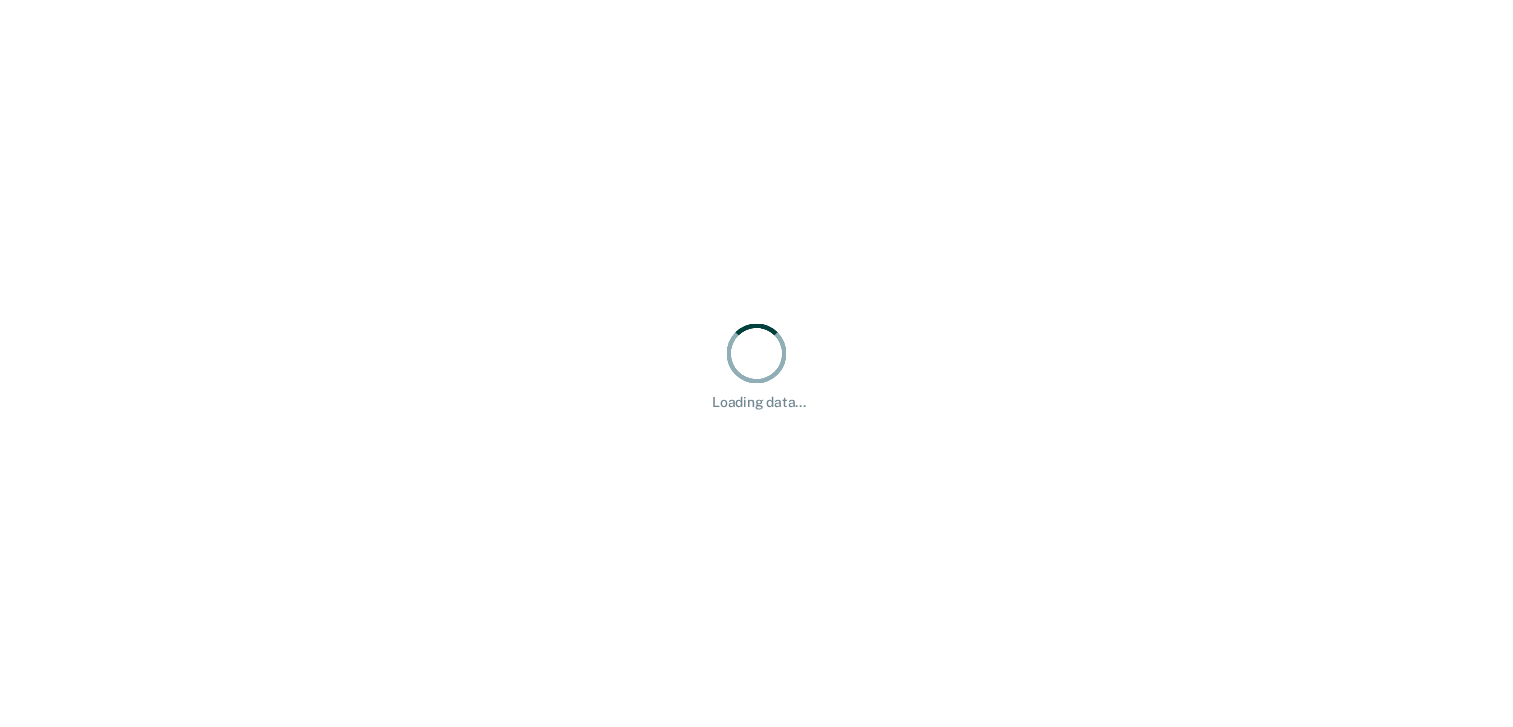 scroll, scrollTop: 0, scrollLeft: 0, axis: both 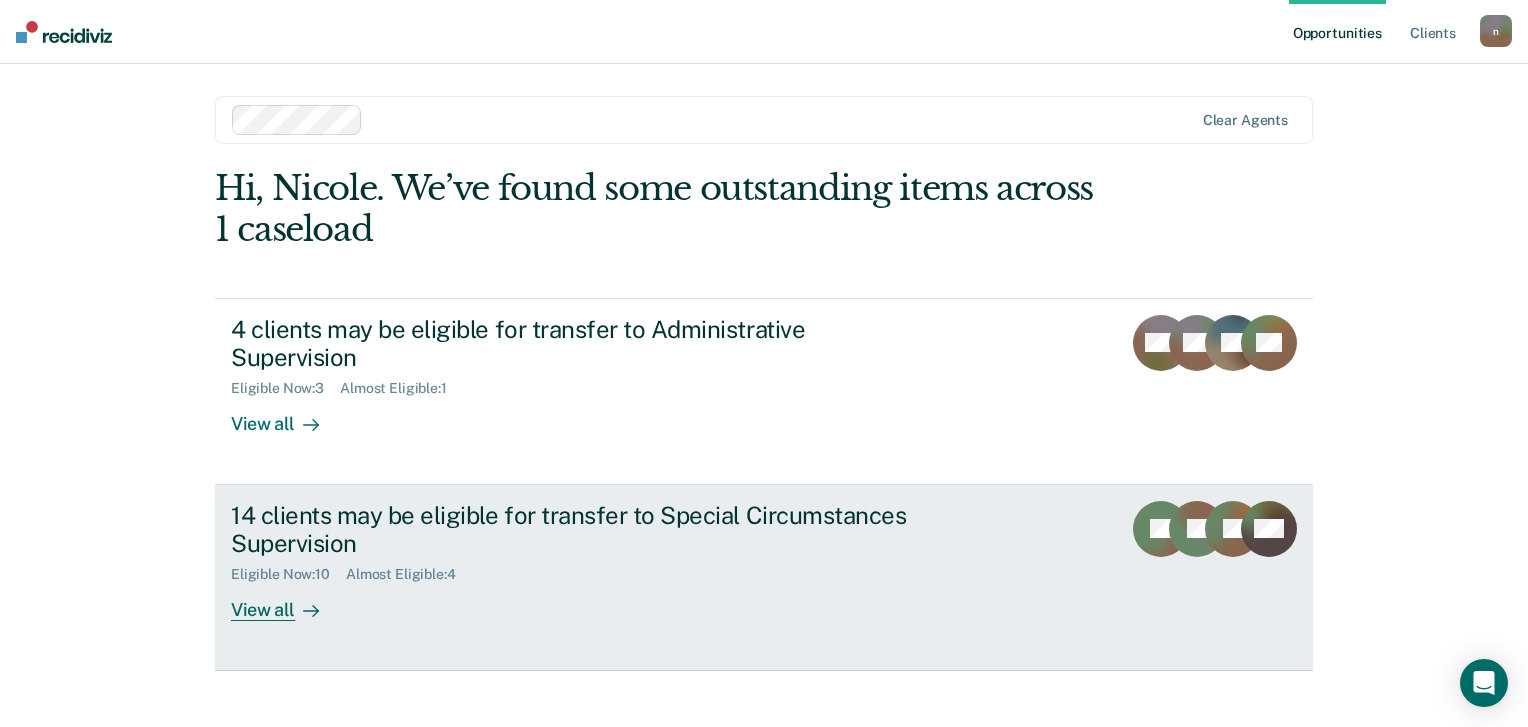 click on "View all" at bounding box center [287, 602] 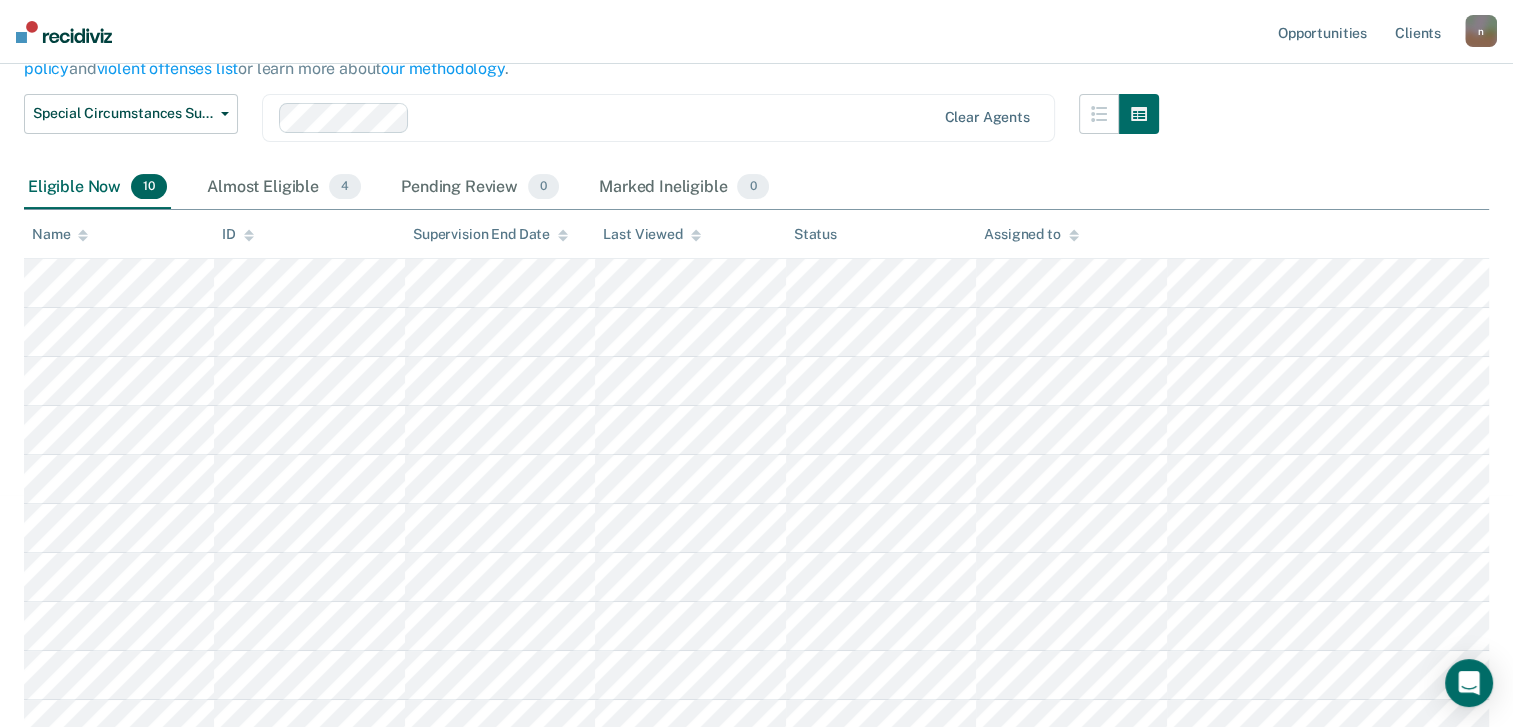 scroll, scrollTop: 252, scrollLeft: 0, axis: vertical 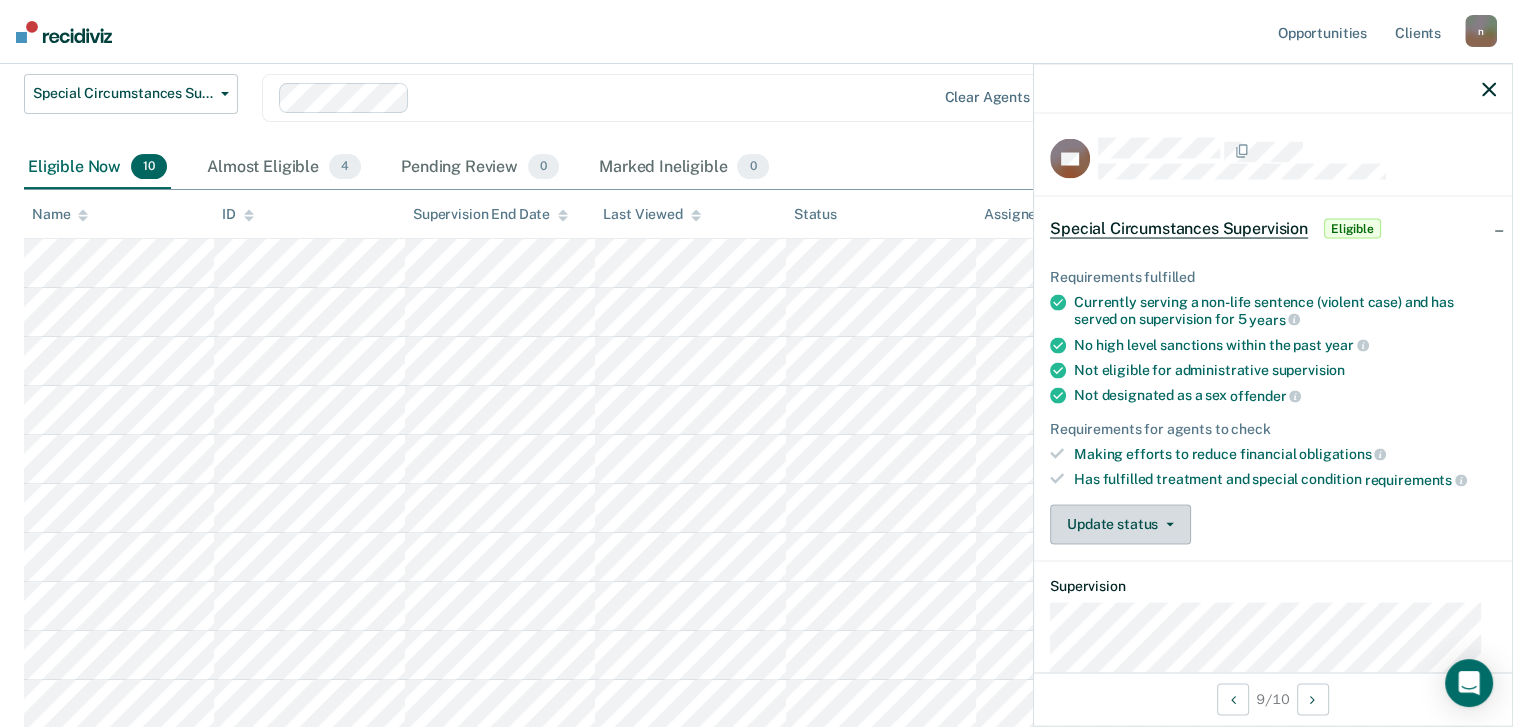 click at bounding box center [1166, 524] 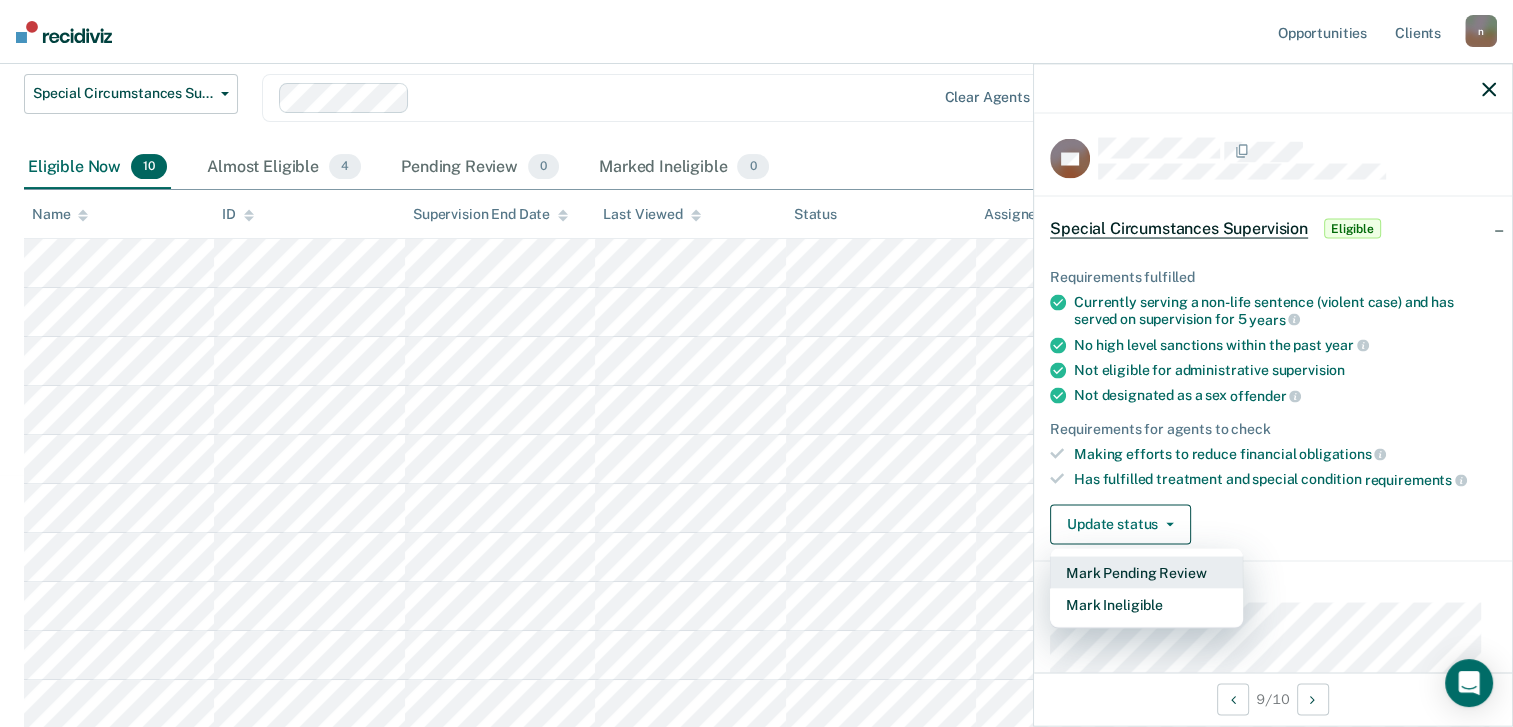 click on "Mark Pending Review" at bounding box center (1146, 572) 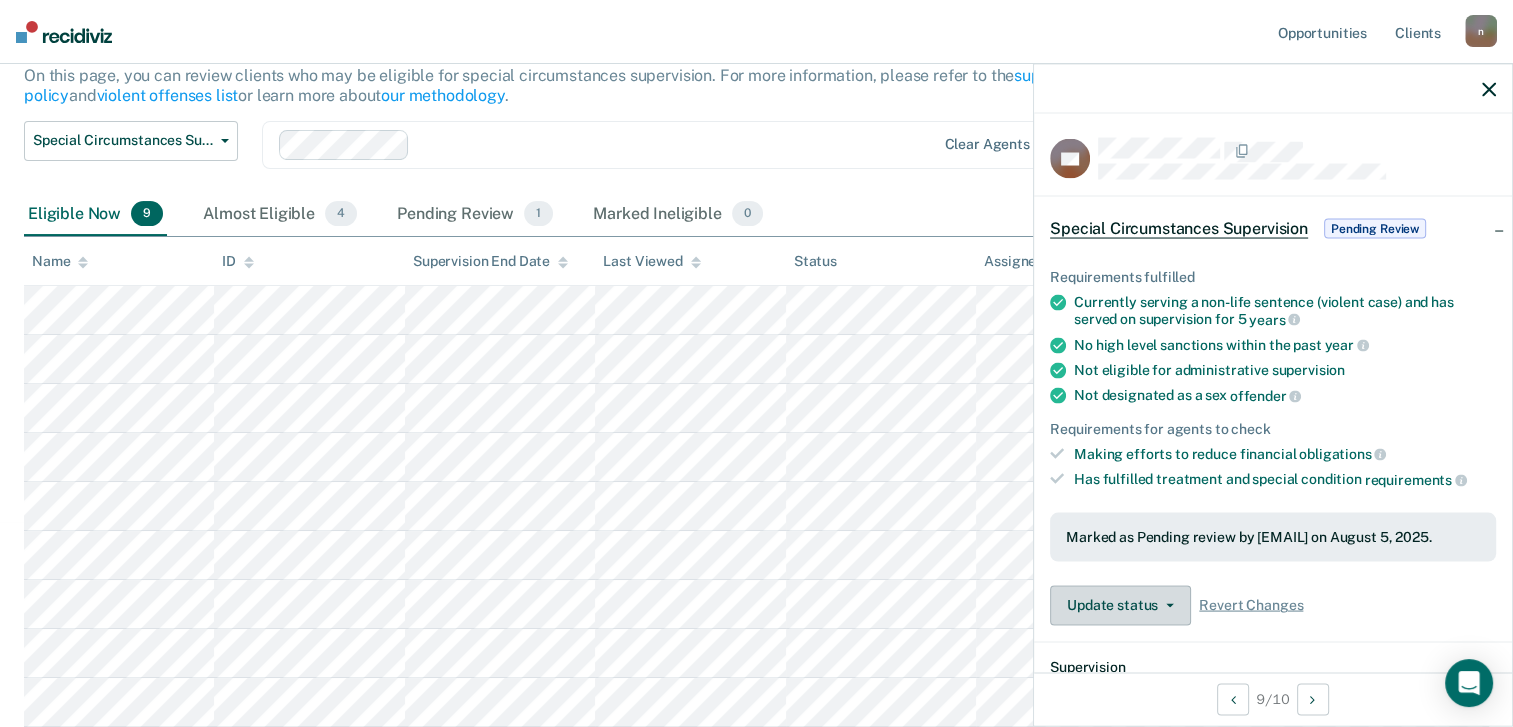 scroll, scrollTop: 204, scrollLeft: 0, axis: vertical 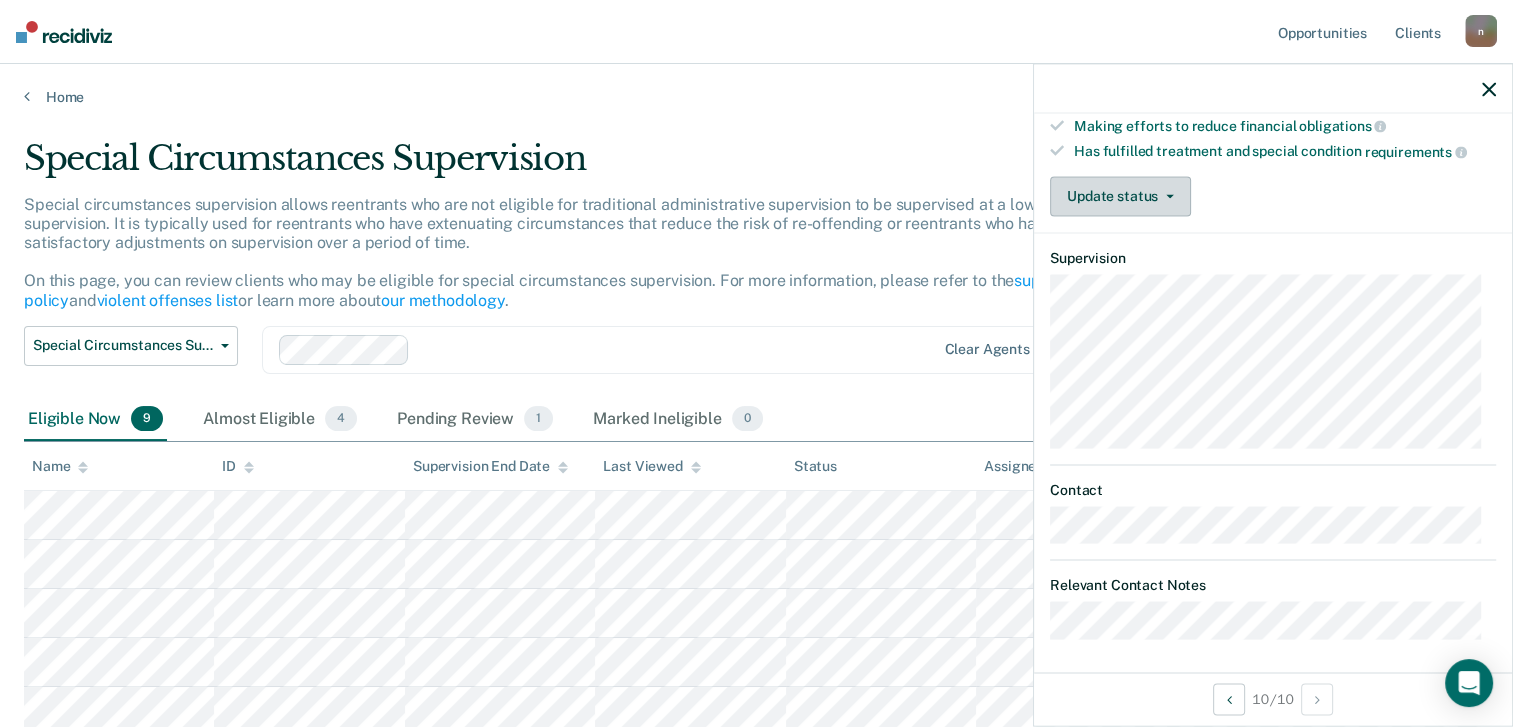 click on "Update status" at bounding box center (1120, 196) 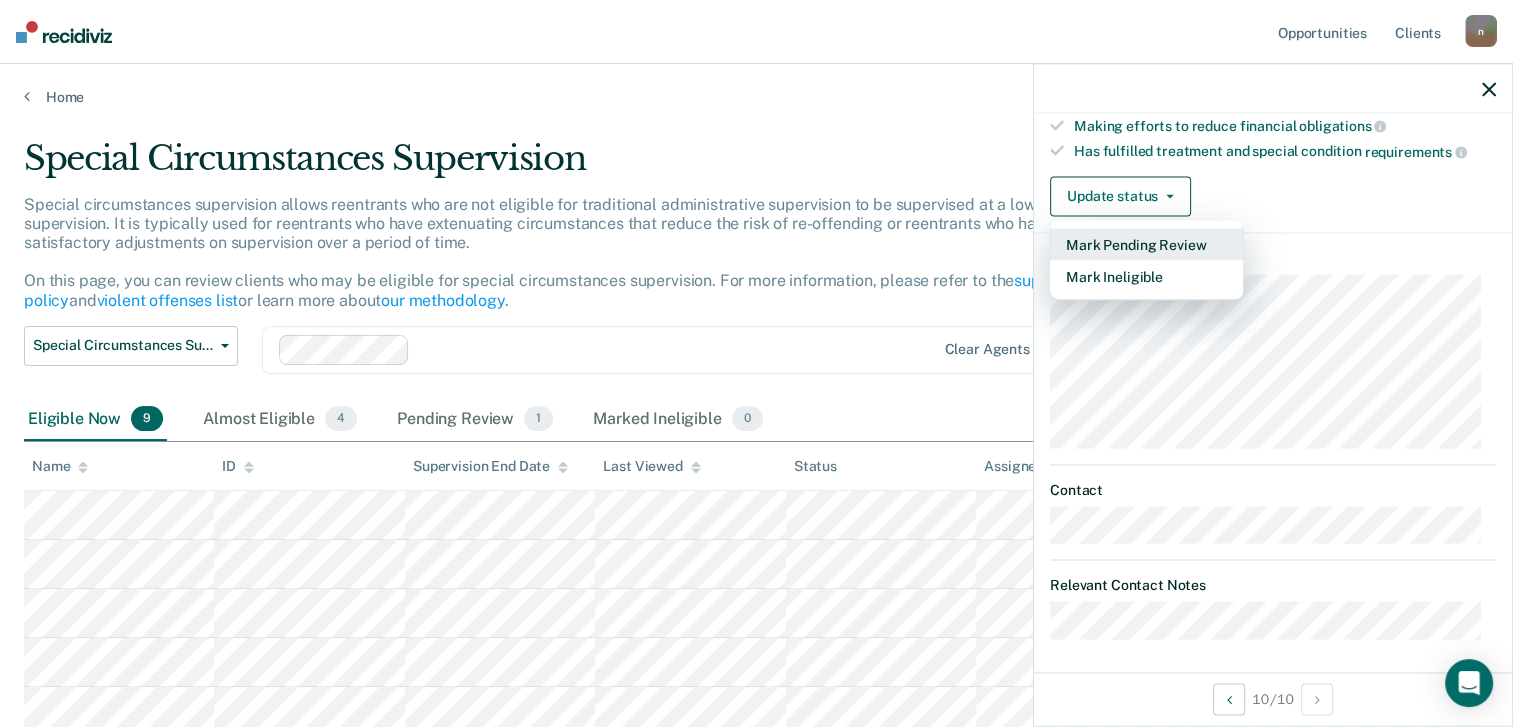 click on "Mark Pending Review" at bounding box center (1146, 244) 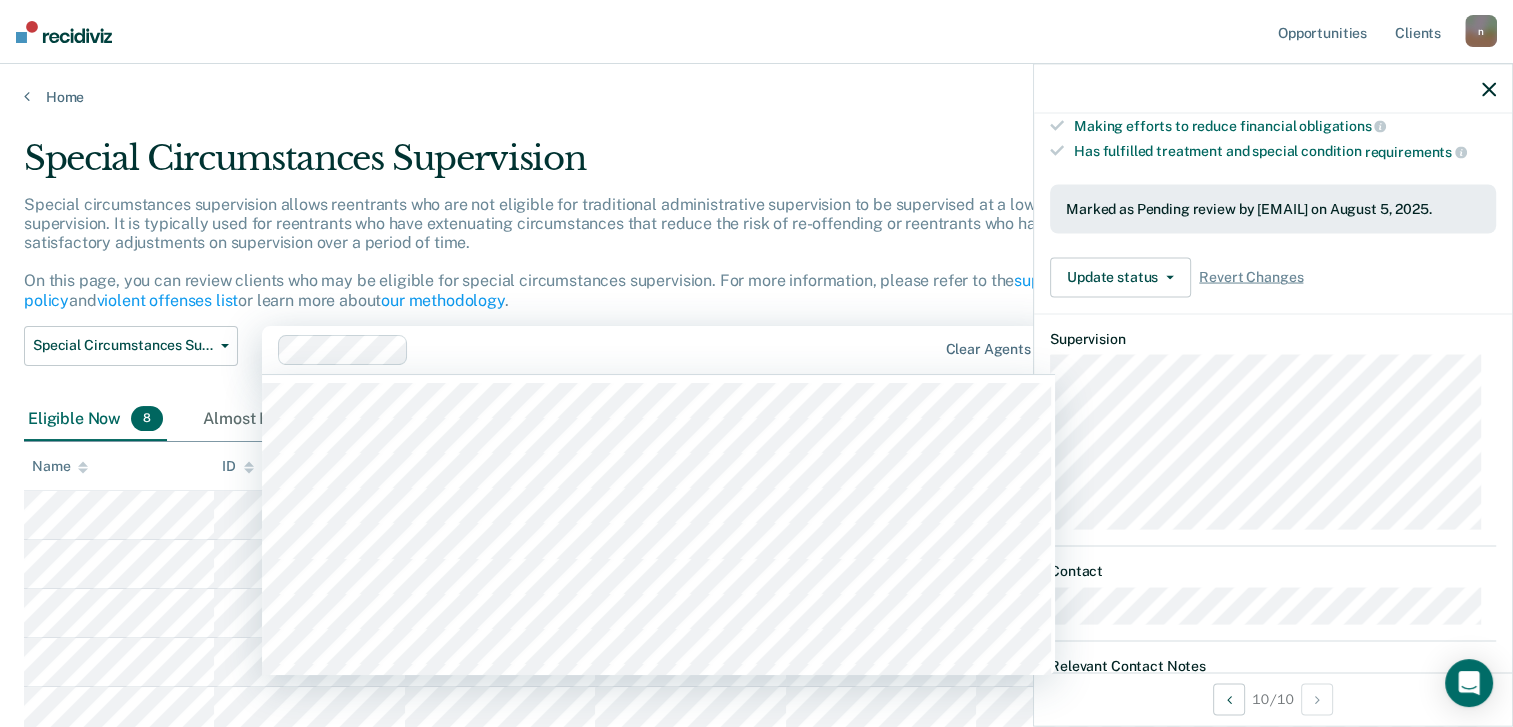click on "Clear   agents" at bounding box center [658, 350] 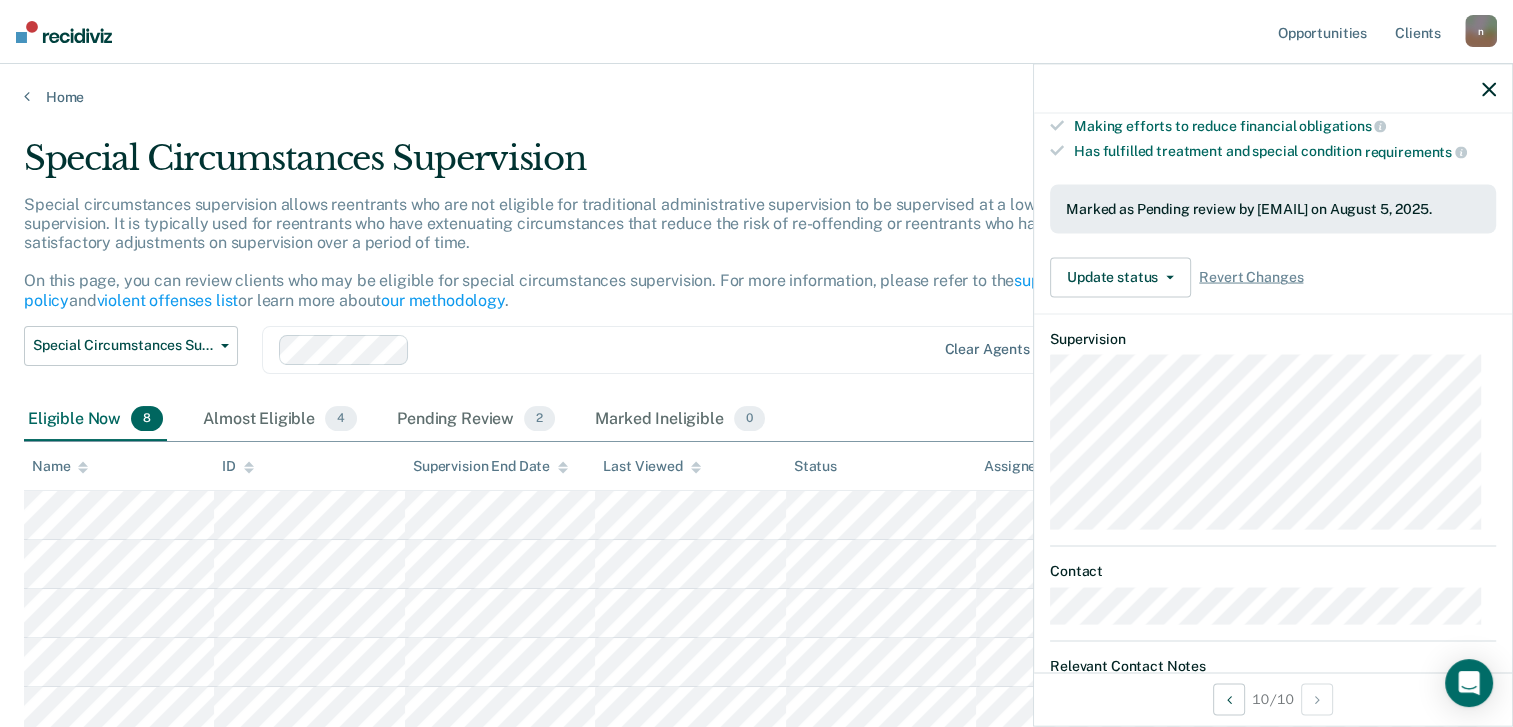 click on "Clear   agents" at bounding box center (658, 350) 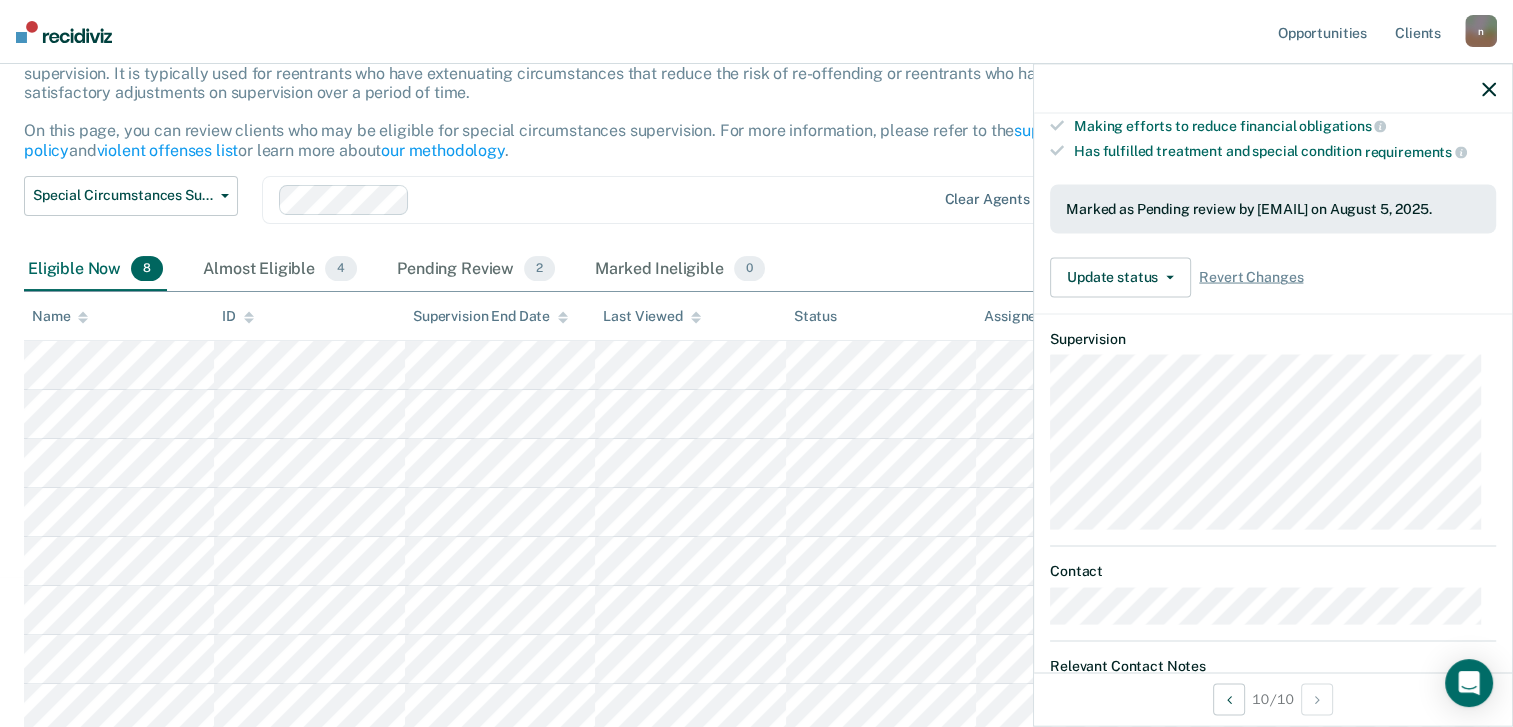 scroll, scrollTop: 154, scrollLeft: 0, axis: vertical 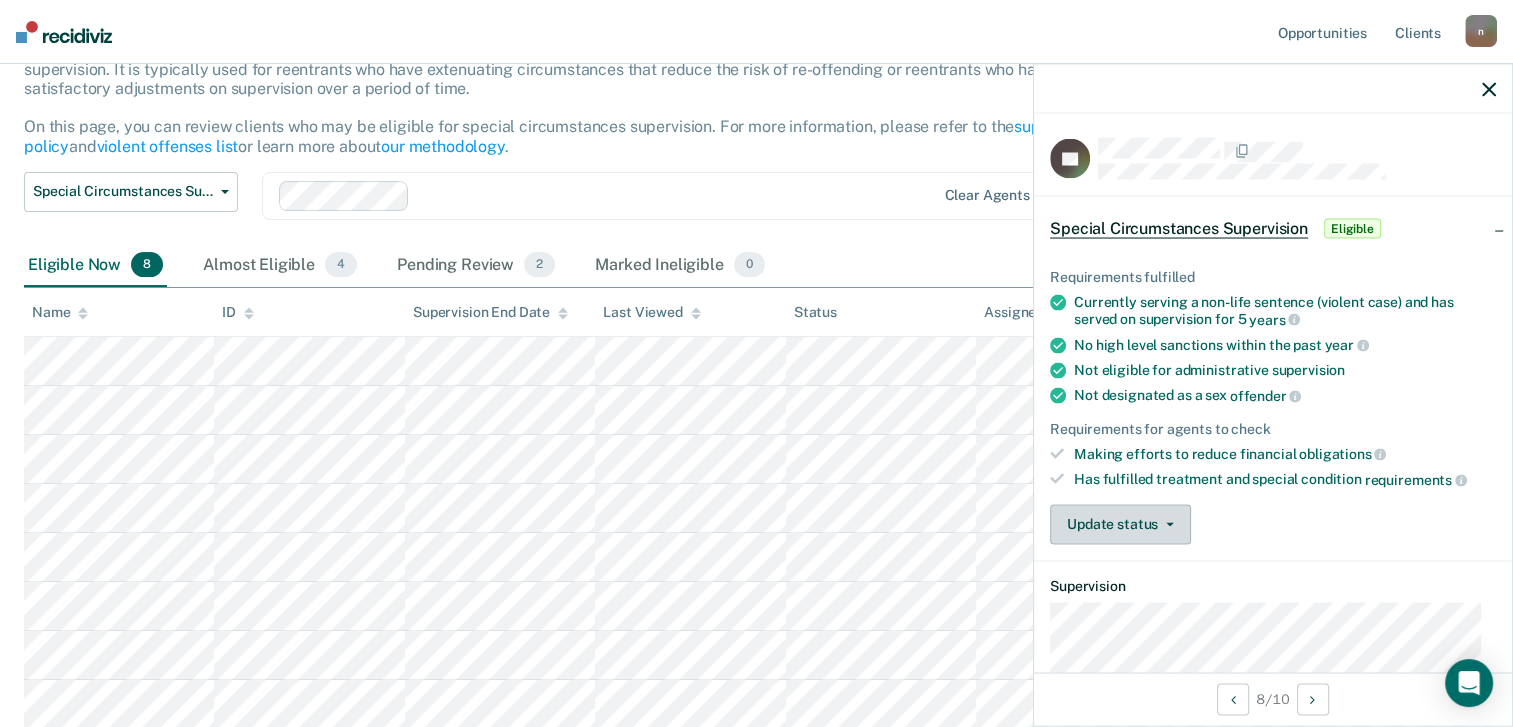 click on "Update status" at bounding box center (1120, 524) 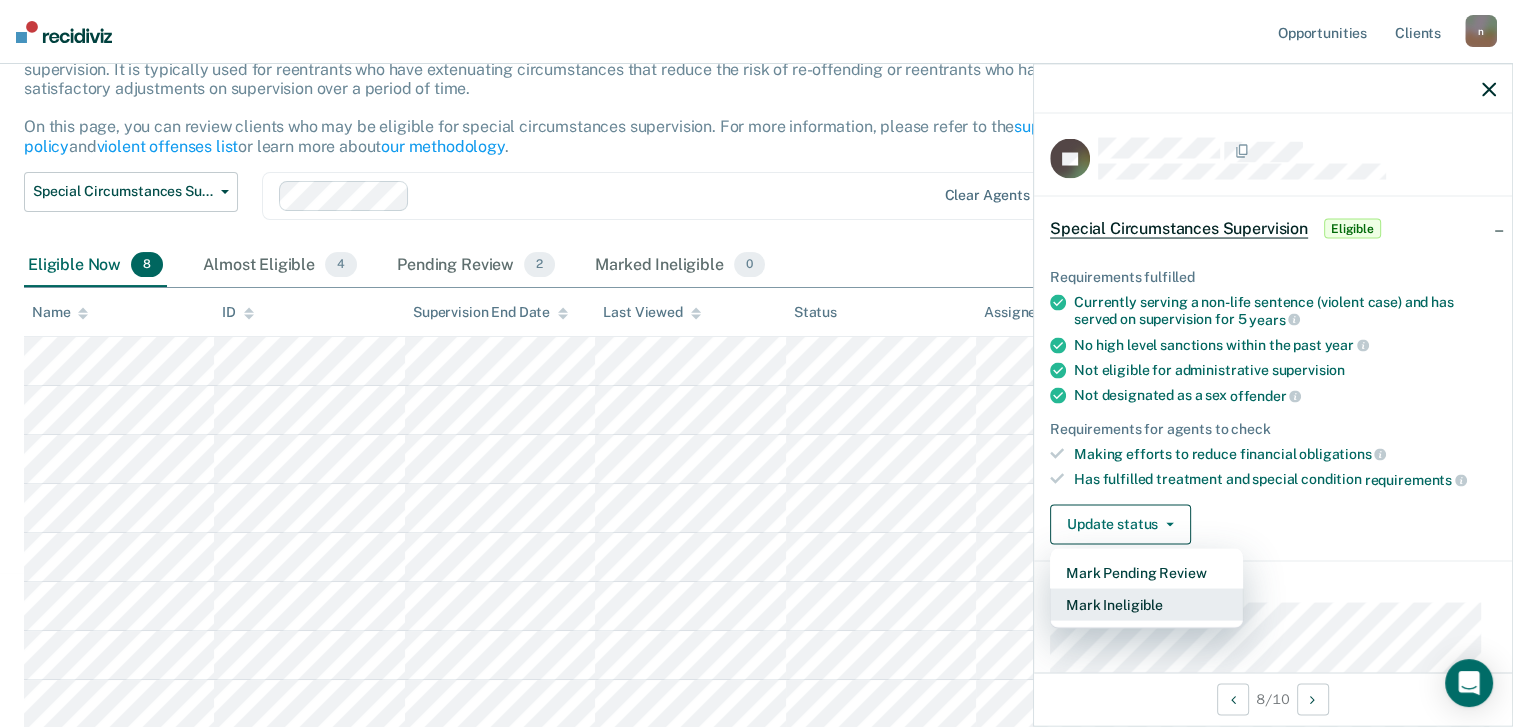 click on "Mark Ineligible" at bounding box center [1146, 604] 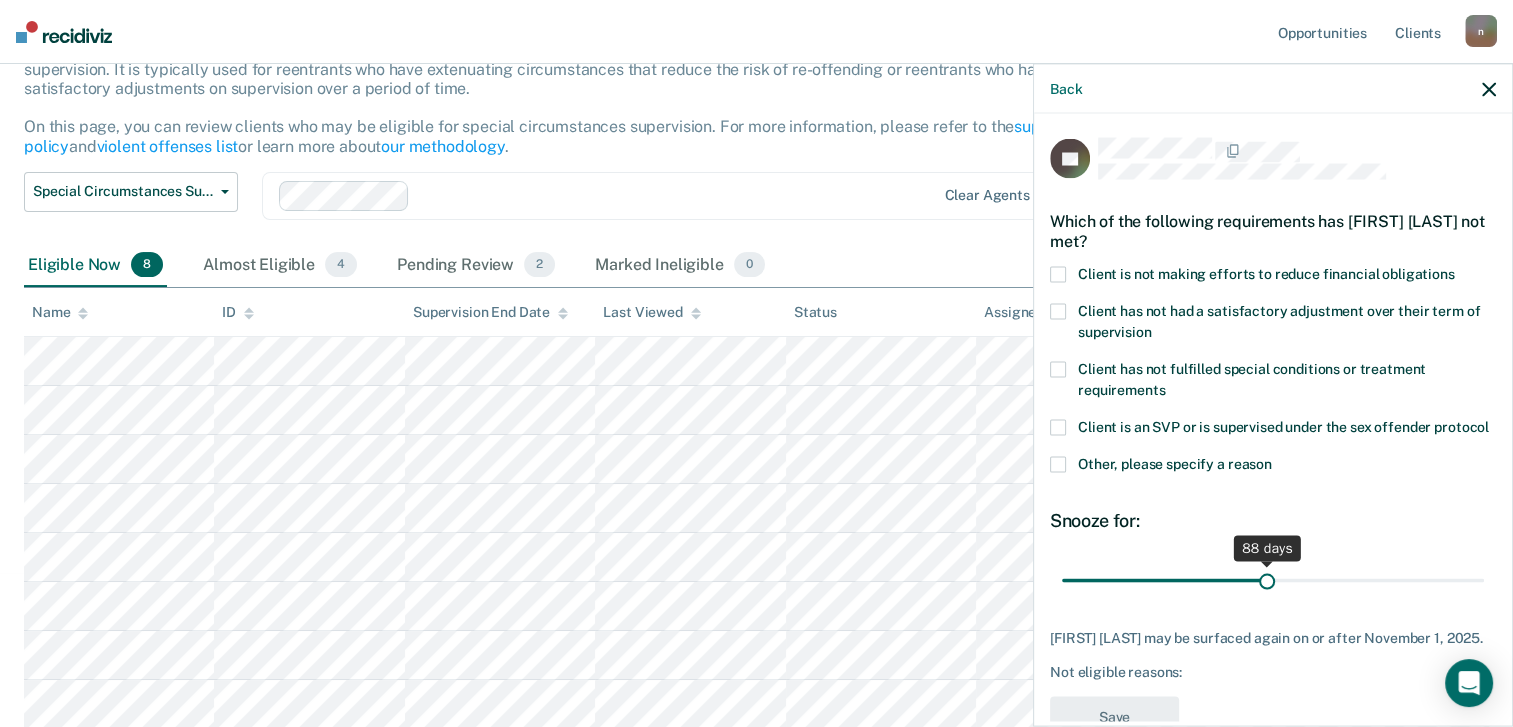 drag, startPoint x: 1133, startPoint y: 601, endPoint x: 1260, endPoint y: 612, distance: 127.47549 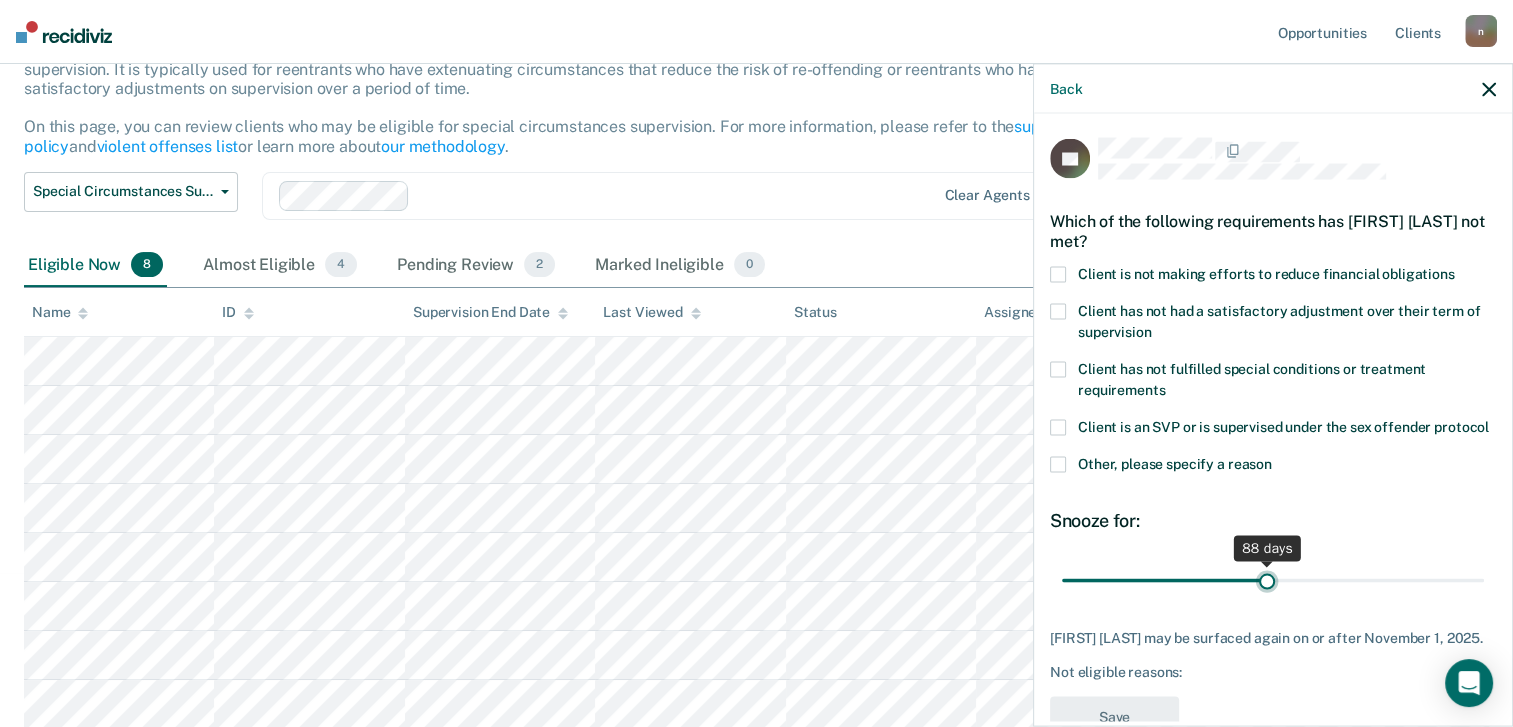click at bounding box center (1273, 580) 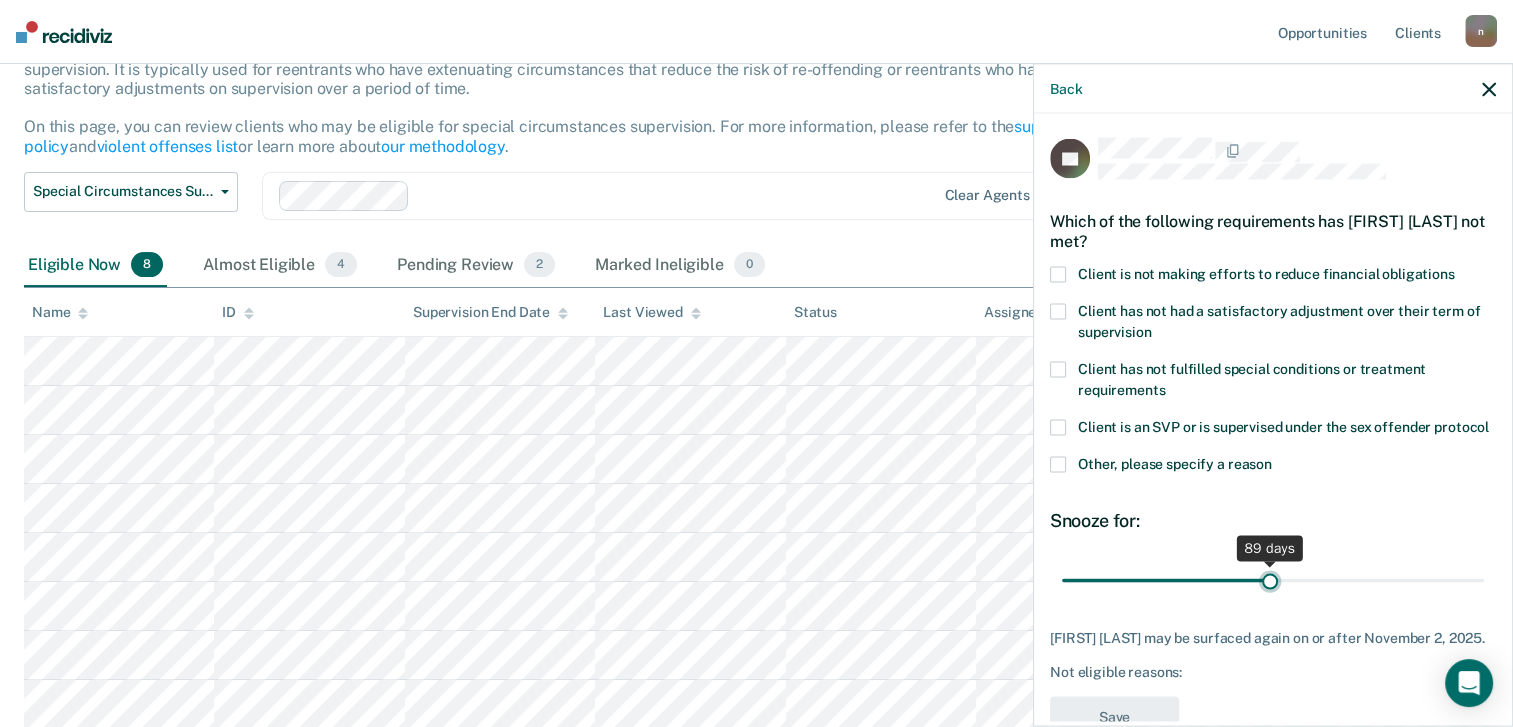 type on "90" 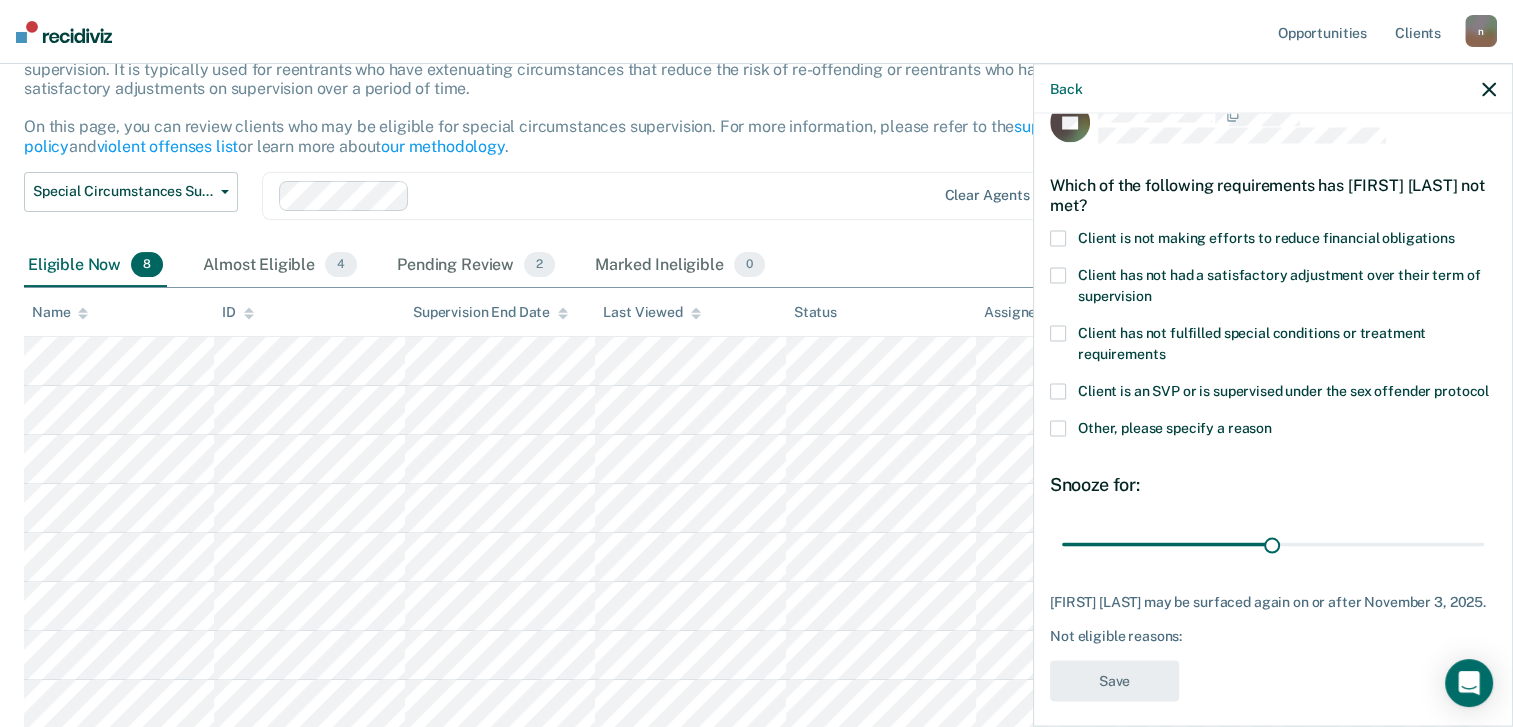 scroll, scrollTop: 86, scrollLeft: 0, axis: vertical 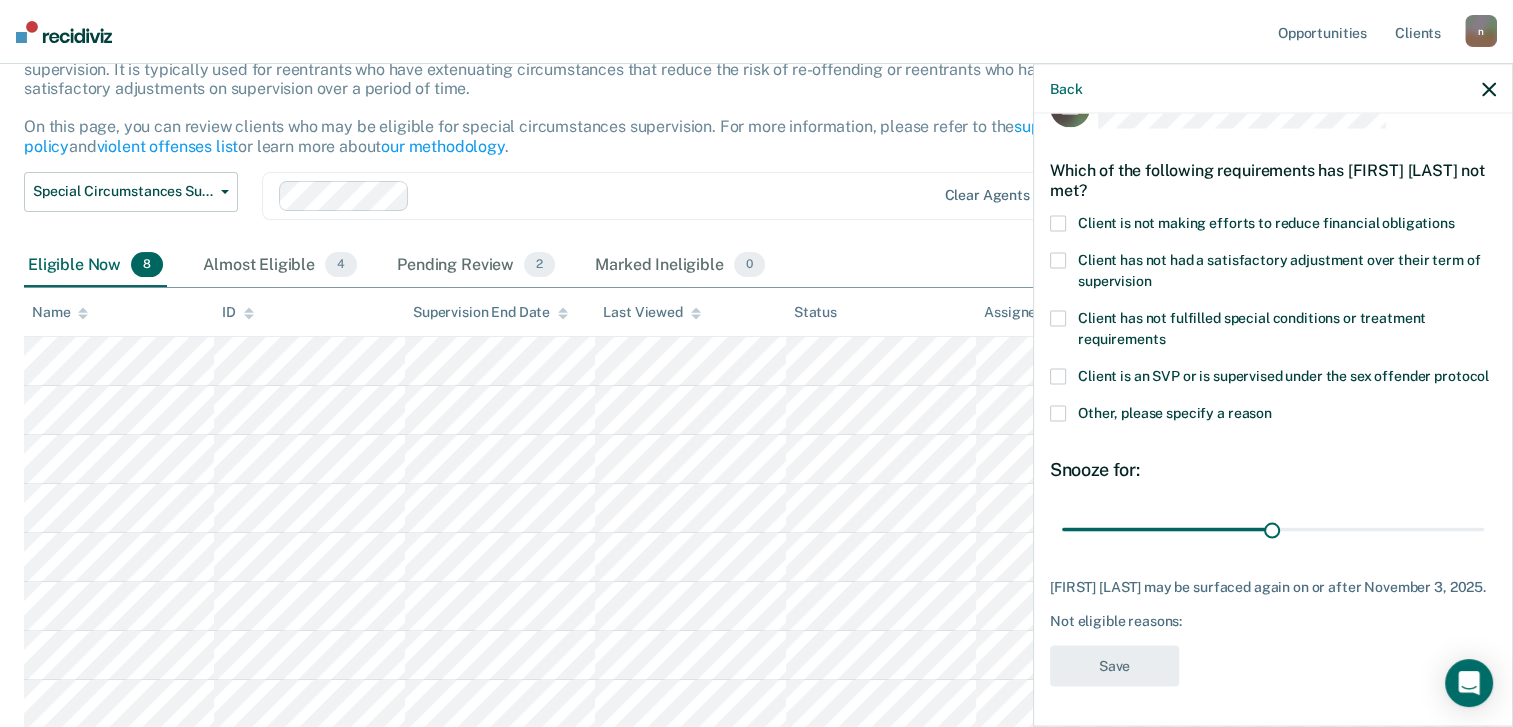 click on "Not eligible reasons:" at bounding box center [1273, 621] 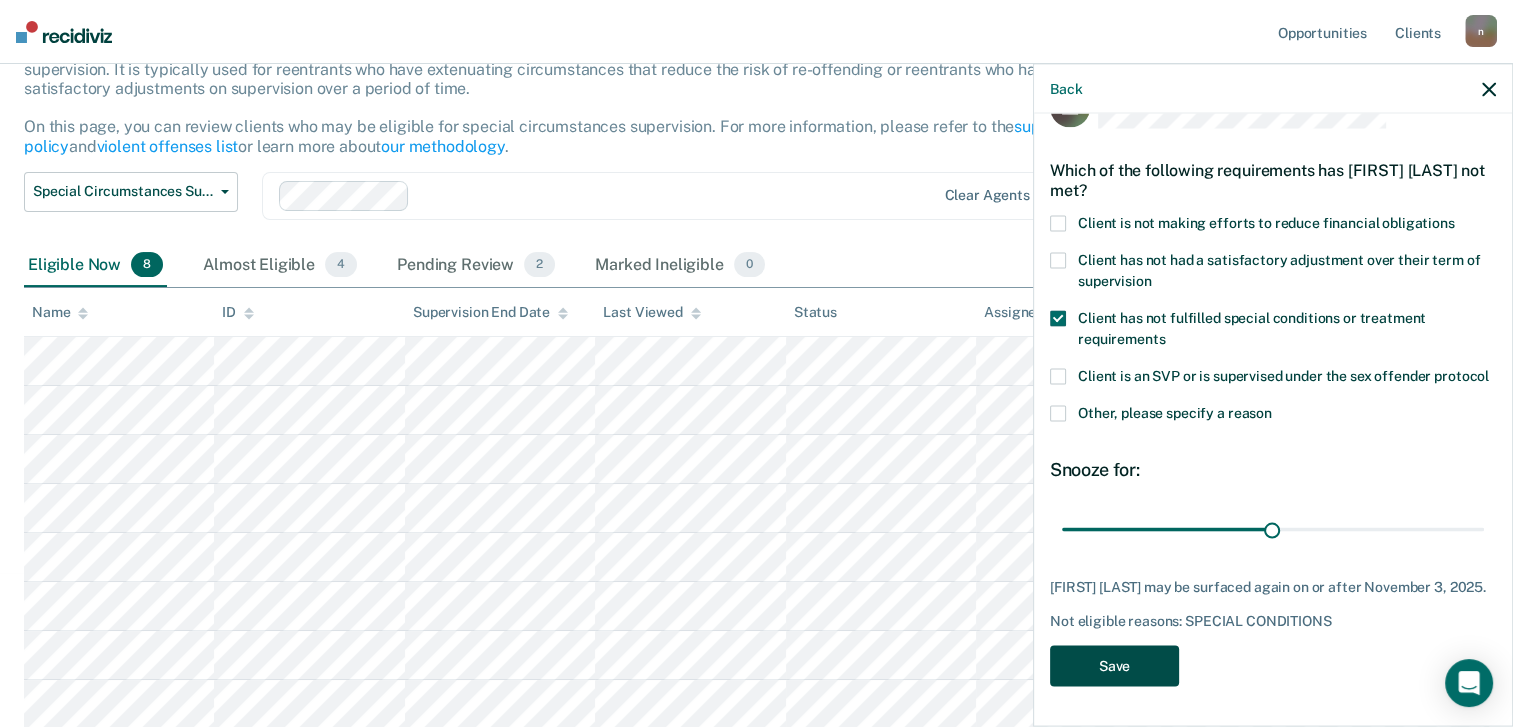 click on "Save" at bounding box center (1114, 665) 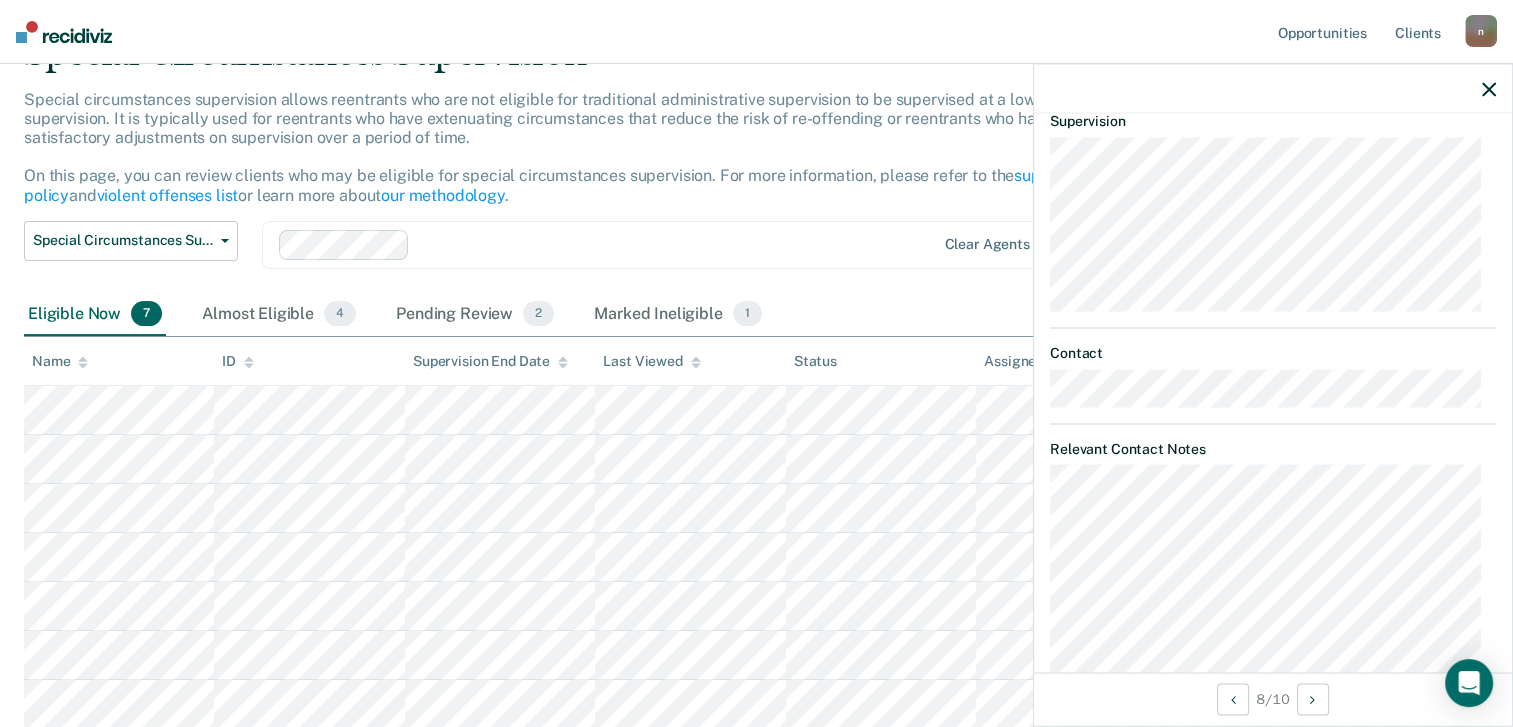 scroll, scrollTop: 598, scrollLeft: 0, axis: vertical 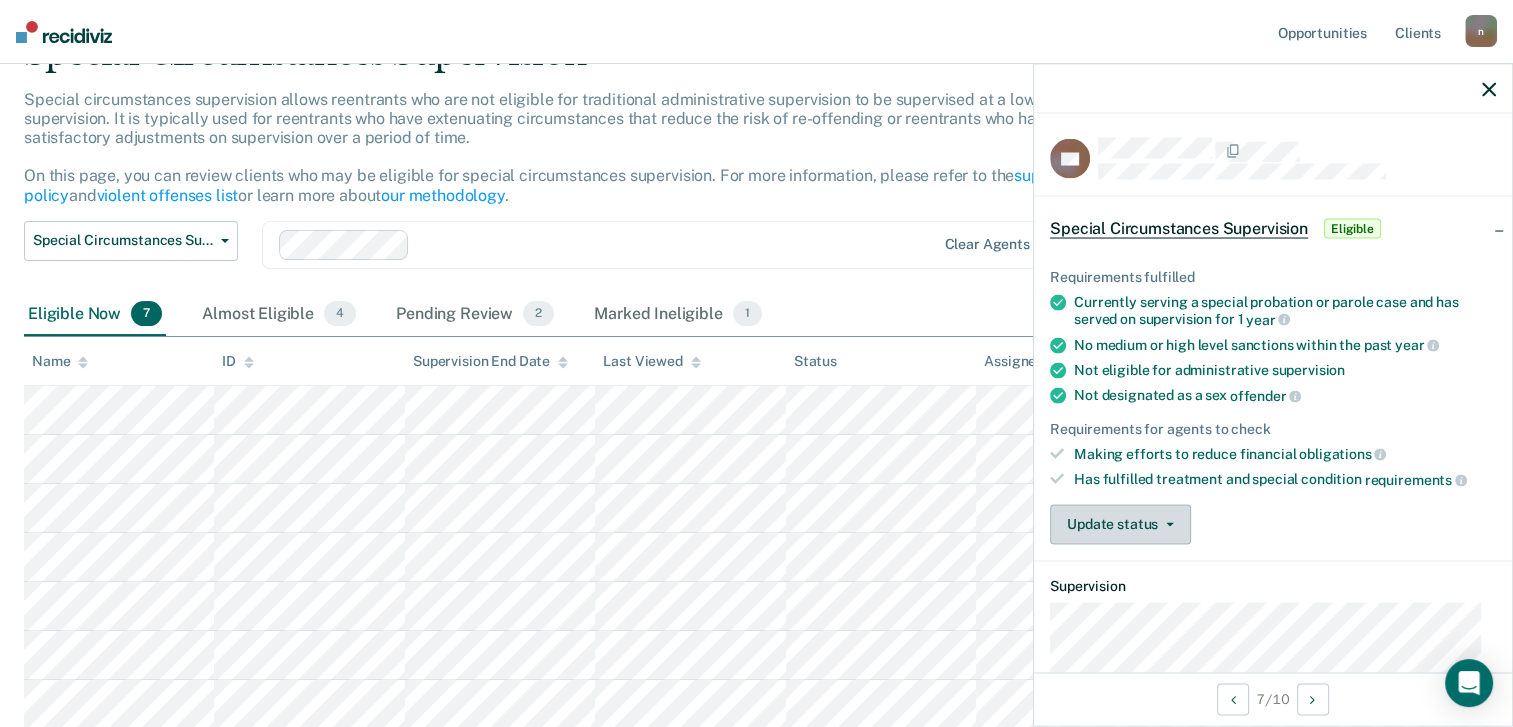 click on "Update status" at bounding box center (1120, 524) 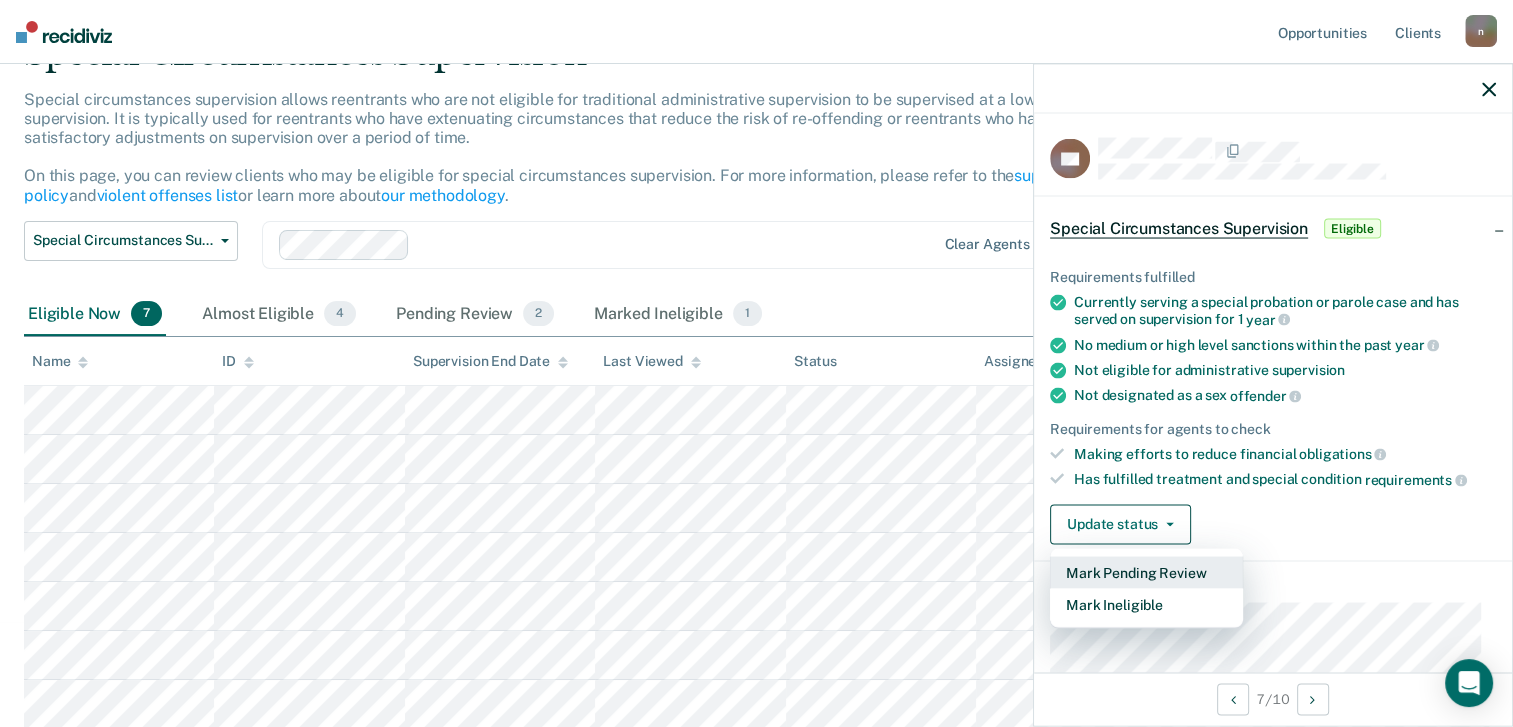 click on "Mark Pending Review" at bounding box center (1146, 572) 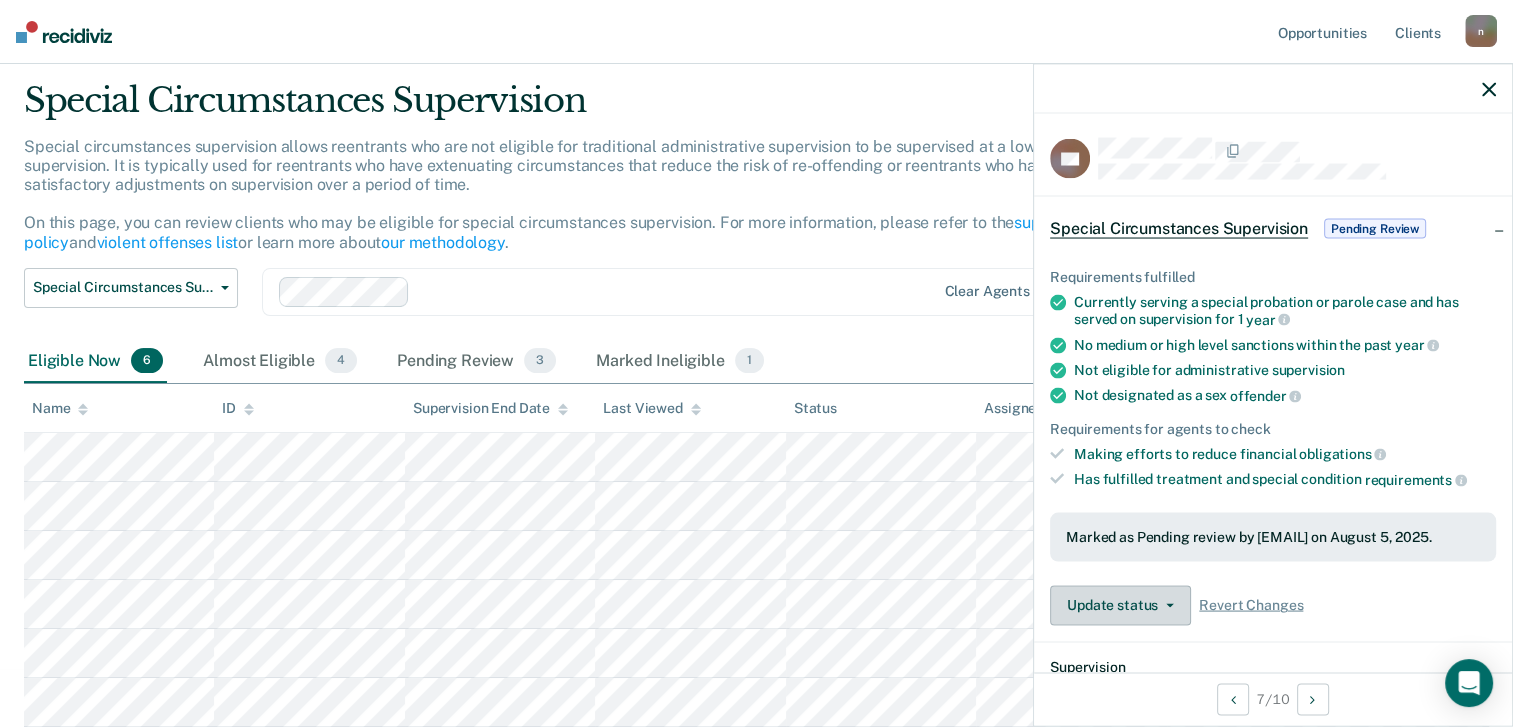 scroll, scrollTop: 56, scrollLeft: 0, axis: vertical 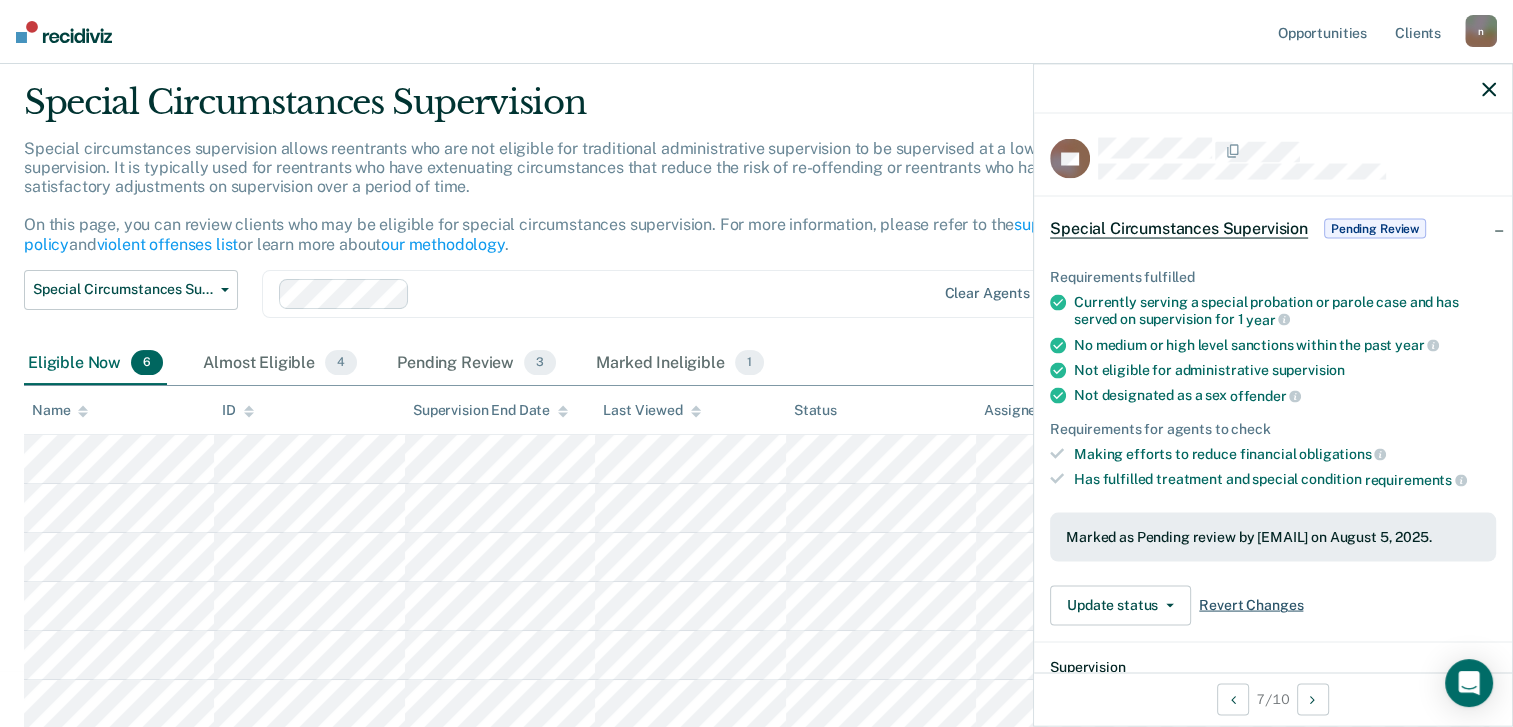 click on "Revert Changes" at bounding box center (1251, 605) 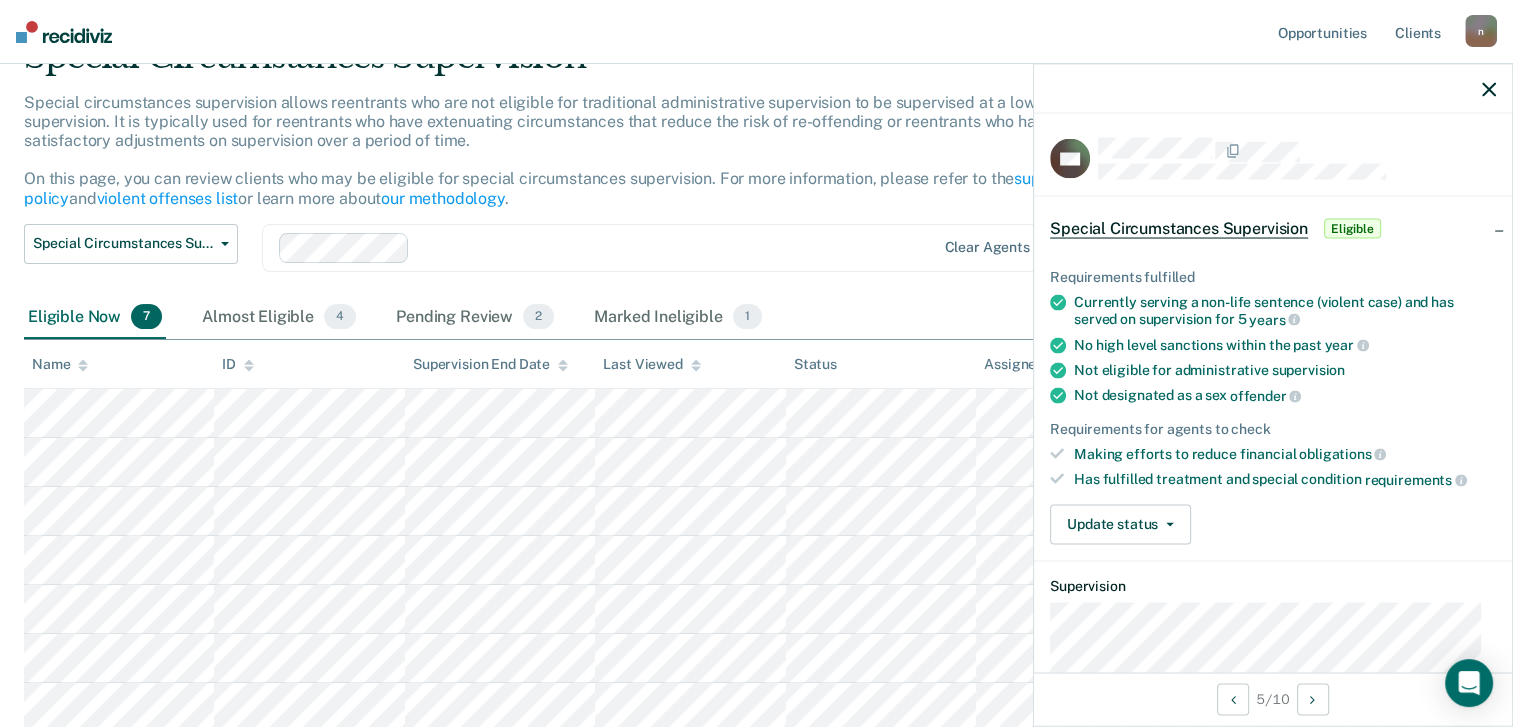 scroll, scrollTop: 105, scrollLeft: 0, axis: vertical 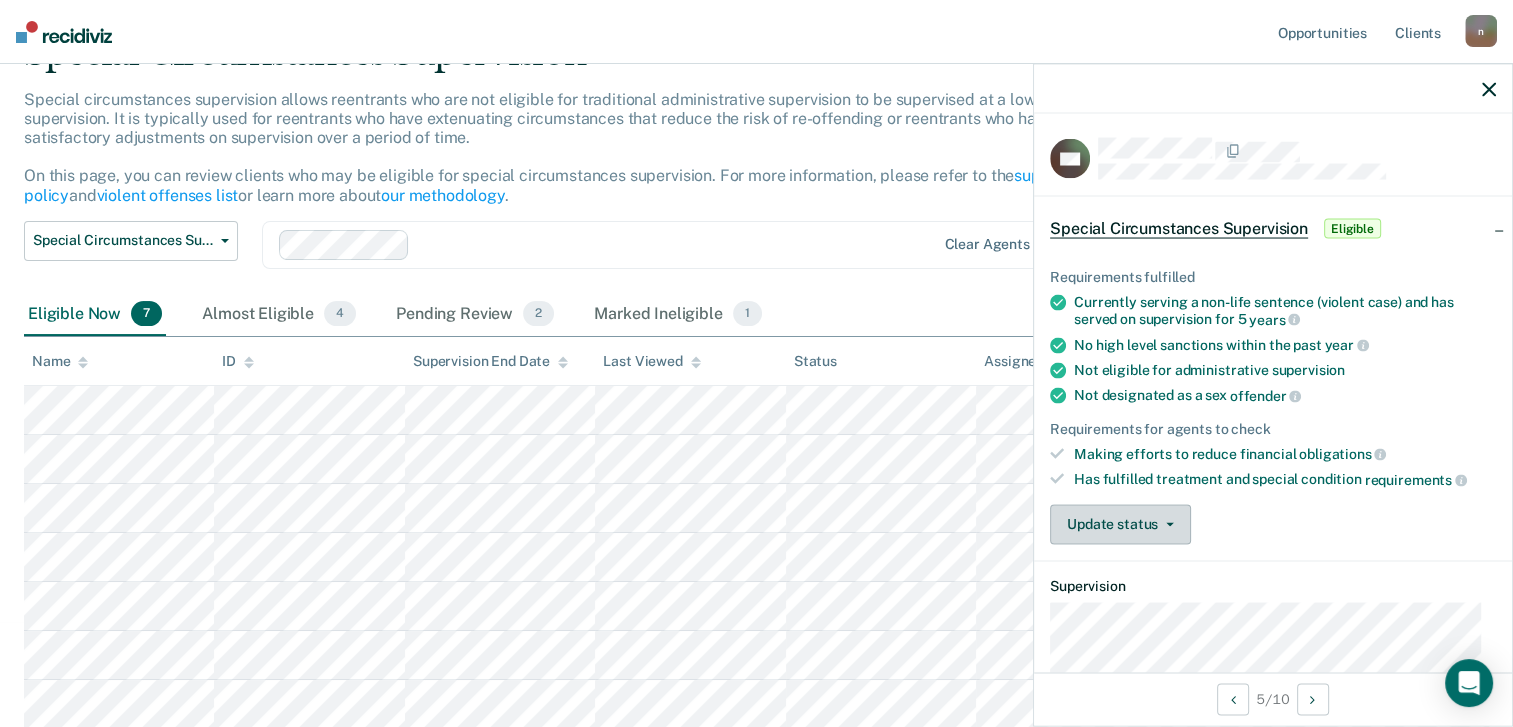 click on "Update status" at bounding box center [1120, 524] 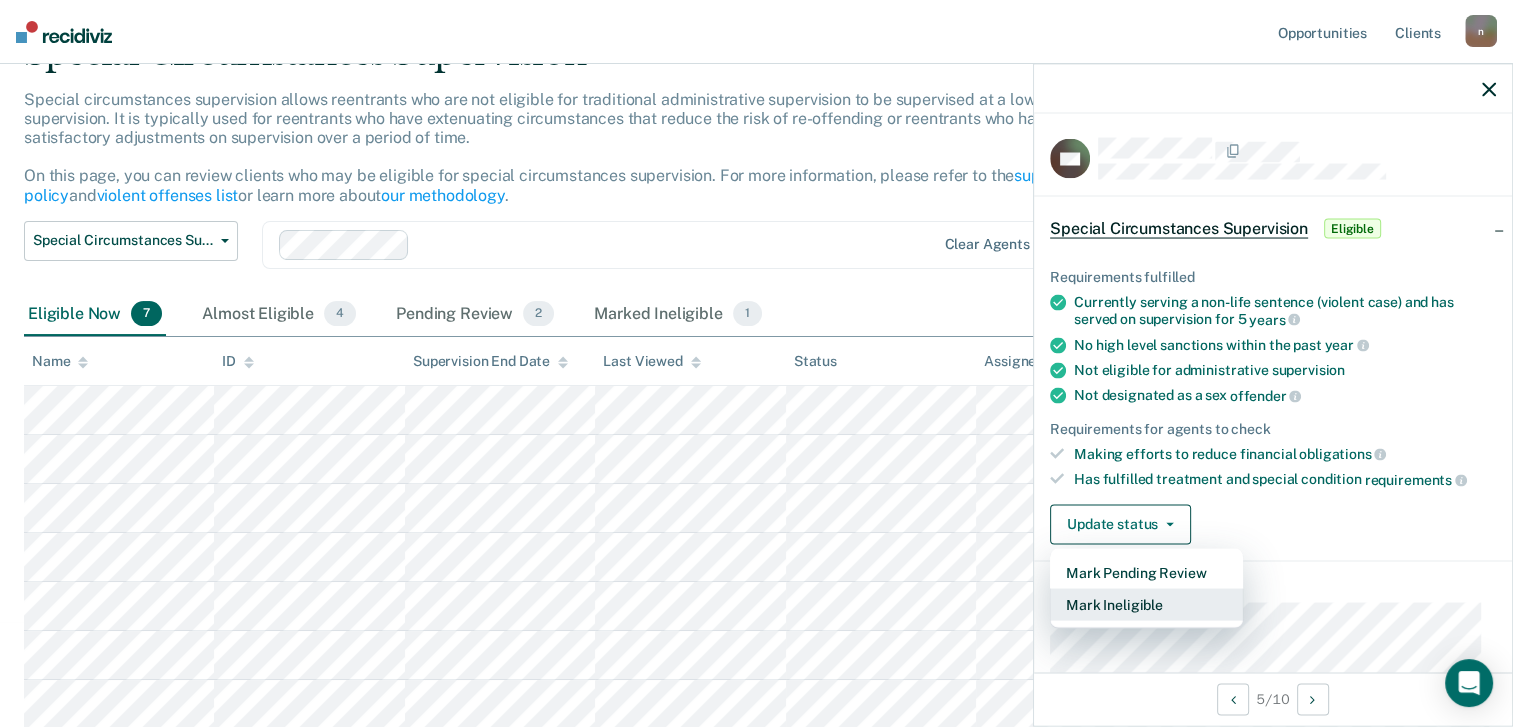 click on "Mark Ineligible" at bounding box center (1146, 604) 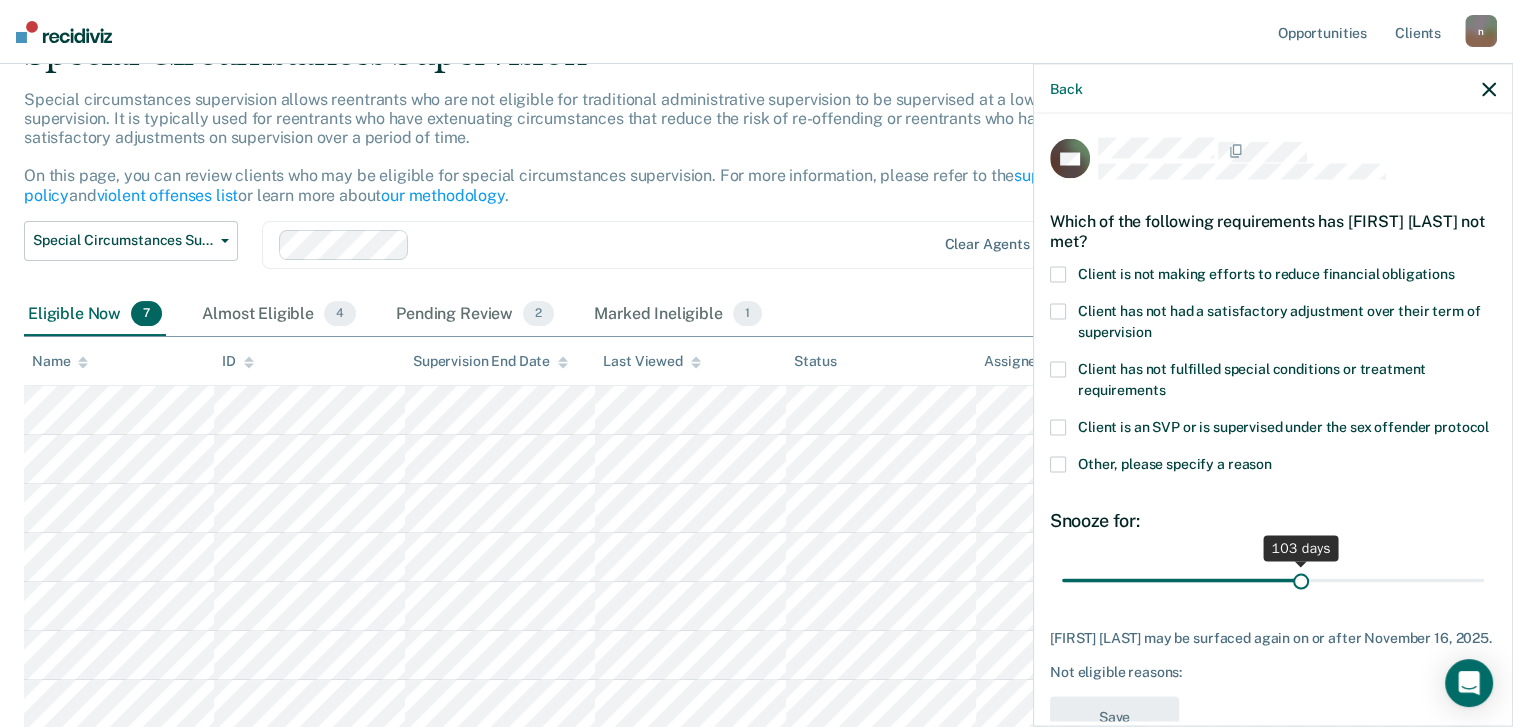 drag, startPoint x: 1130, startPoint y: 600, endPoint x: 1292, endPoint y: 603, distance: 162.02777 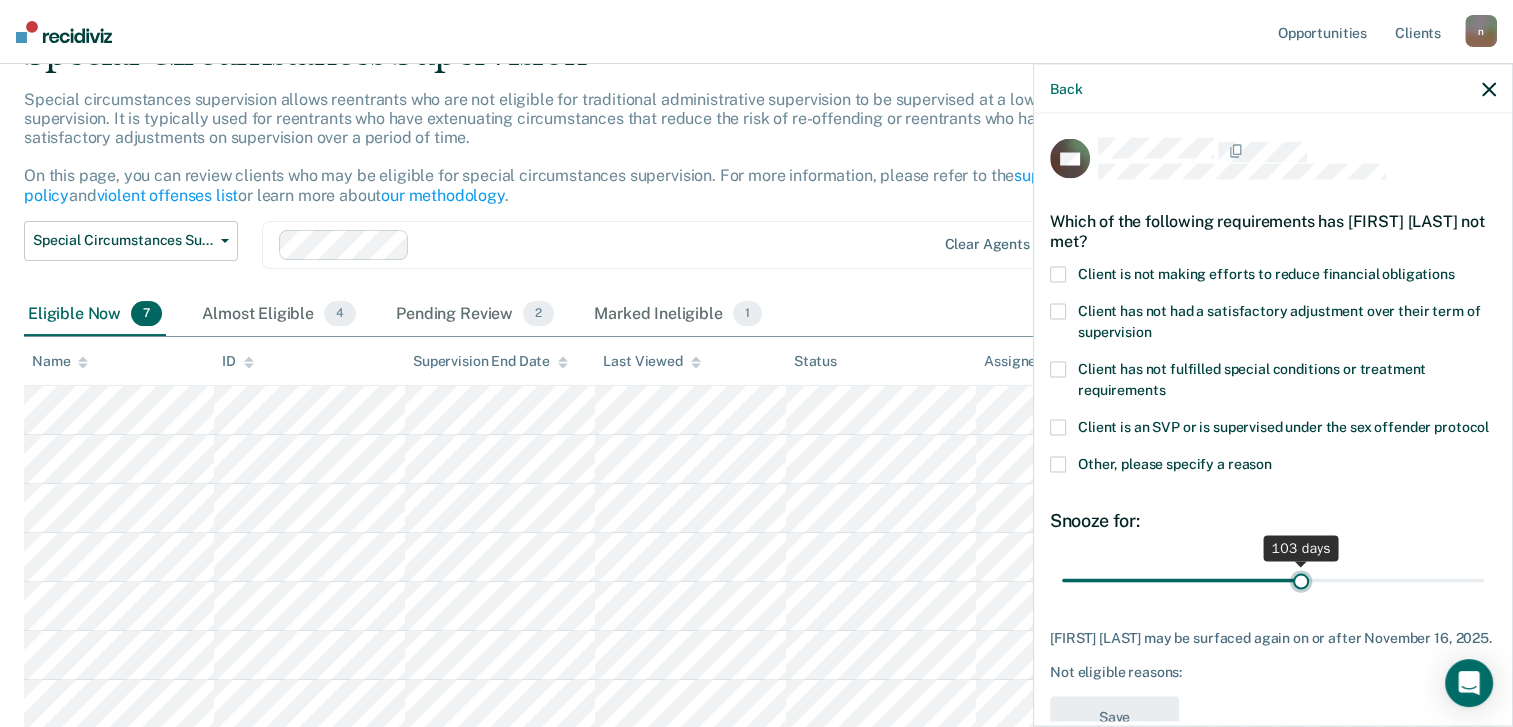 click at bounding box center (1273, 580) 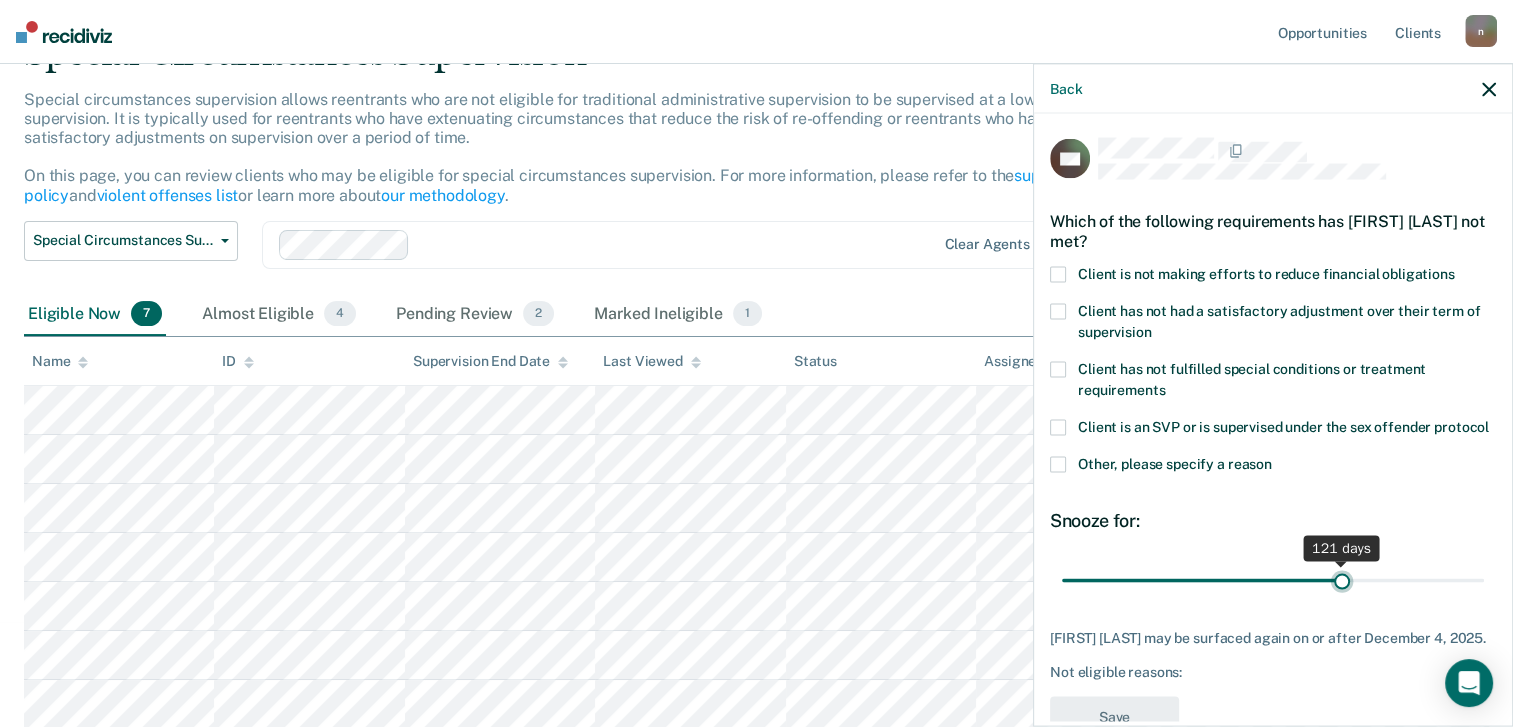 type on "120" 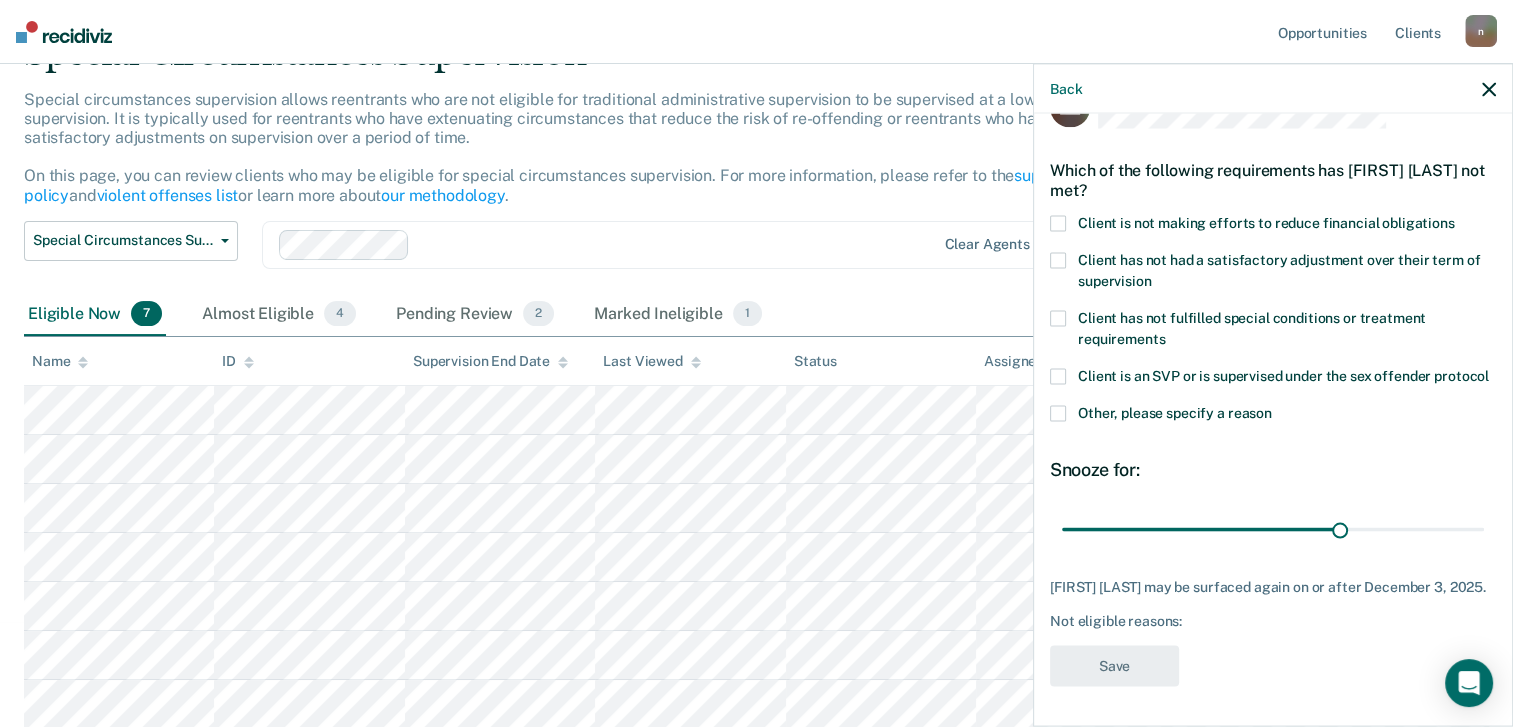 scroll, scrollTop: 86, scrollLeft: 0, axis: vertical 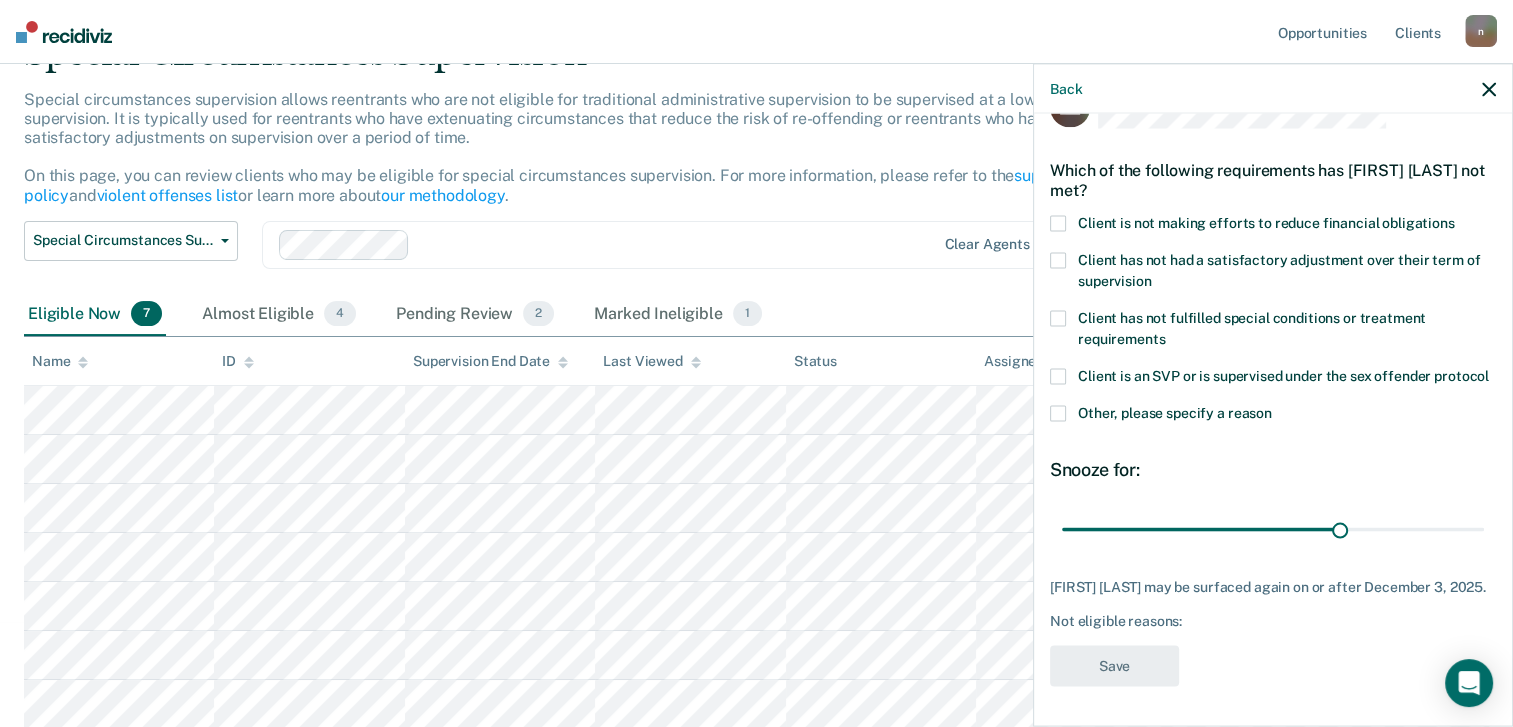 click at bounding box center (1058, 223) 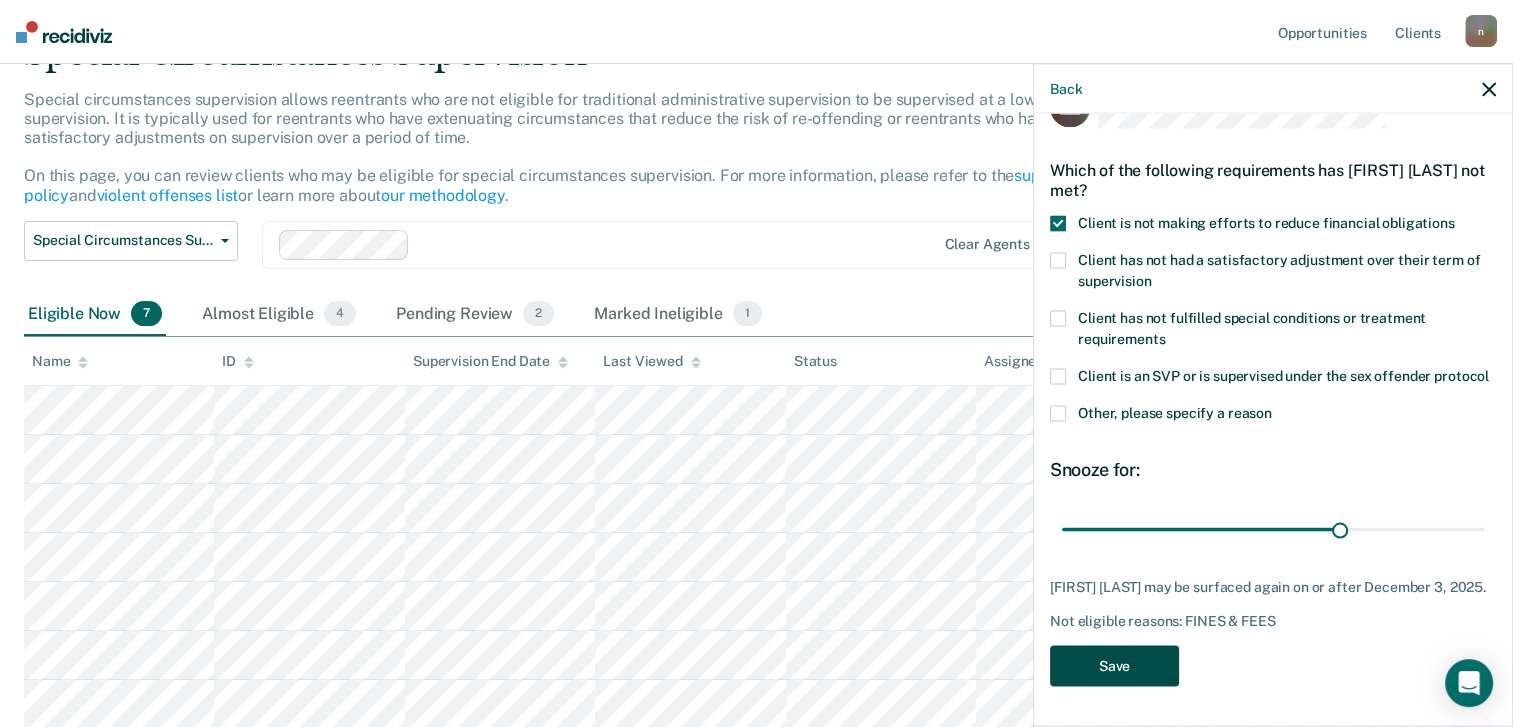 click on "Save" at bounding box center [1114, 665] 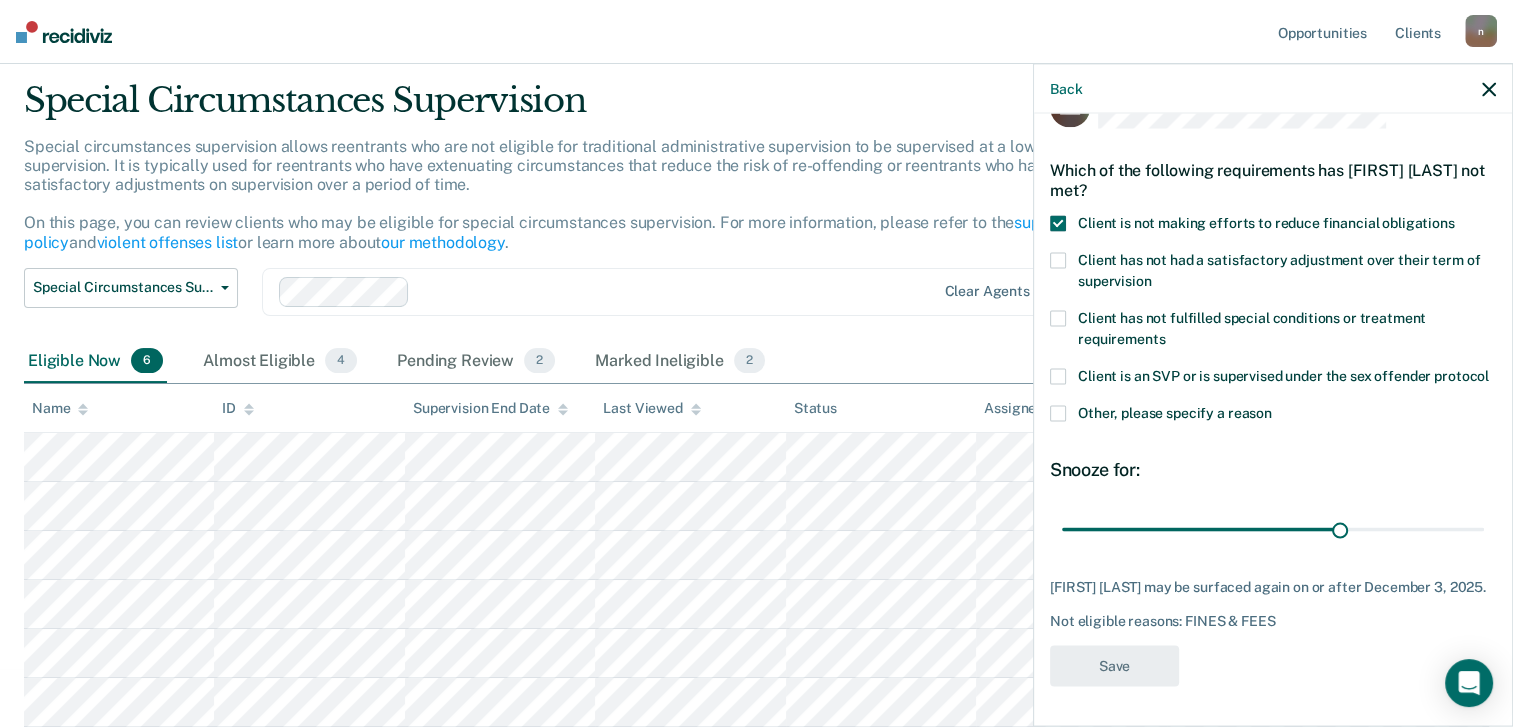 scroll, scrollTop: 56, scrollLeft: 0, axis: vertical 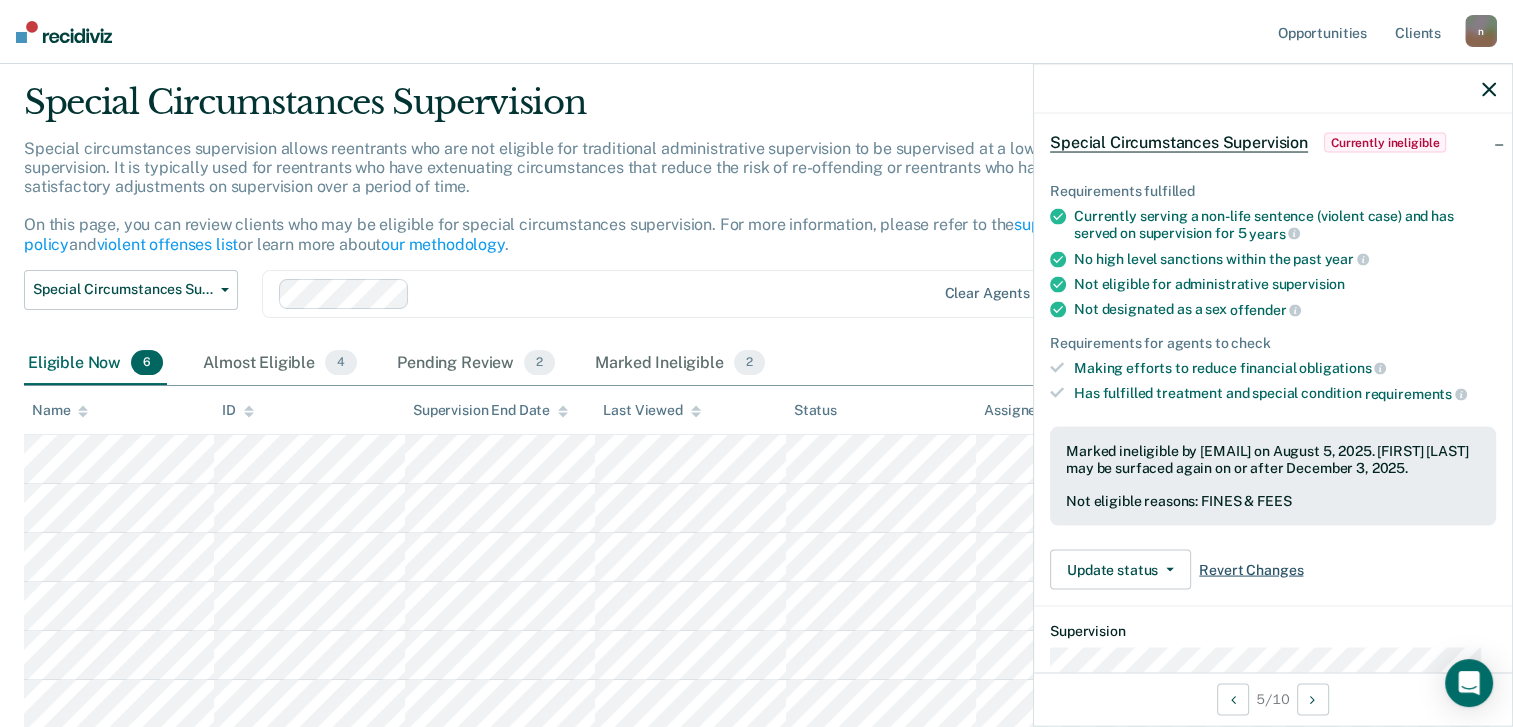 click on "Revert Changes" at bounding box center (1251, 569) 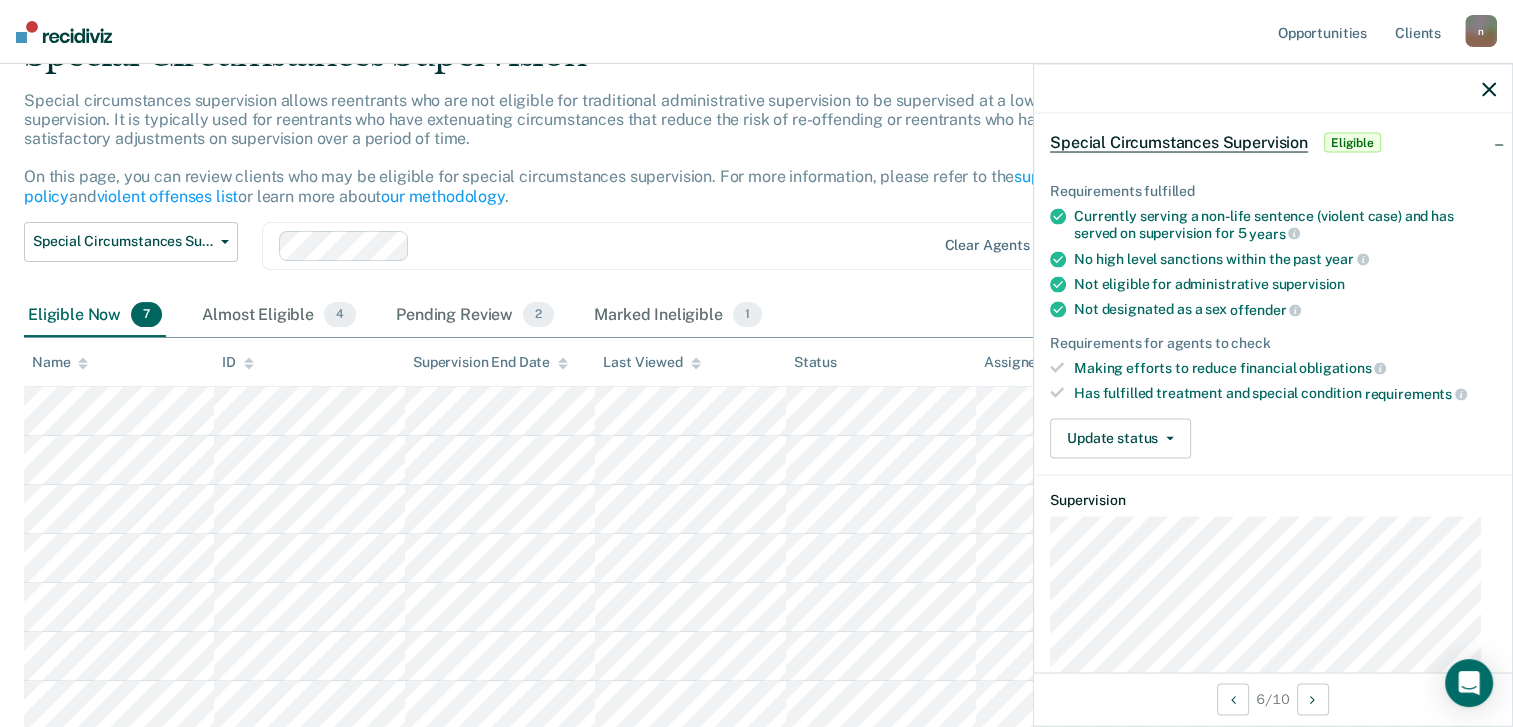 scroll, scrollTop: 105, scrollLeft: 0, axis: vertical 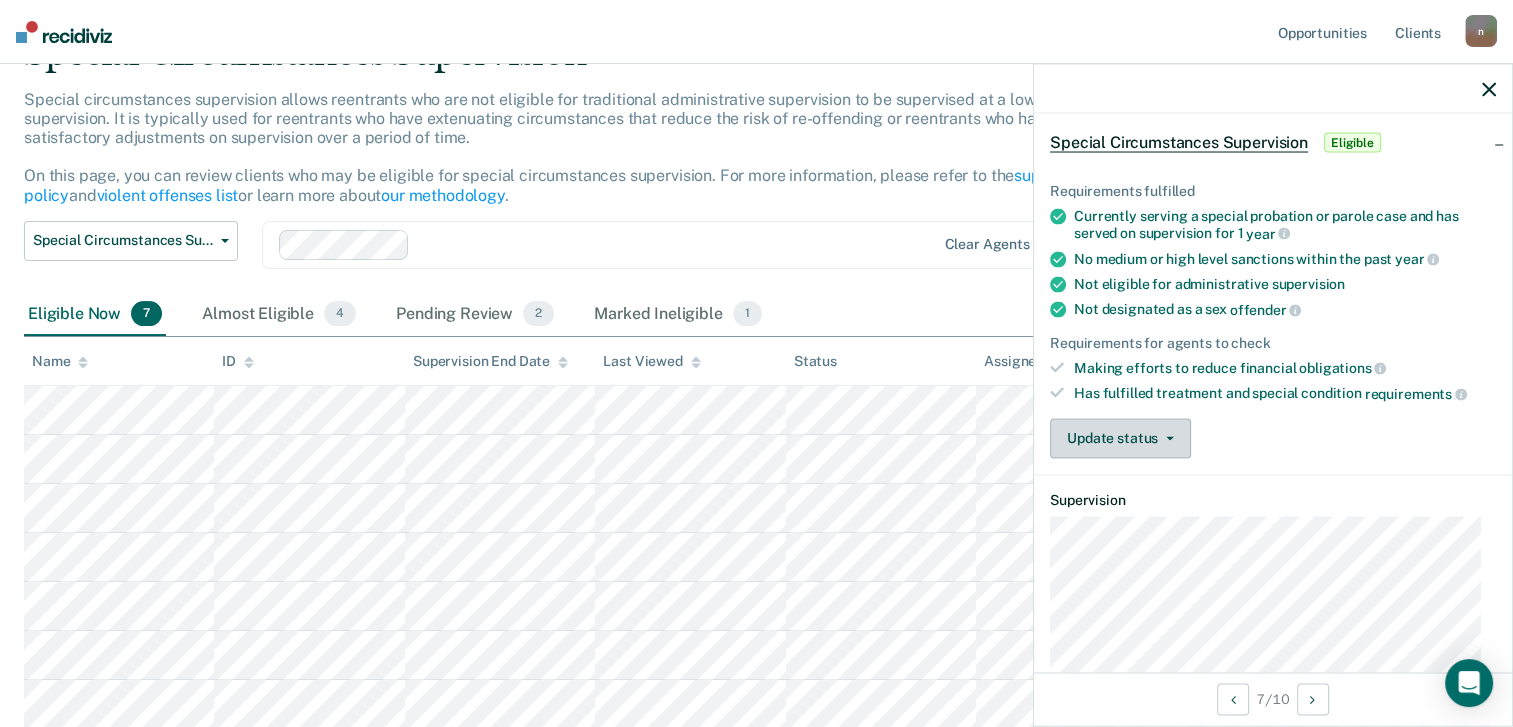 click 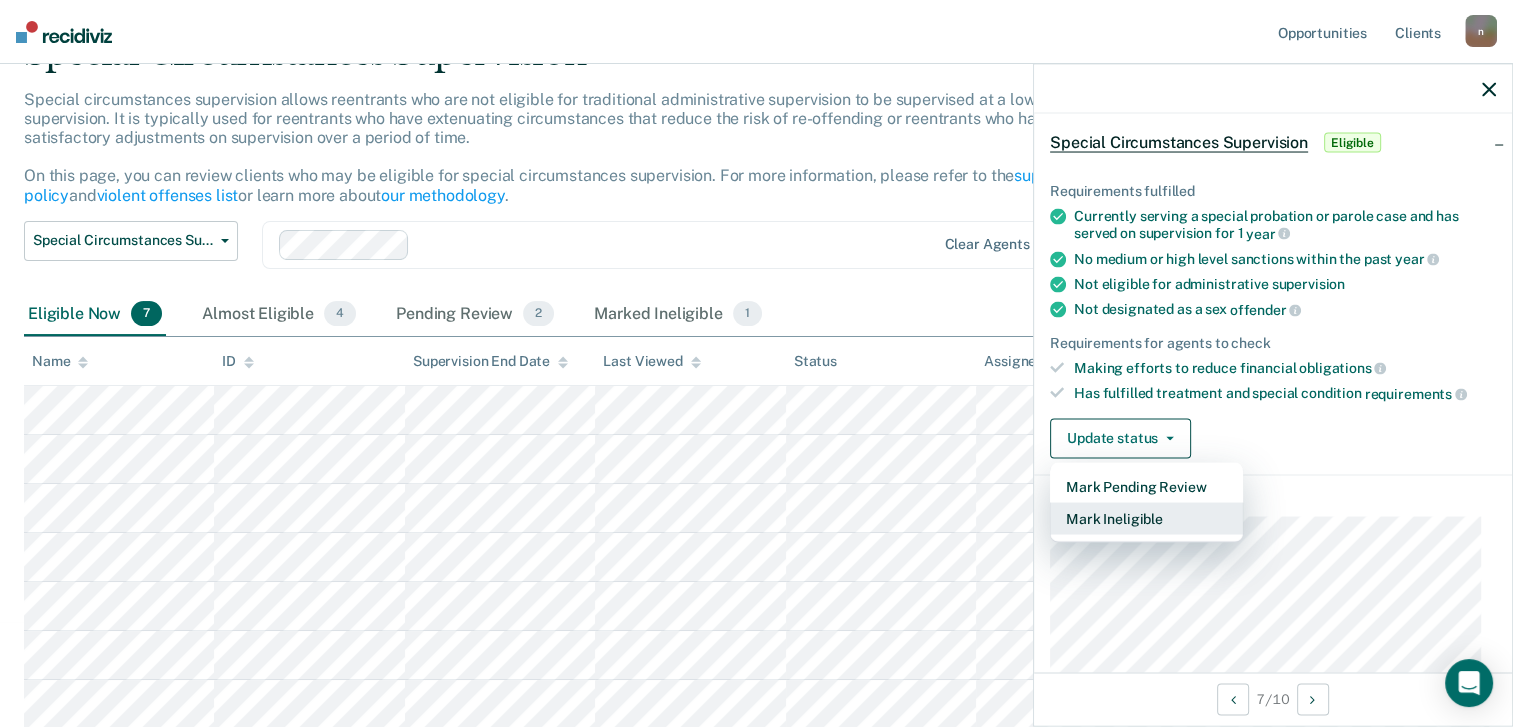 click on "Mark Ineligible" at bounding box center [1146, 518] 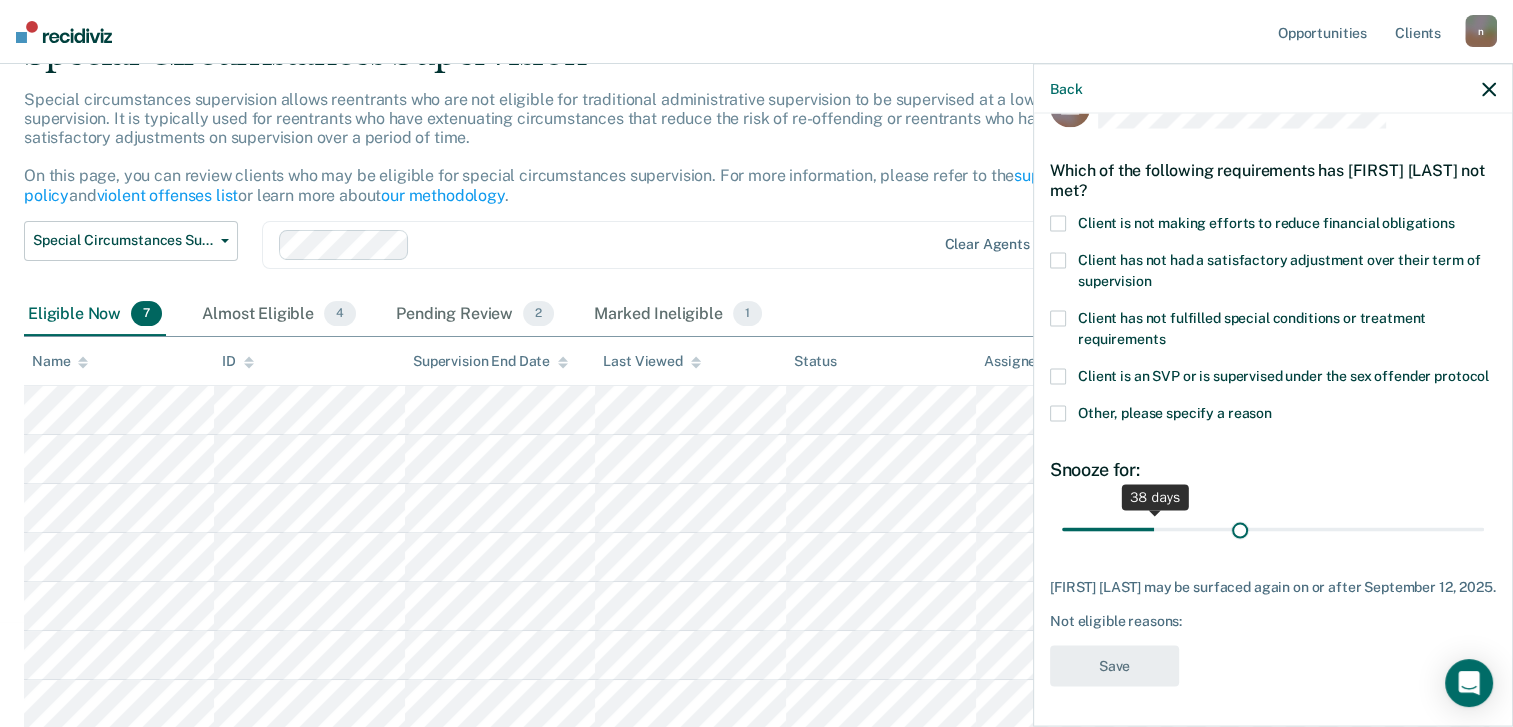 scroll, scrollTop: 86, scrollLeft: 0, axis: vertical 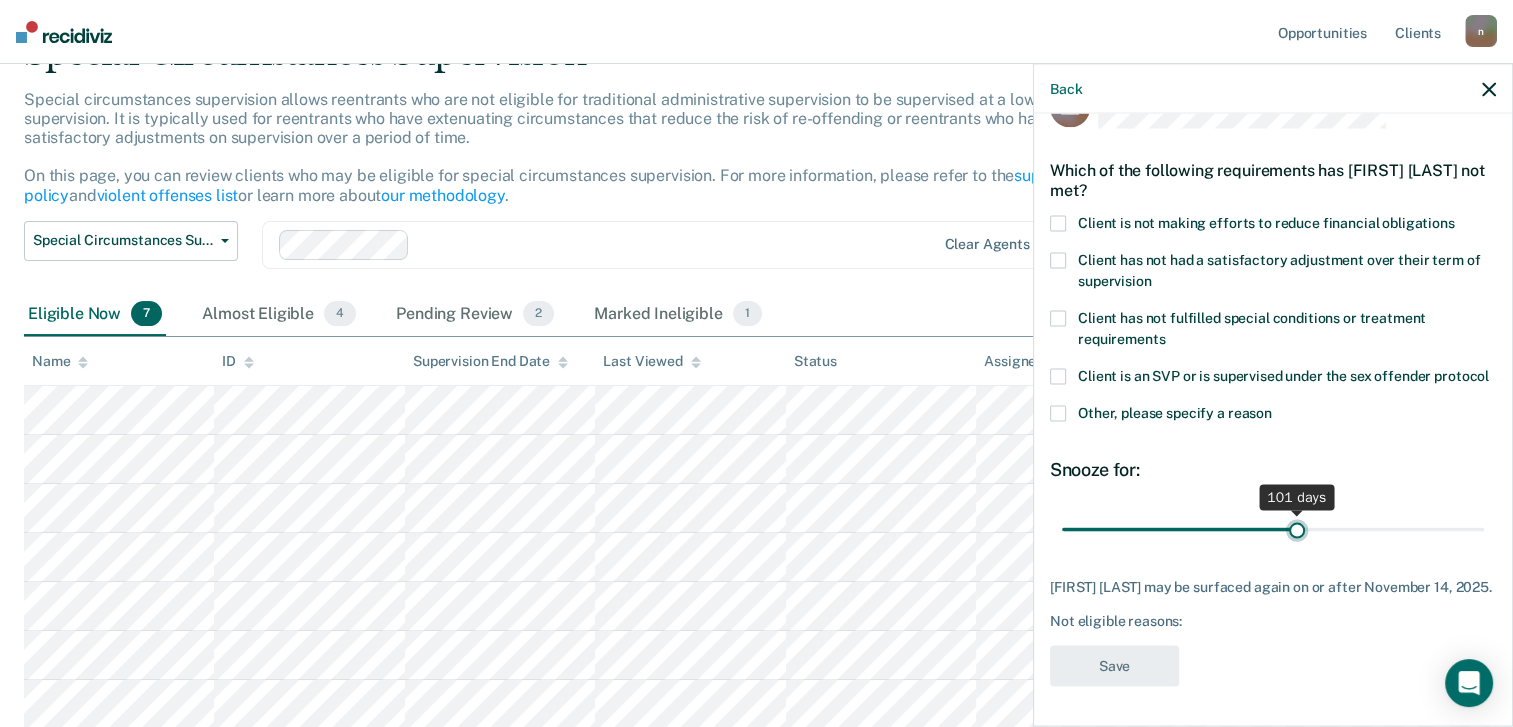 drag, startPoint x: 1127, startPoint y: 520, endPoint x: 1288, endPoint y: 532, distance: 161.44658 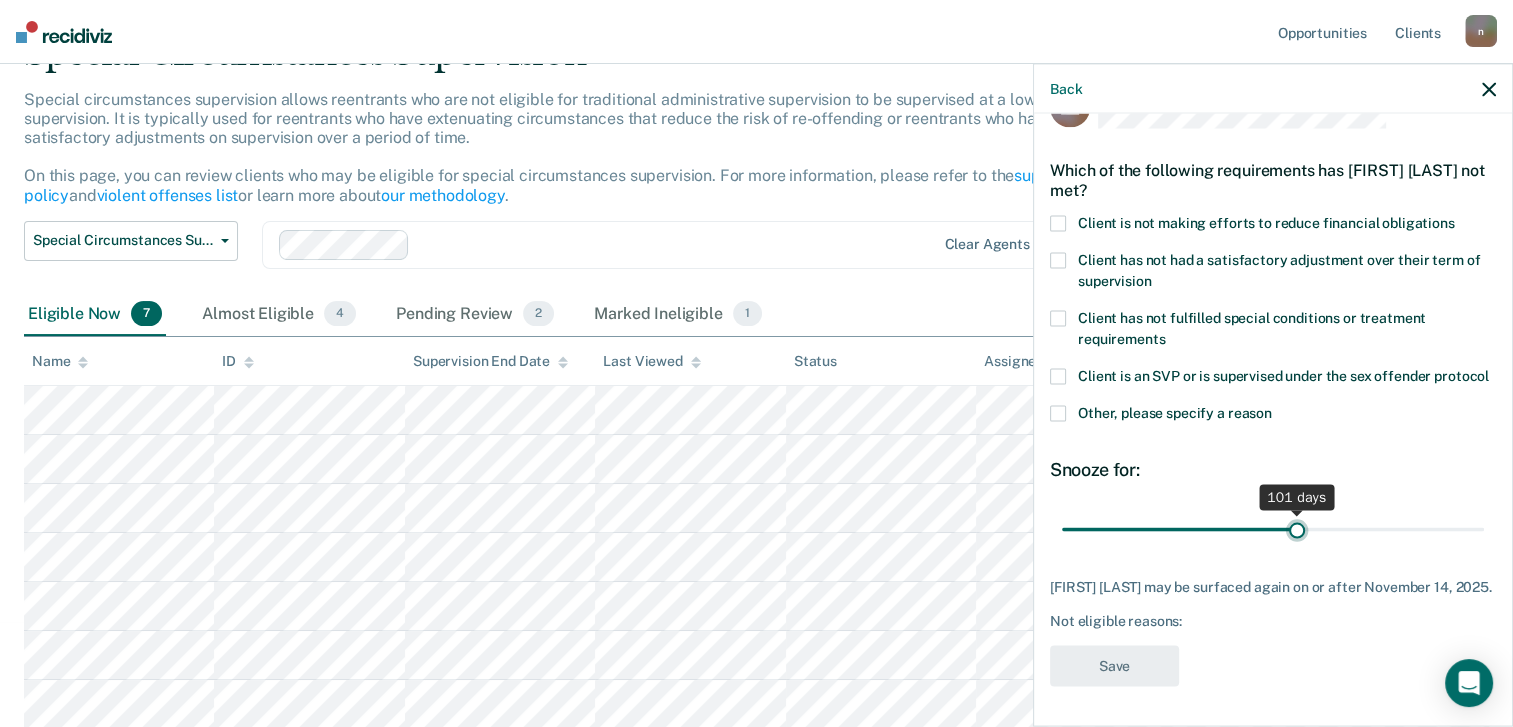 click at bounding box center [1273, 529] 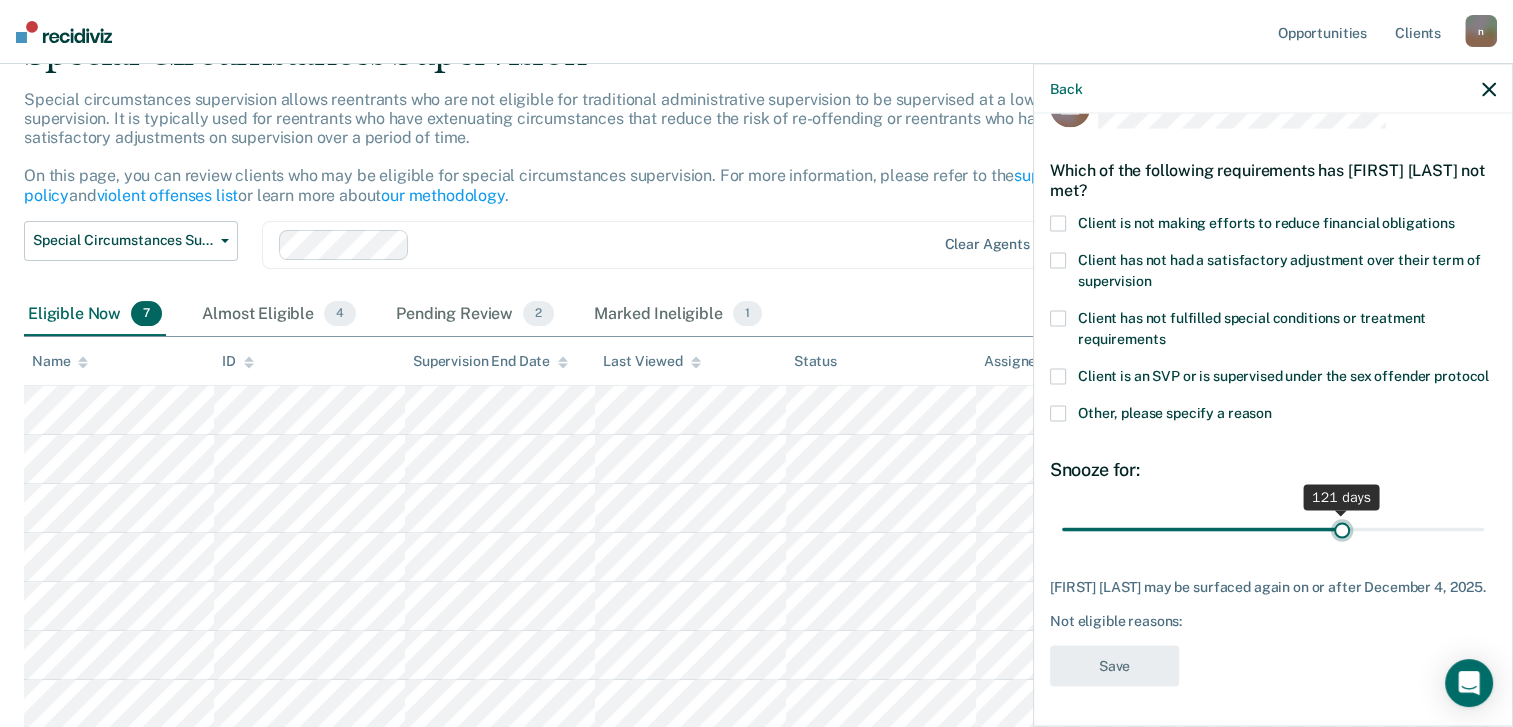 type on "120" 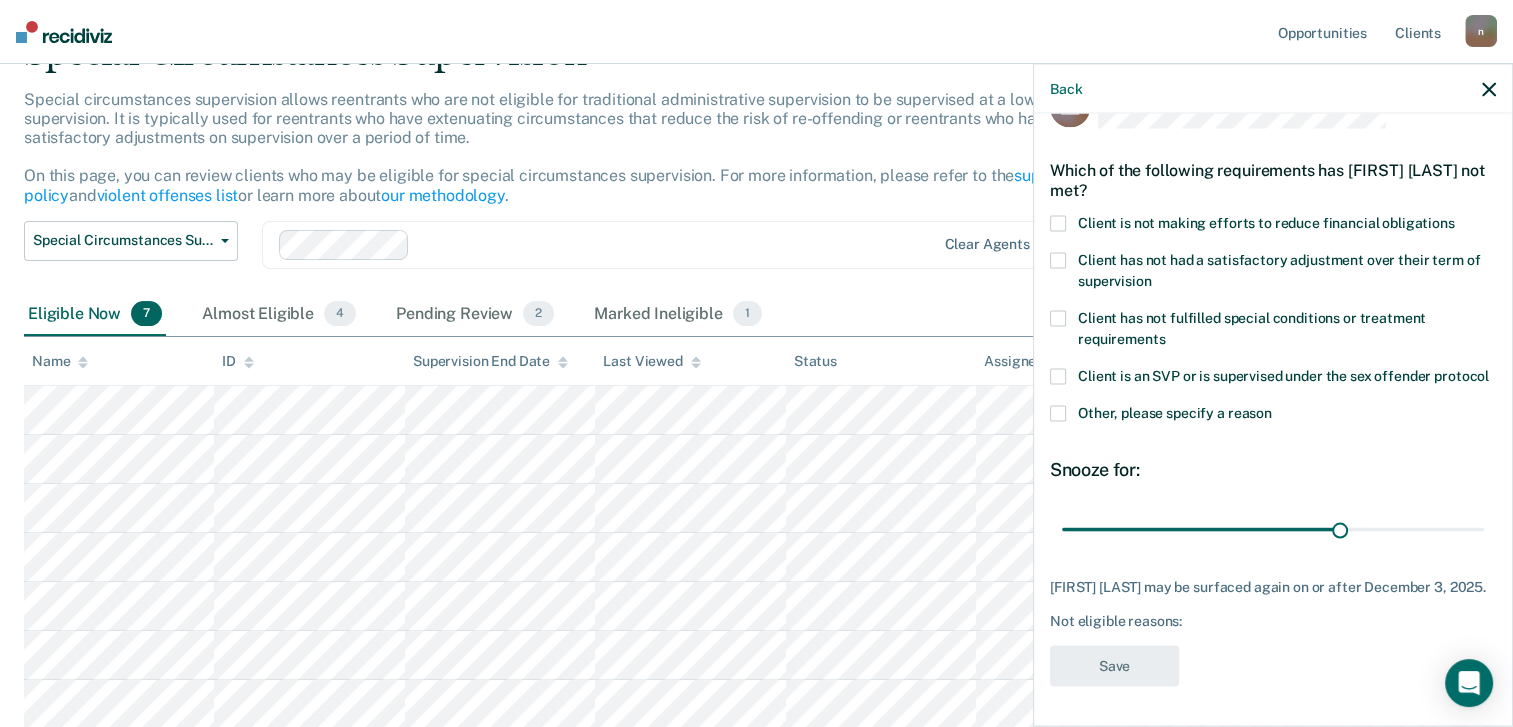 click at bounding box center [1058, 223] 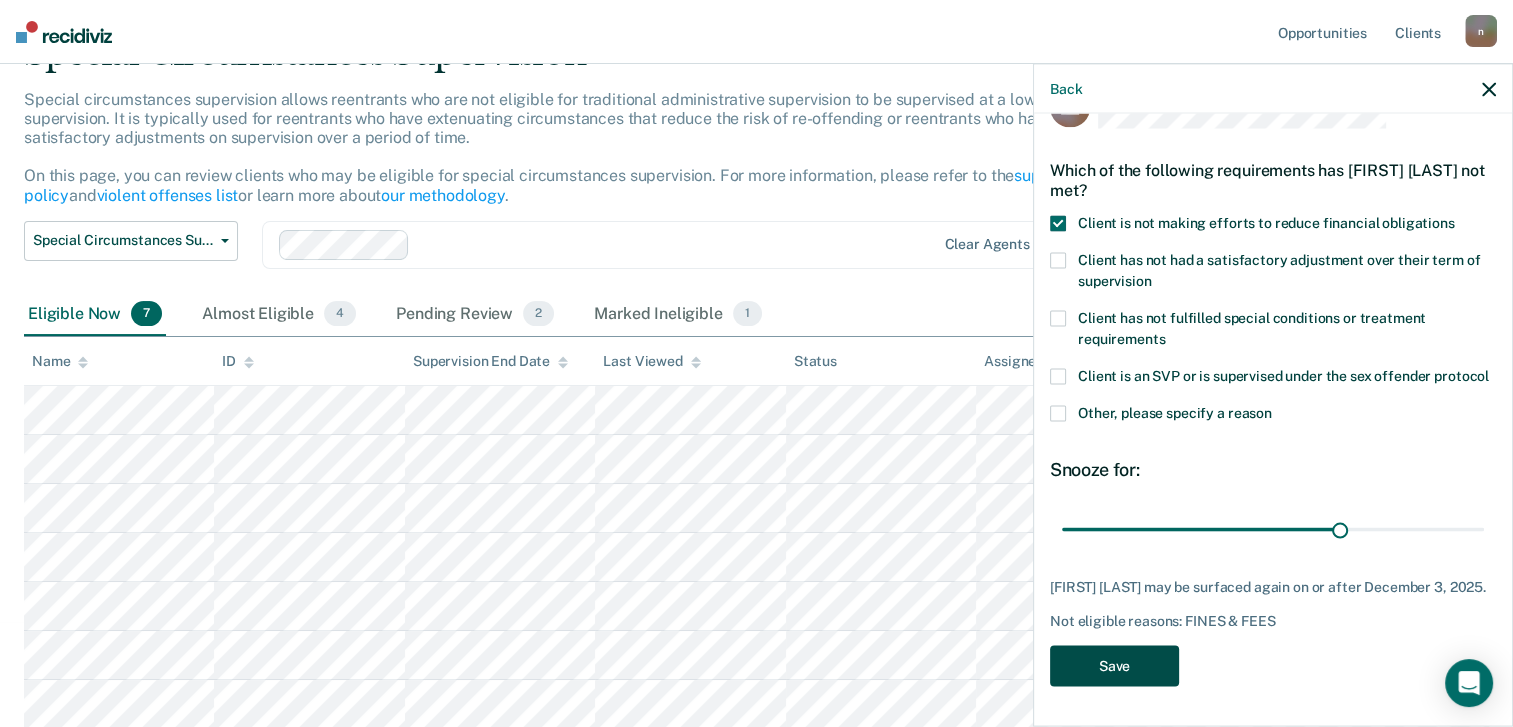 click on "Save" at bounding box center (1114, 665) 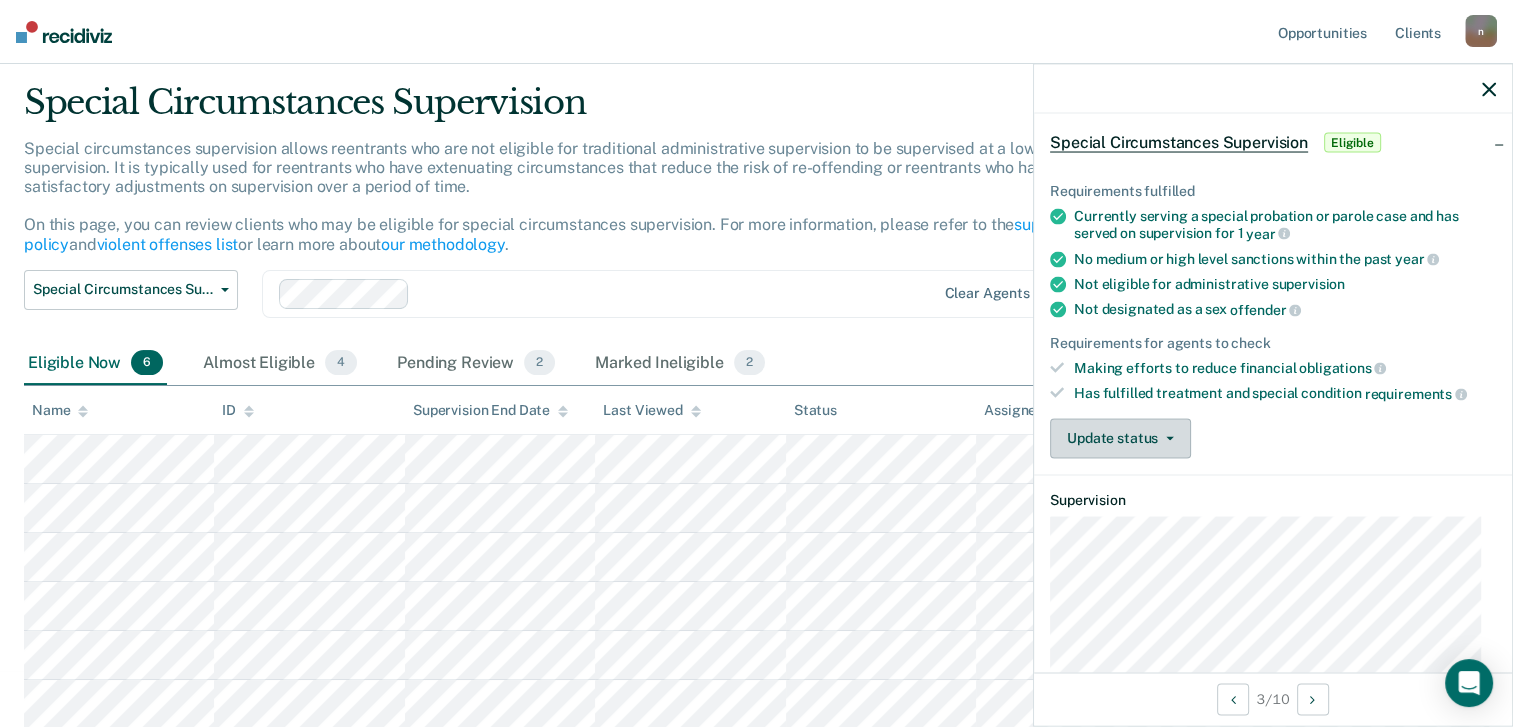 click on "Update status" at bounding box center [1120, 438] 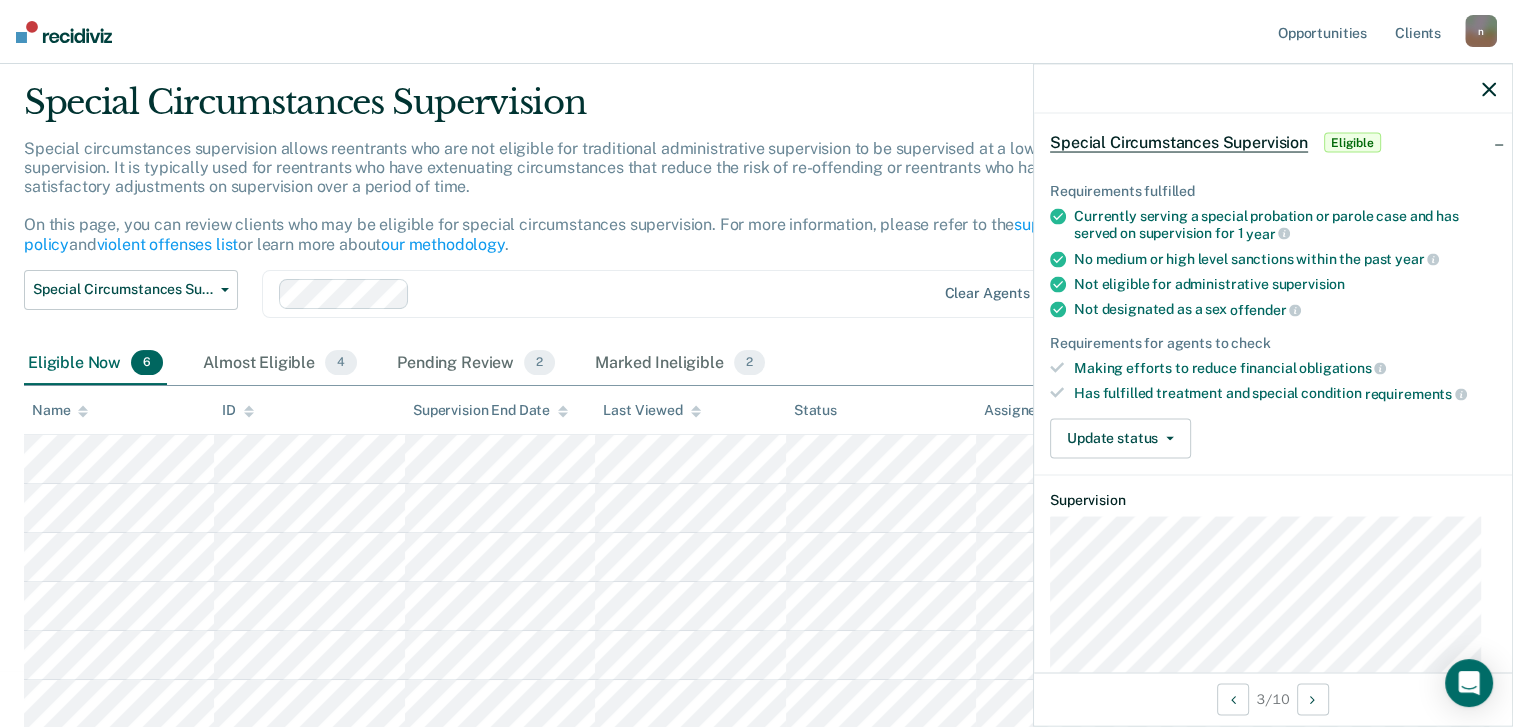 scroll, scrollTop: 575, scrollLeft: 0, axis: vertical 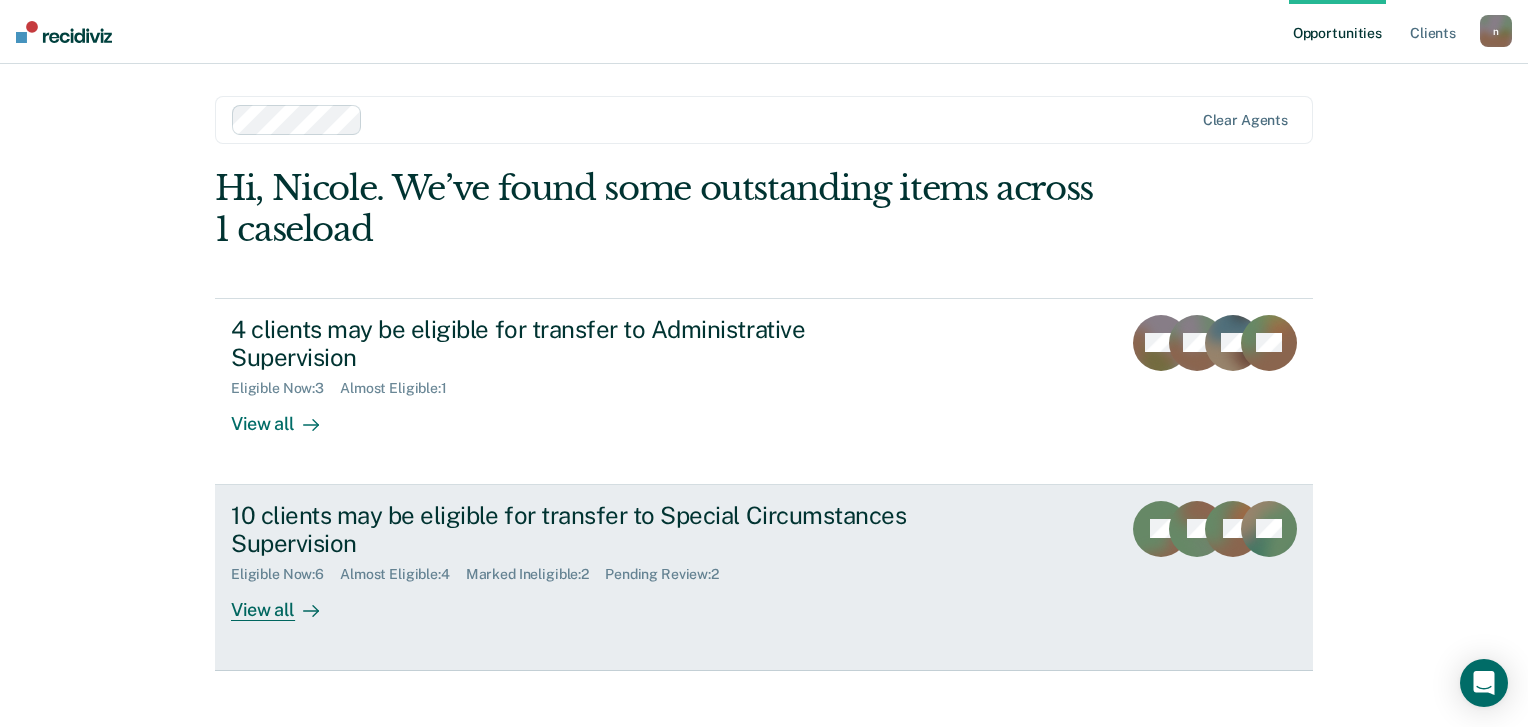 click on "View all" at bounding box center (287, 602) 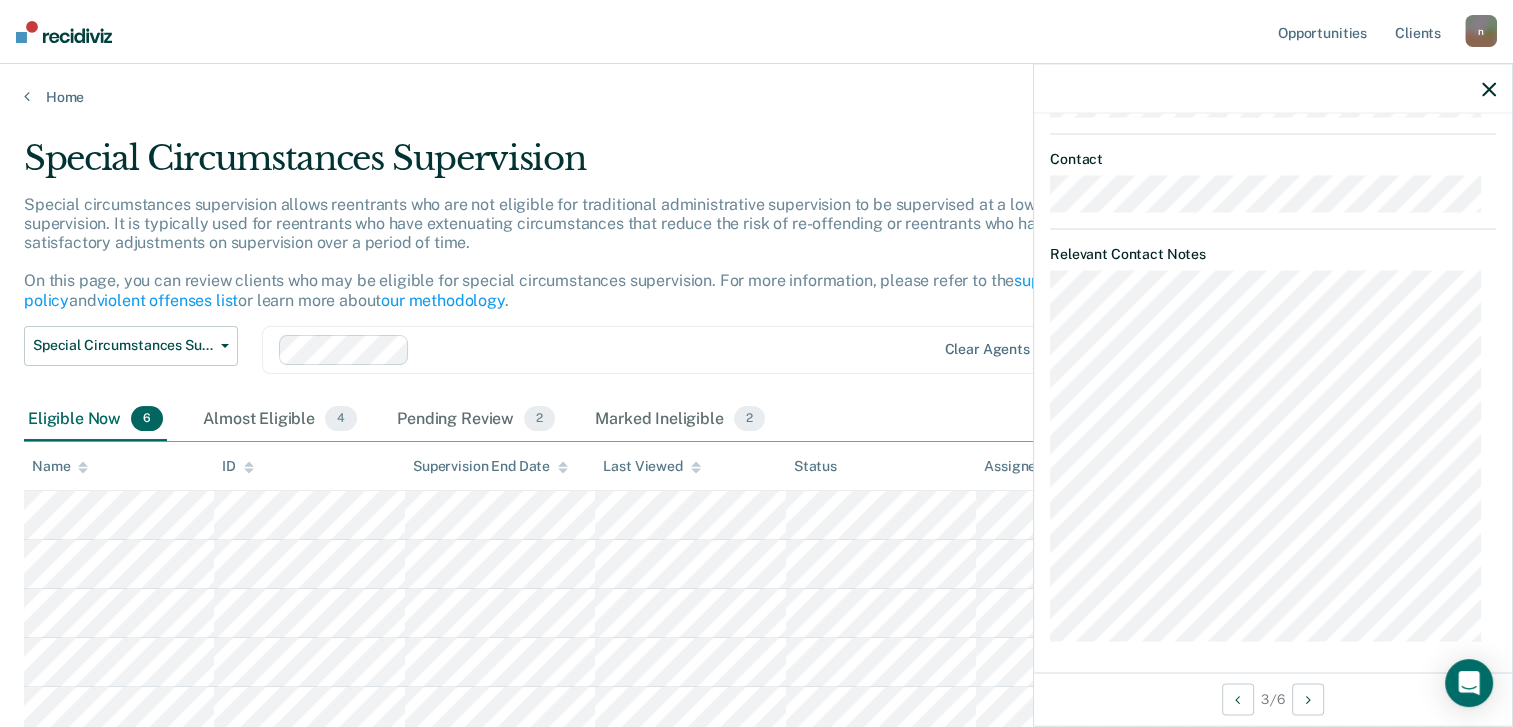 scroll, scrollTop: 660, scrollLeft: 0, axis: vertical 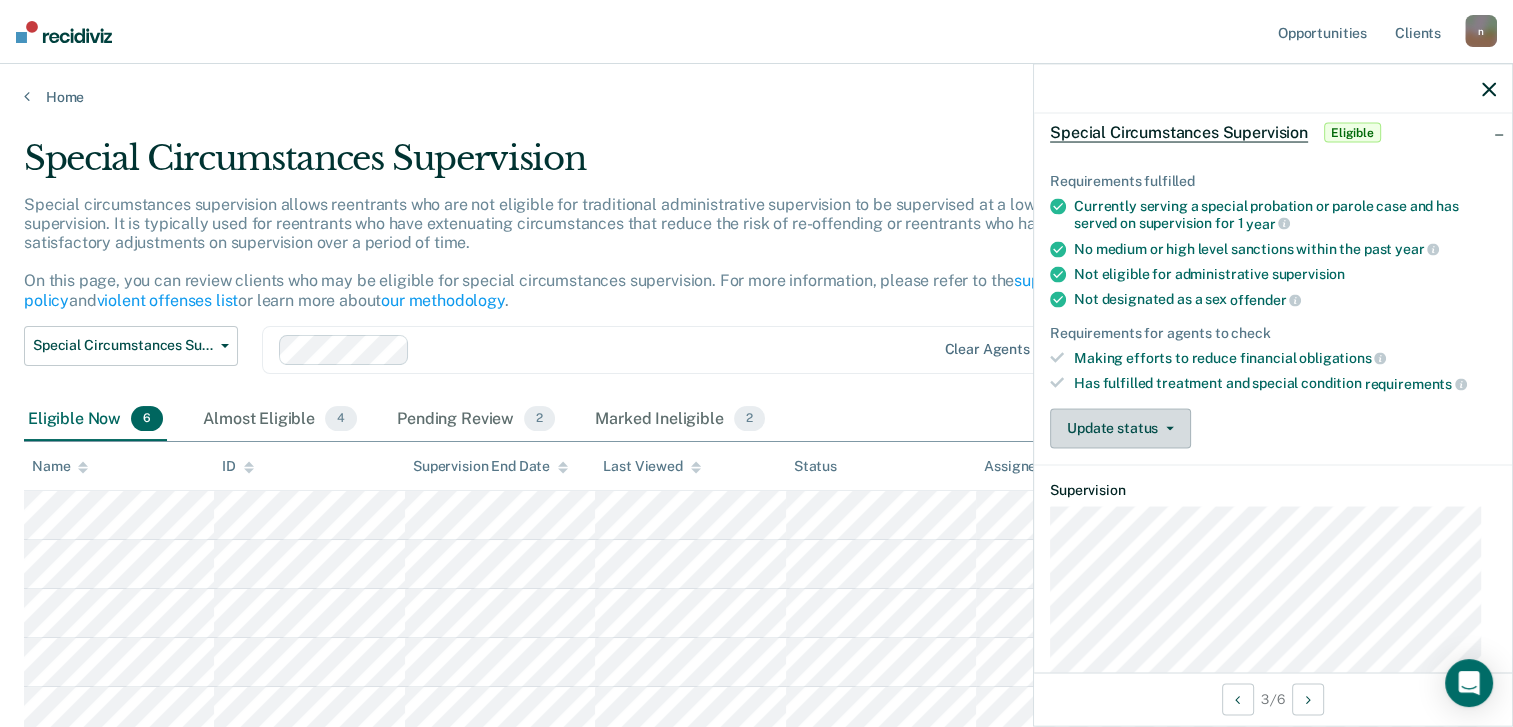 click on "Update status" at bounding box center [1120, 428] 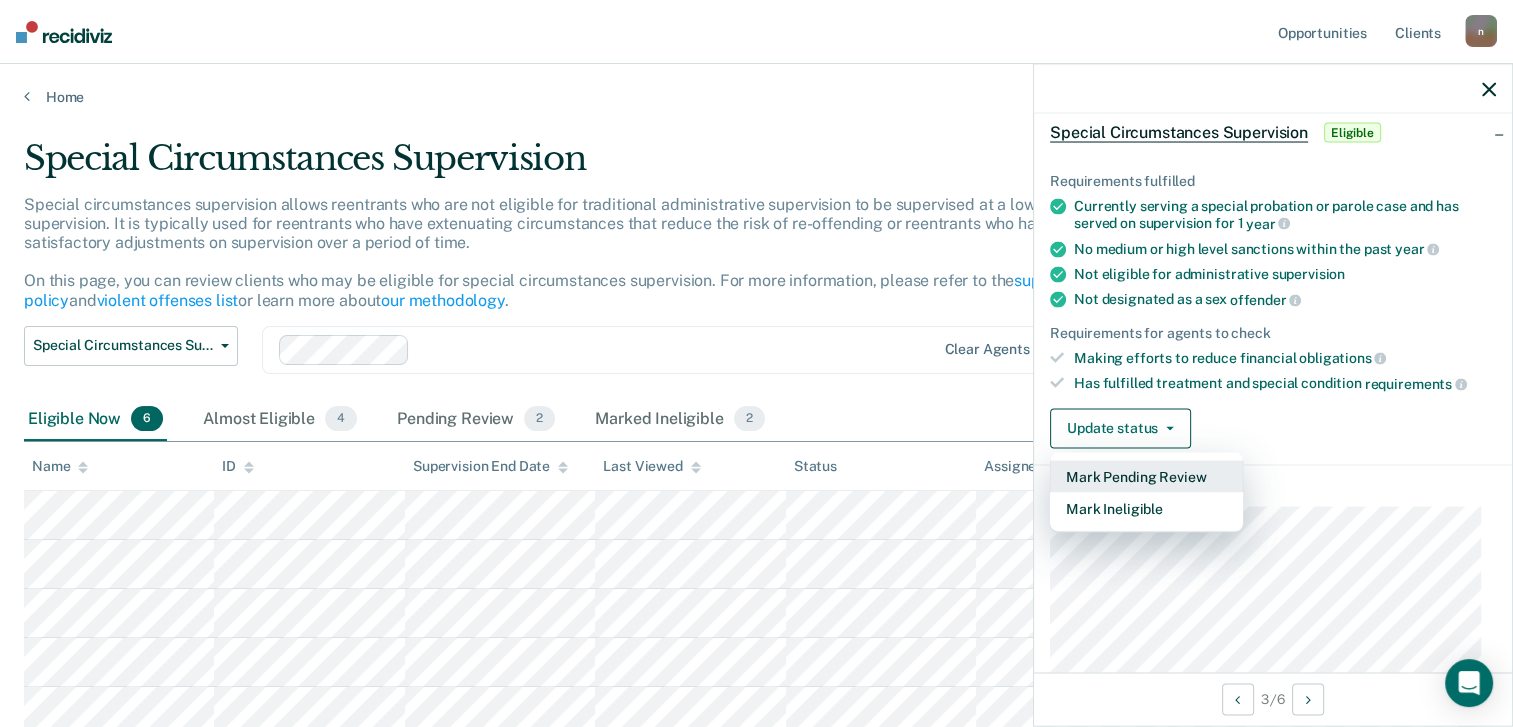 click on "Mark Pending Review" at bounding box center [1146, 476] 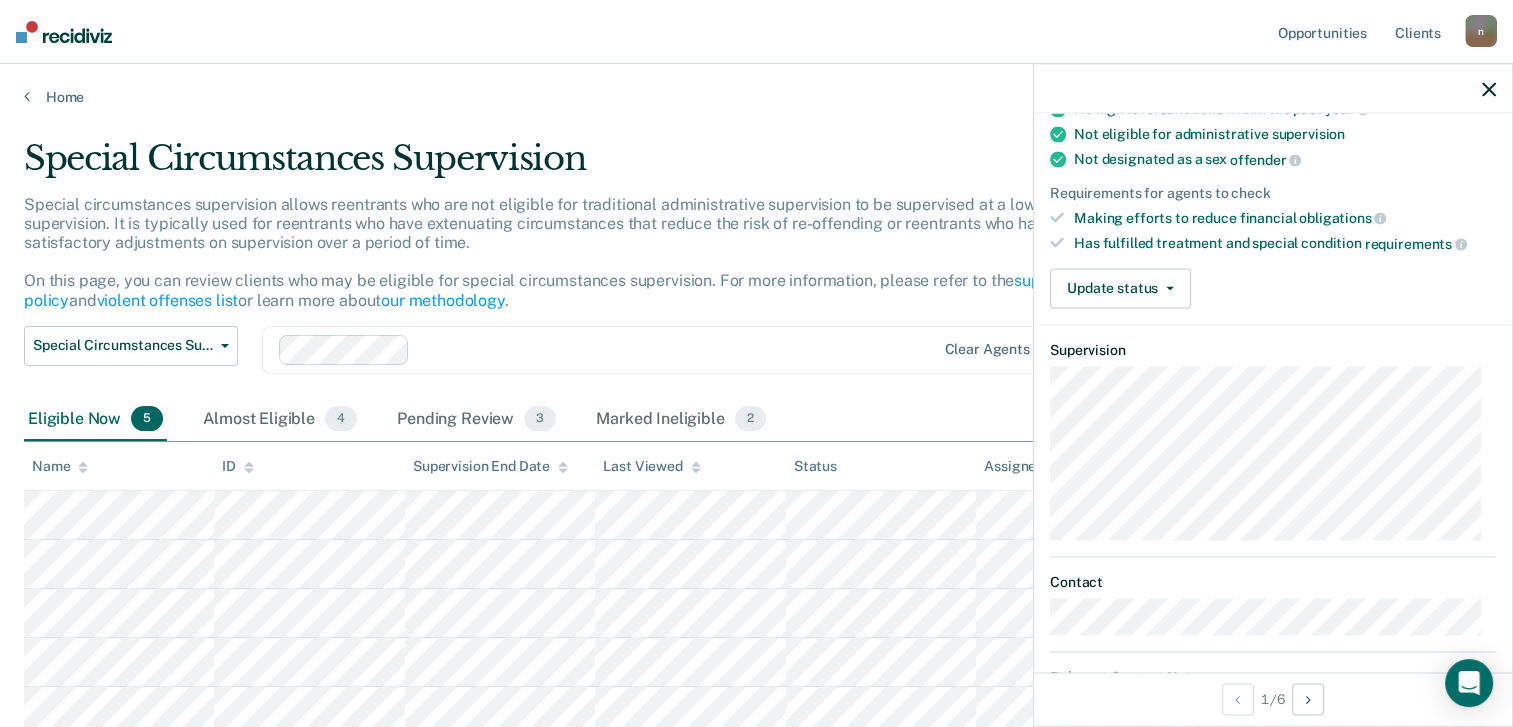 scroll, scrollTop: 328, scrollLeft: 0, axis: vertical 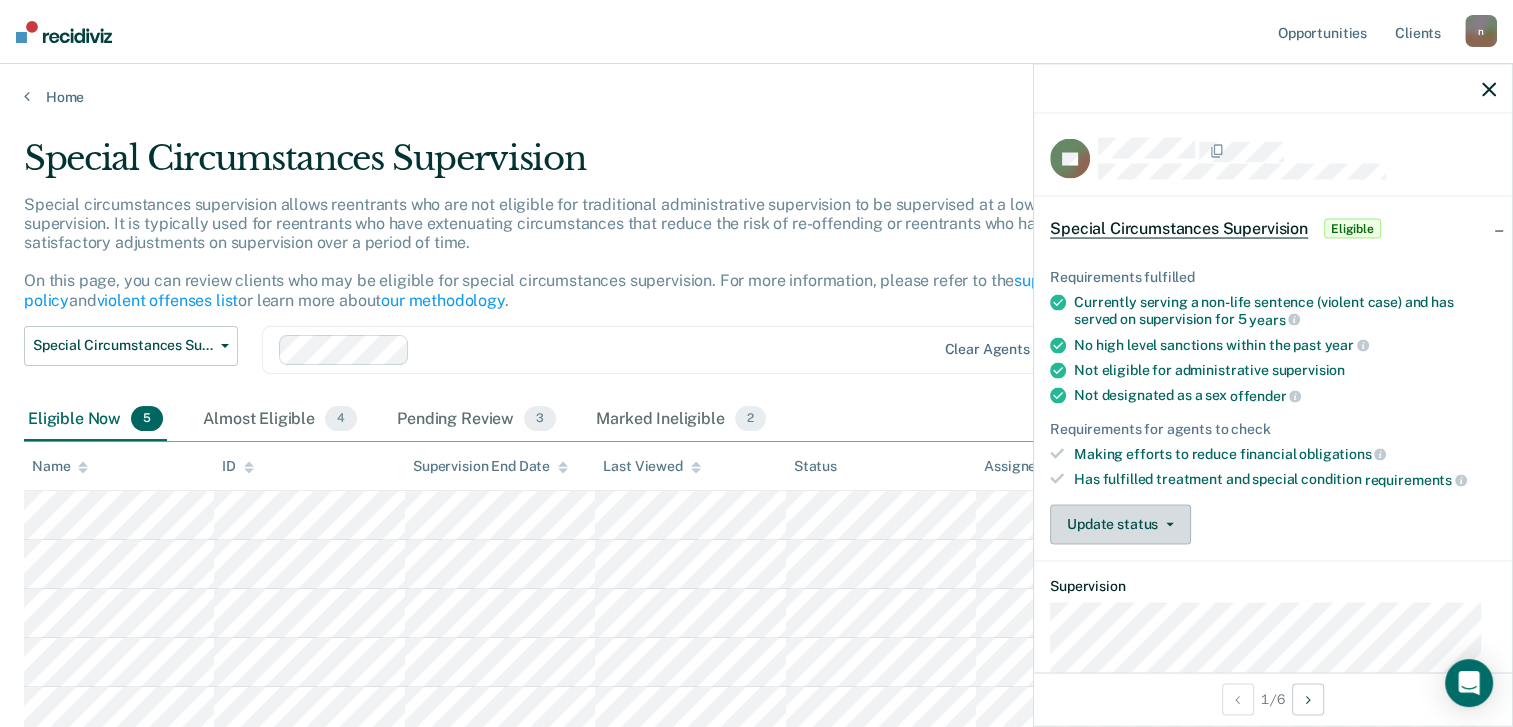 click at bounding box center (1166, 524) 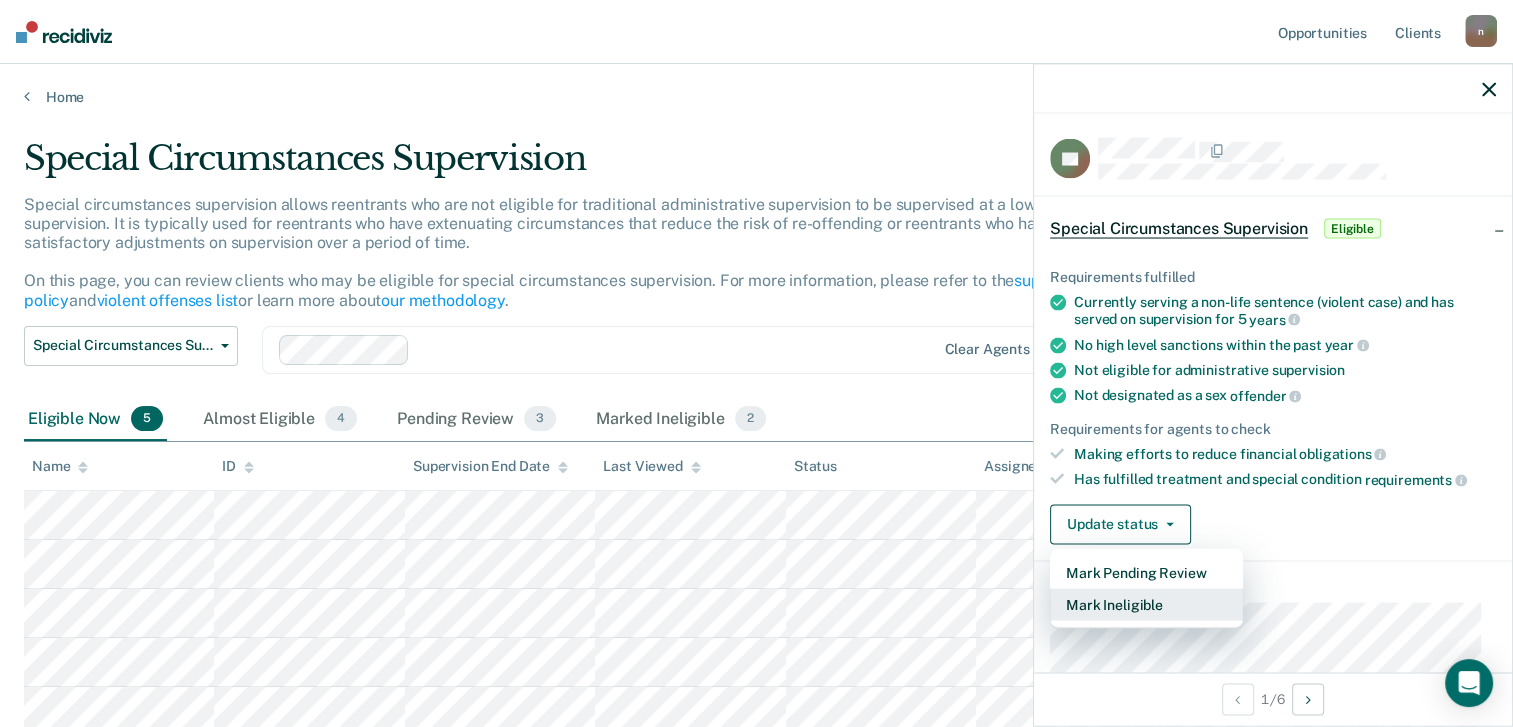 click on "Mark Ineligible" at bounding box center (1146, 604) 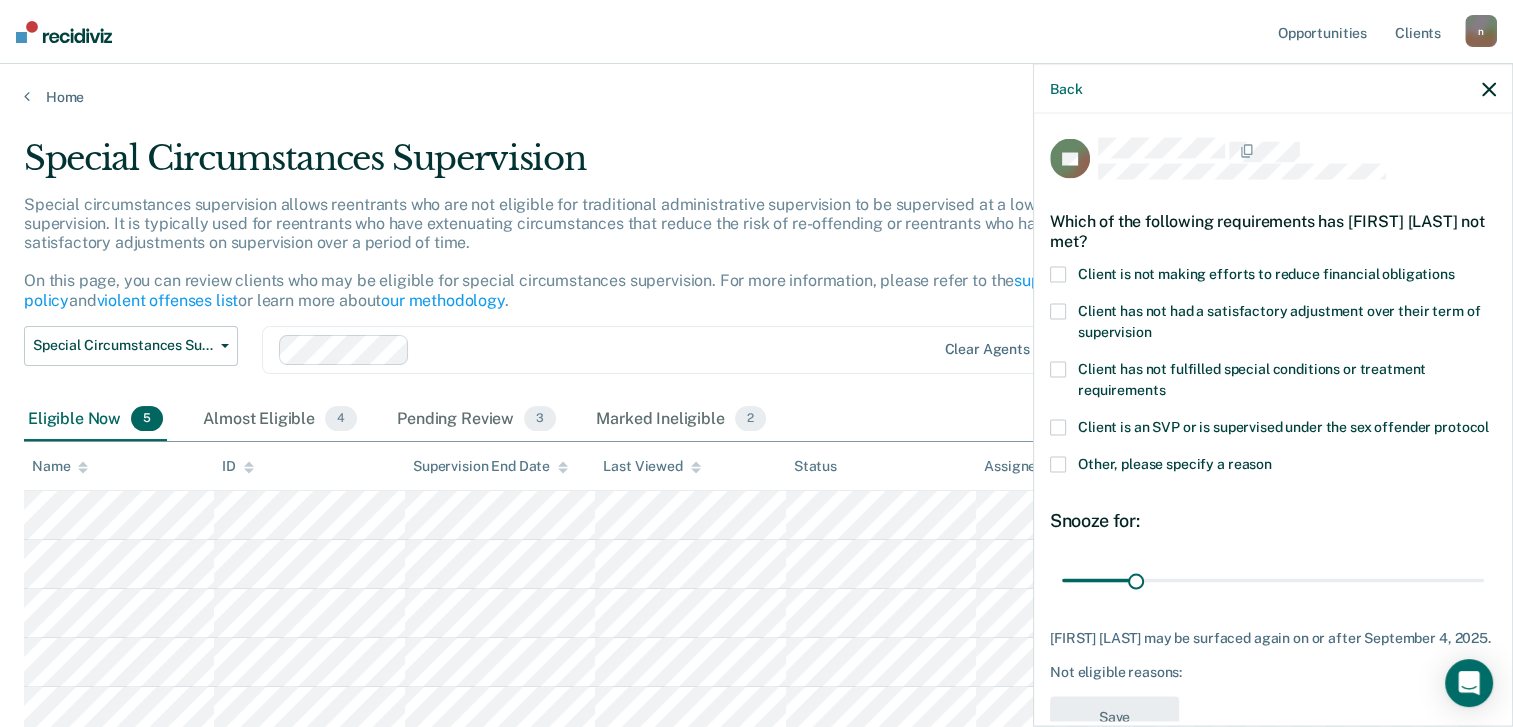 click at bounding box center [1058, 274] 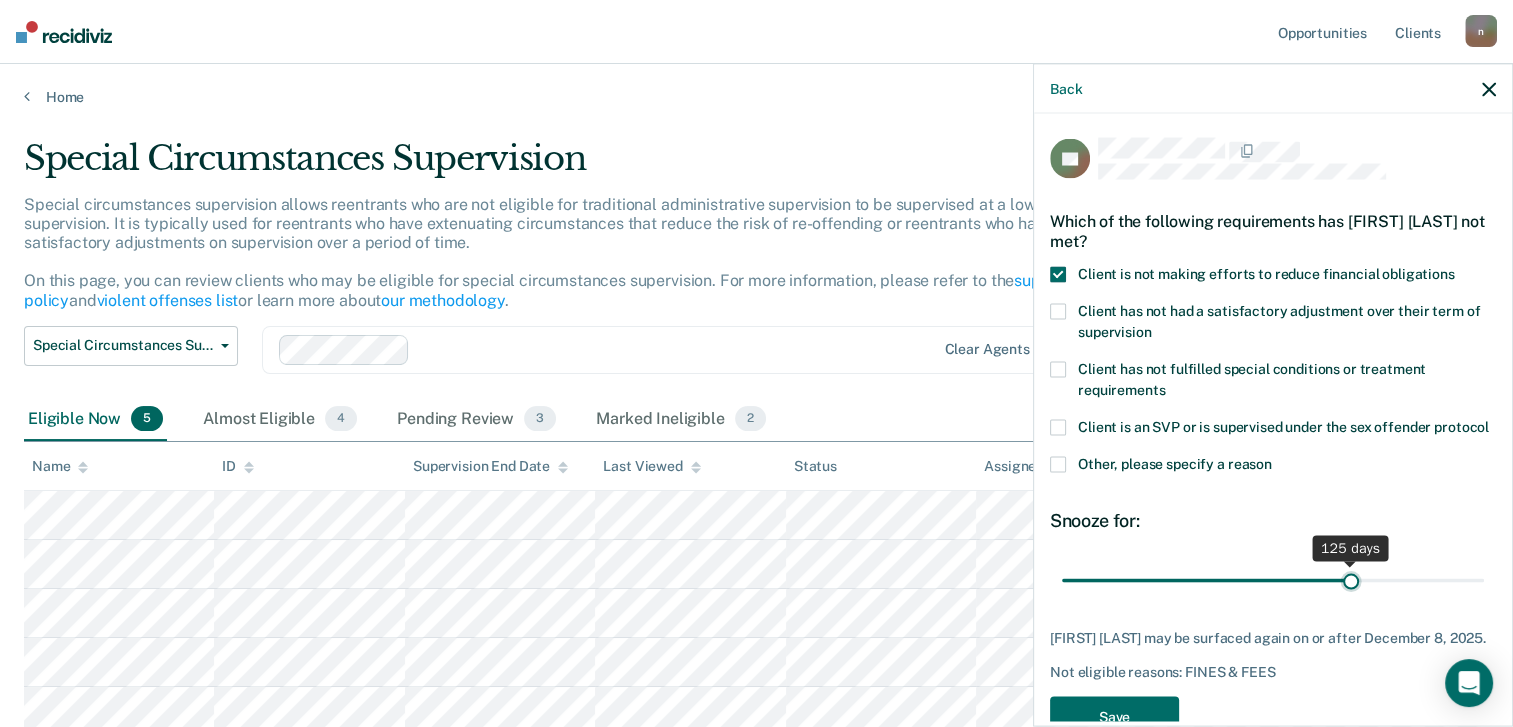 drag, startPoint x: 1130, startPoint y: 599, endPoint x: 1341, endPoint y: 598, distance: 211.00237 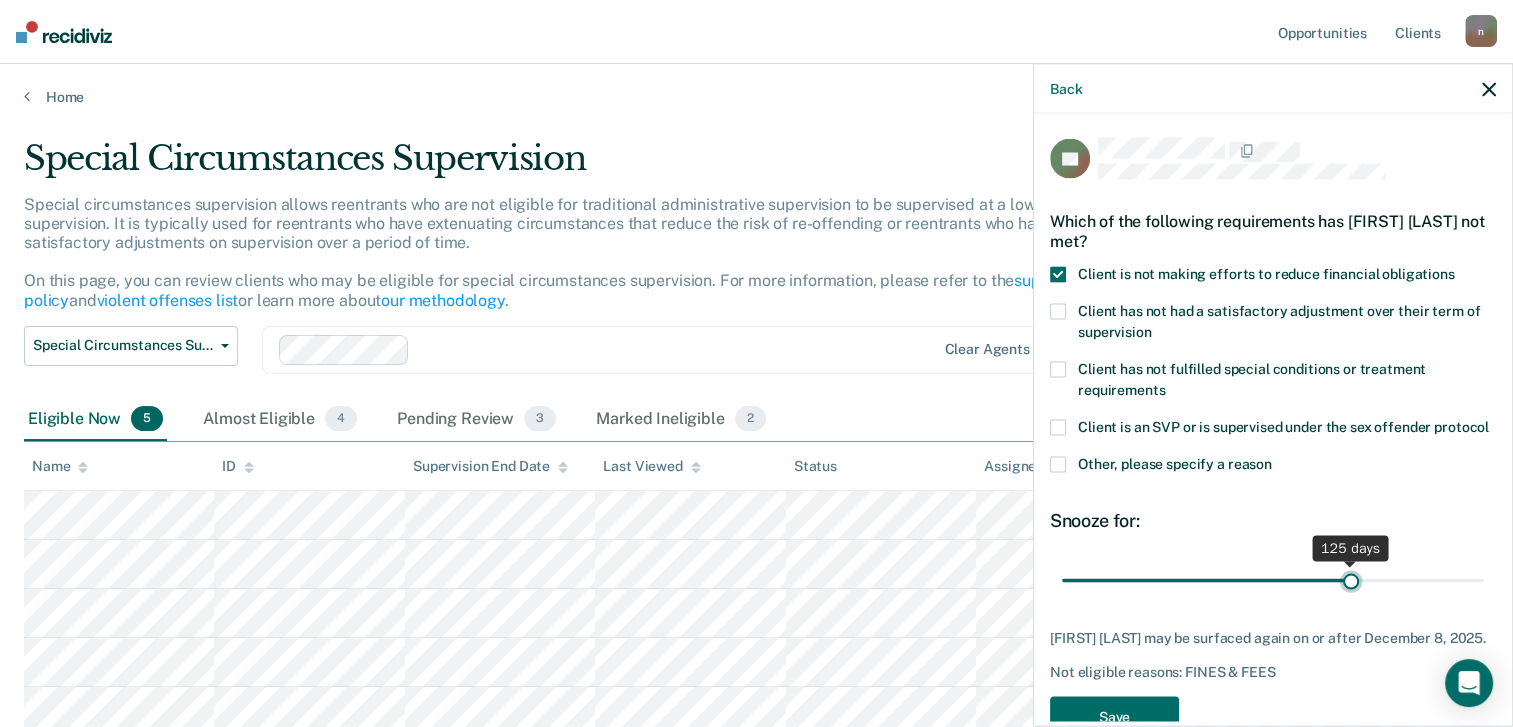 click at bounding box center (1273, 580) 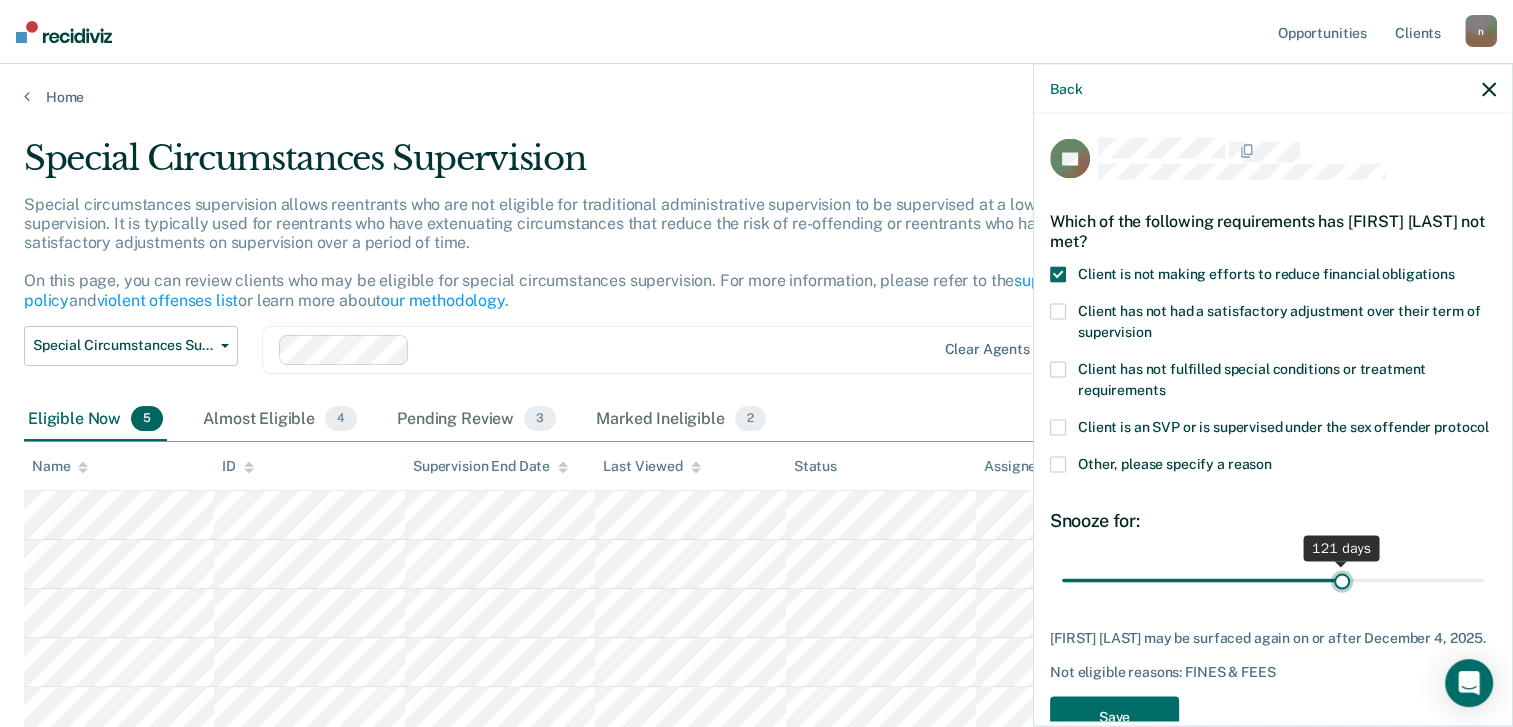 type on "120" 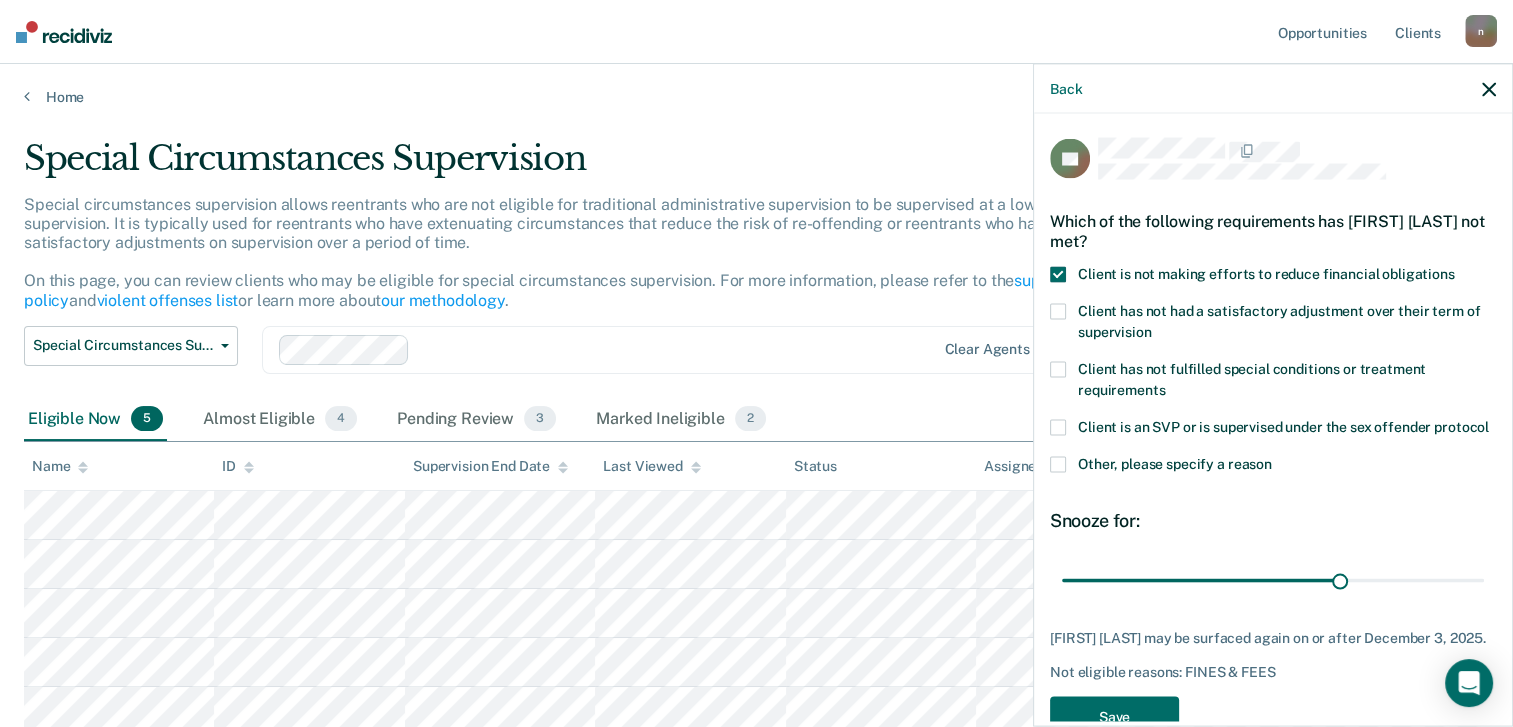 click on "JH Which of the following requirements has [FIRST] [LAST] not met? Client is not making efforts to reduce financial obligations Client has not had a satisfactory adjustment over their term of supervision Client has not fulfilled special conditions or treatment requirements Client is an SVP or is supervised under the sex offender protocol Other, please specify a reason Snooze for: 120 days [FIRST] [LAST] may be surfaced again on or after [DATE]. Not eligible reasons: FINES & FEES Save" at bounding box center [1273, 443] 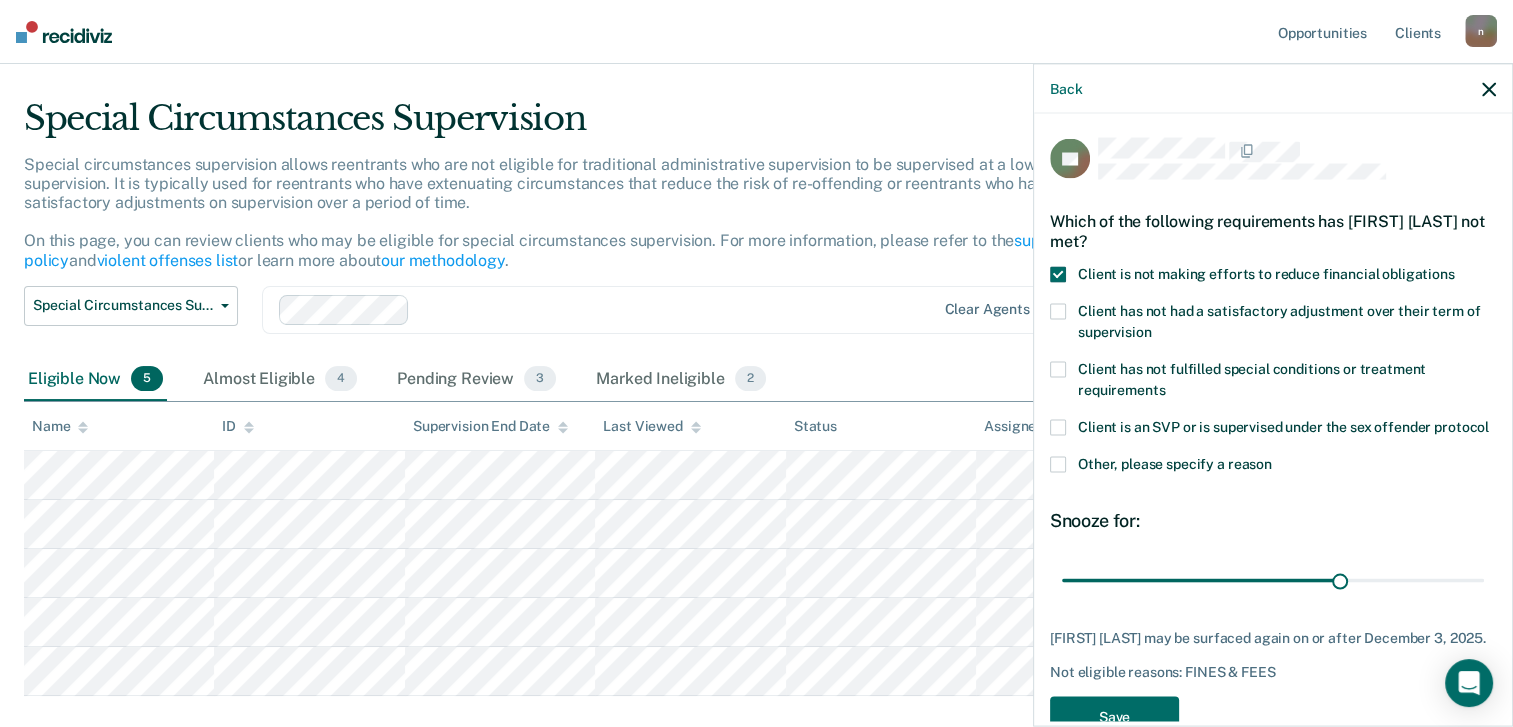 scroll, scrollTop: 152, scrollLeft: 0, axis: vertical 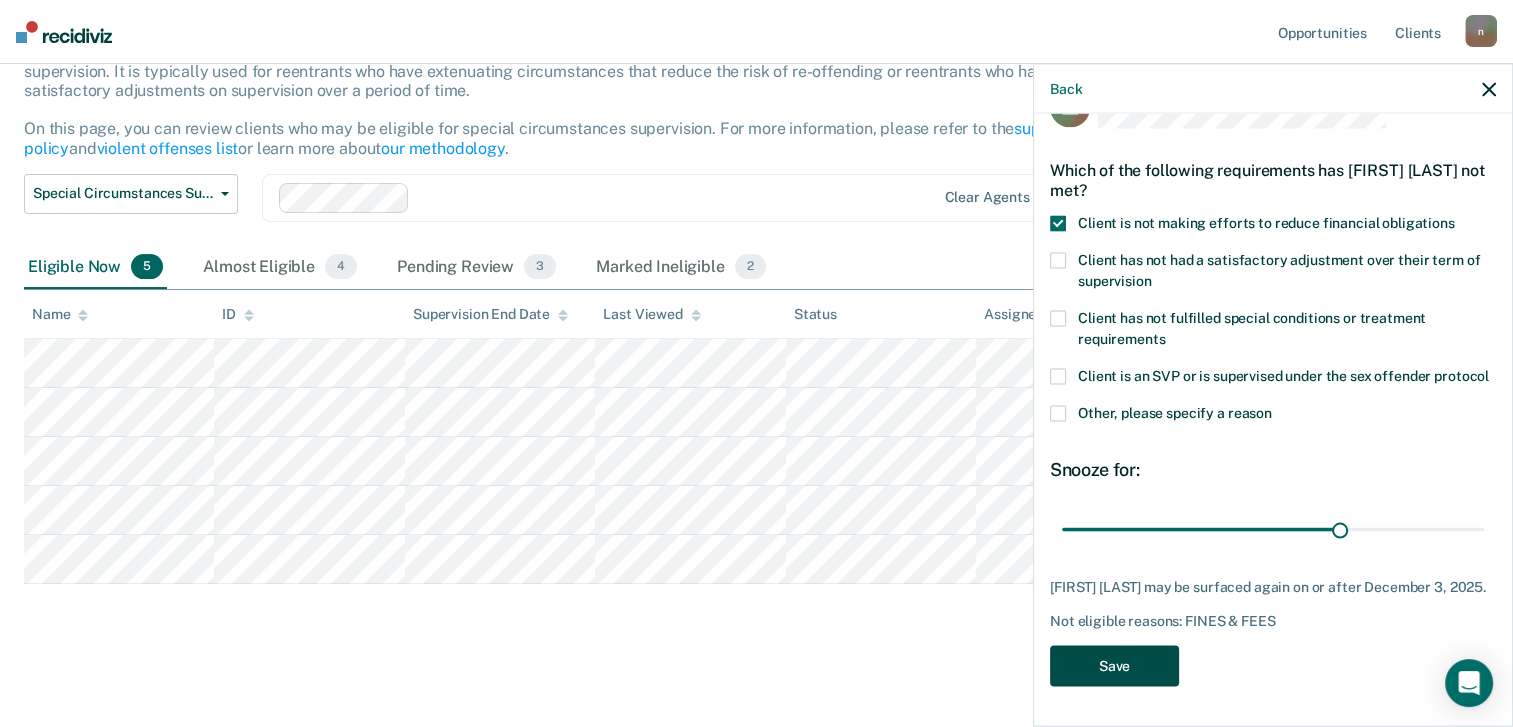 click on "Save" at bounding box center [1114, 665] 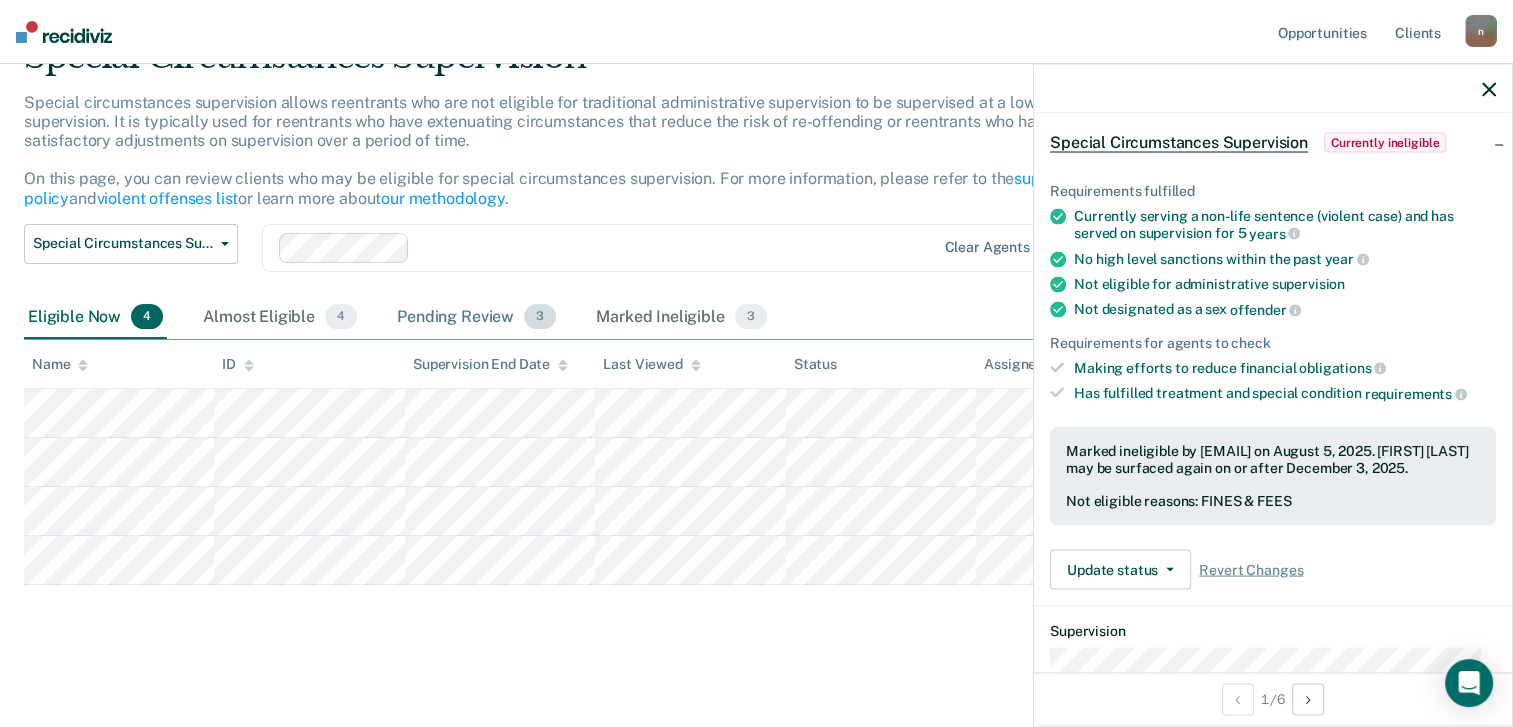 click on "Pending Review 3" at bounding box center [476, 318] 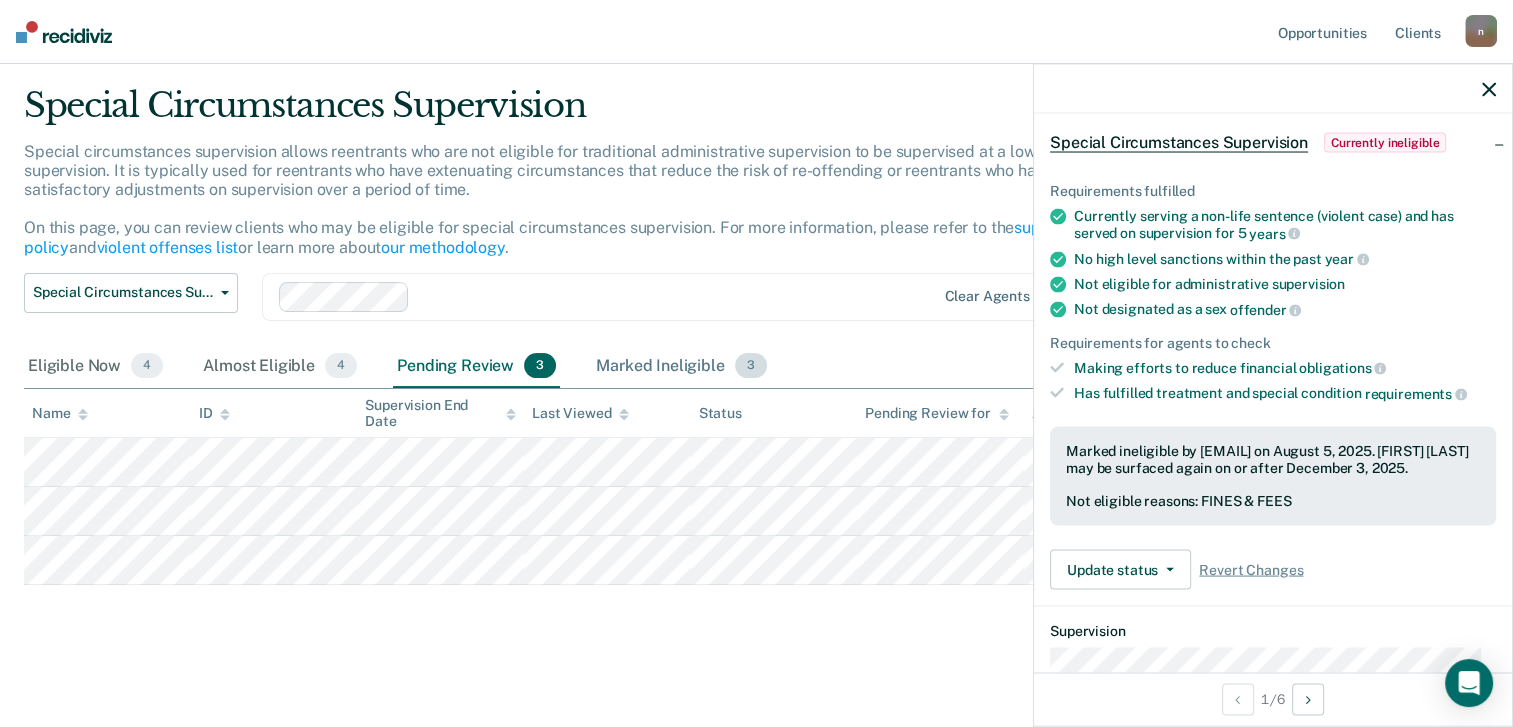 click on "Marked Ineligible 3" at bounding box center [681, 367] 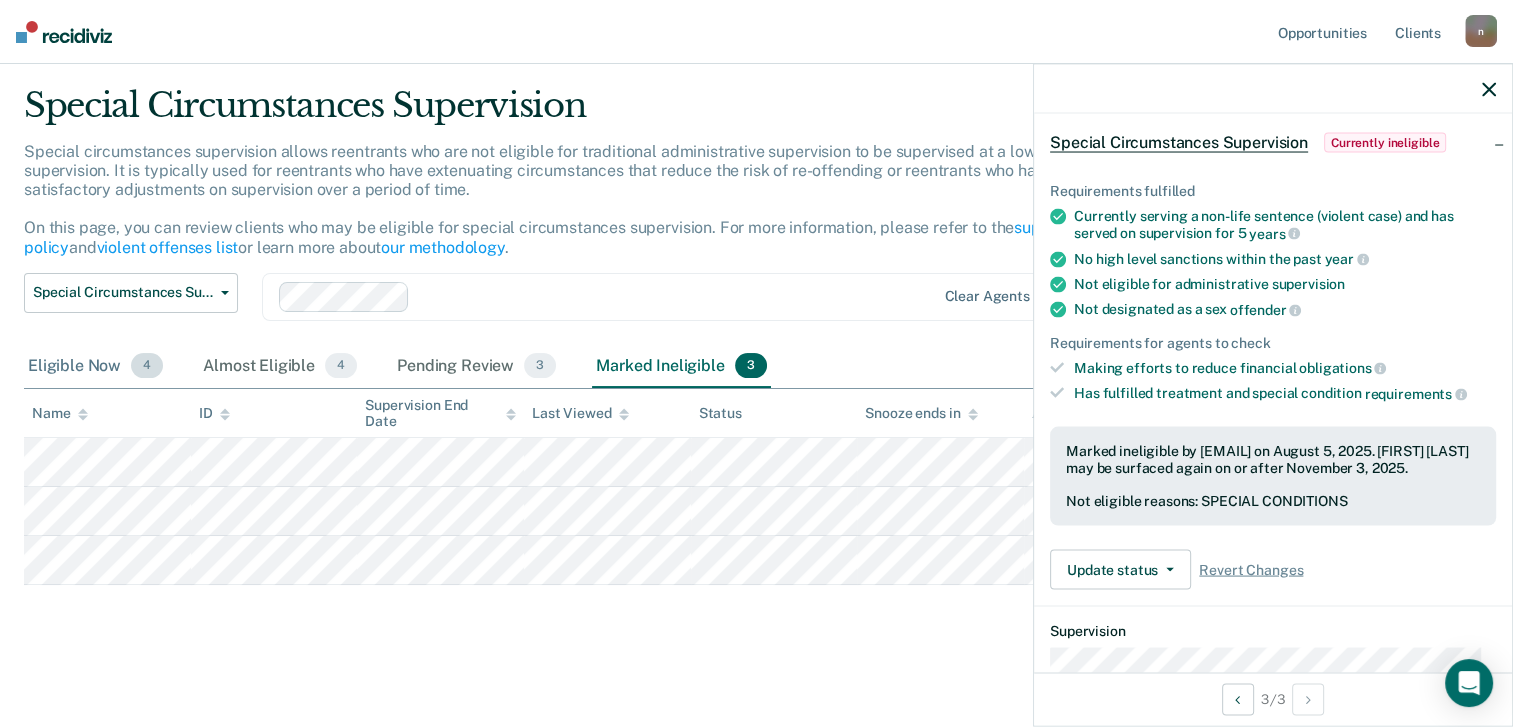 click on "Eligible Now 4" at bounding box center [95, 367] 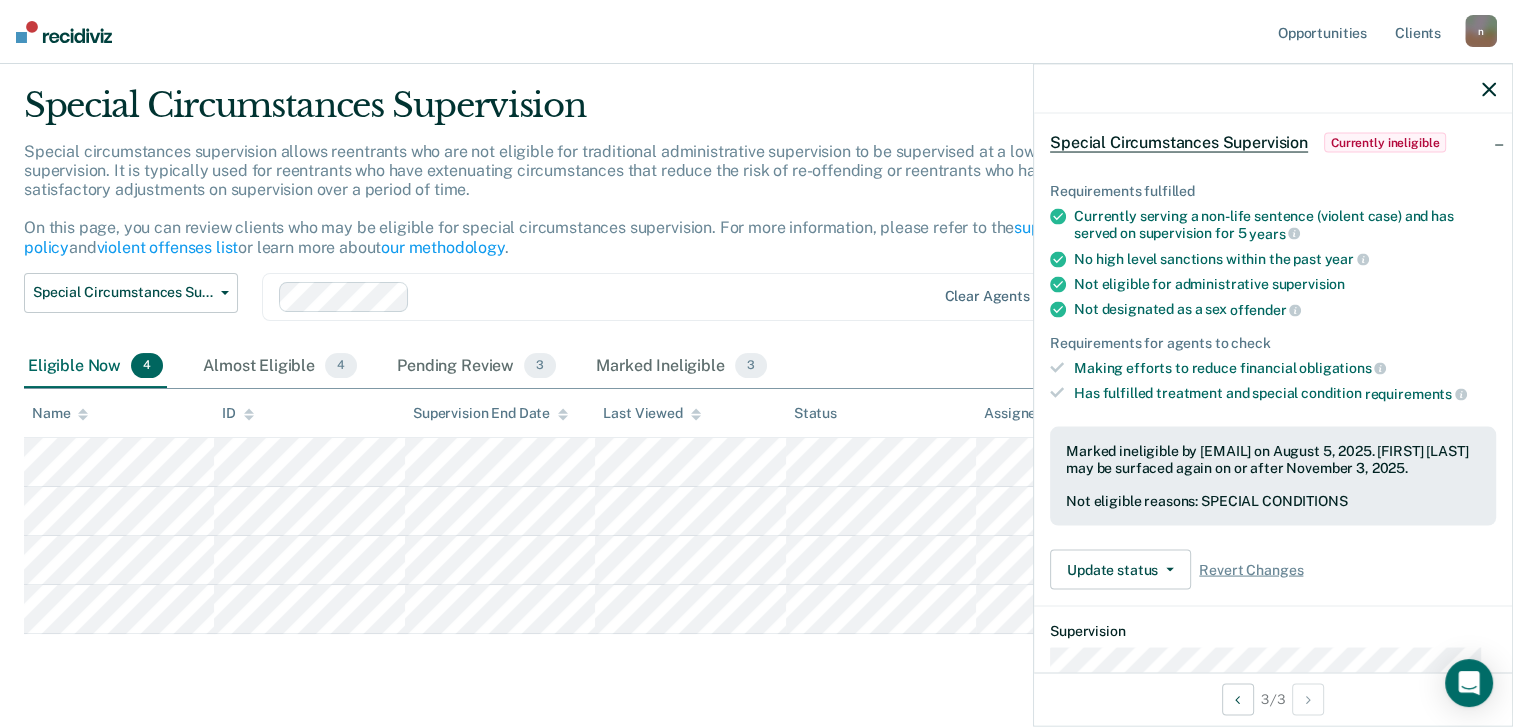 click on "Not eligible reasons: SPECIAL CONDITIONS" at bounding box center (1273, 501) 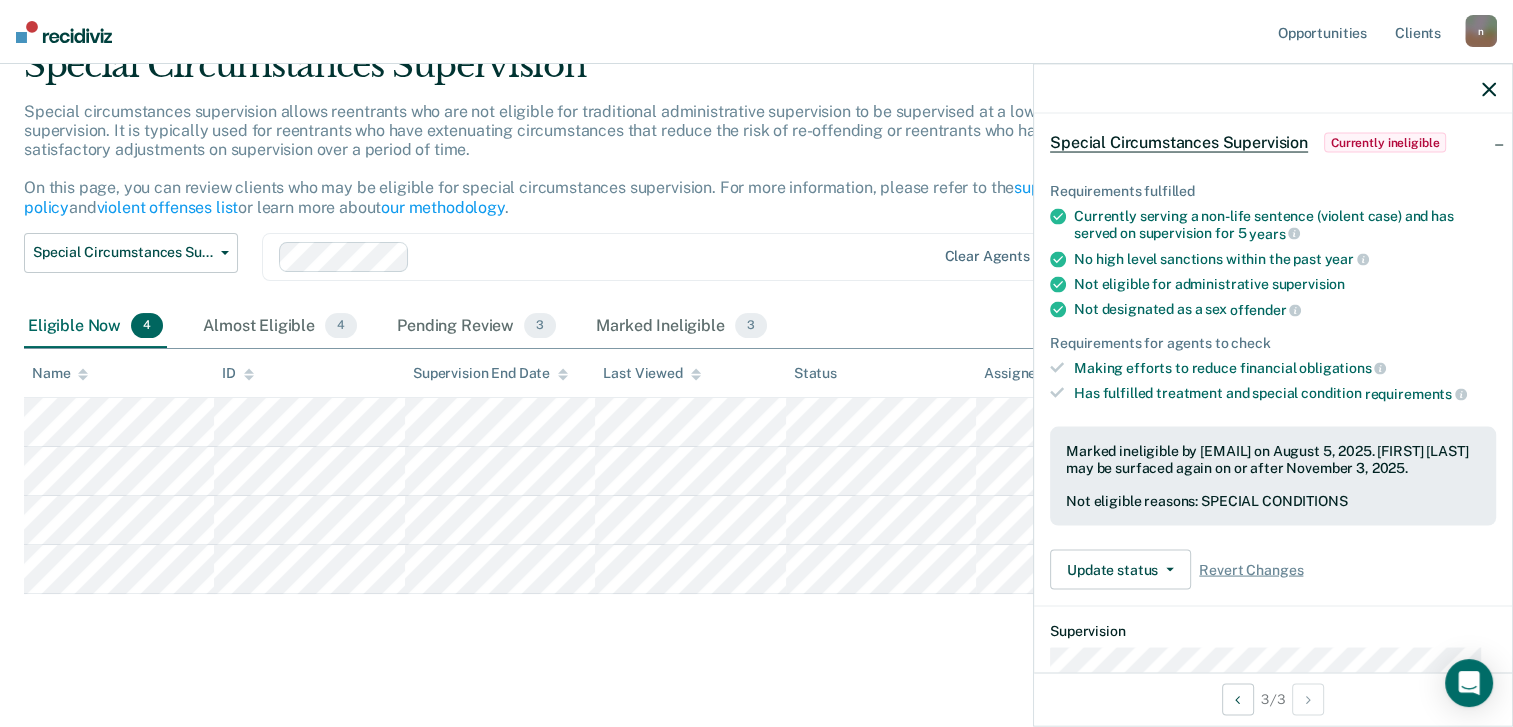 scroll, scrollTop: 102, scrollLeft: 0, axis: vertical 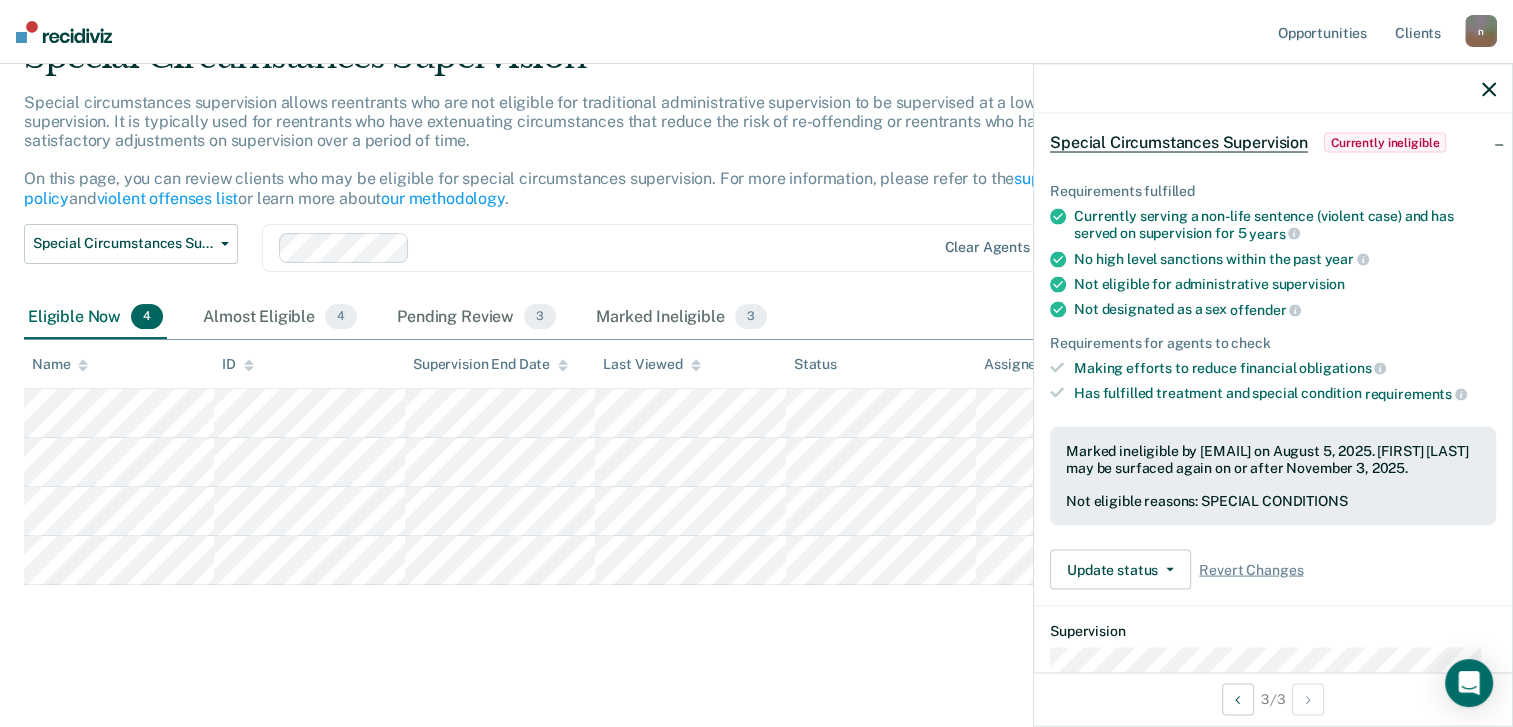 click on "Update status Mark Pending Review Update Ineligibility Revert Changes" at bounding box center [1273, 570] 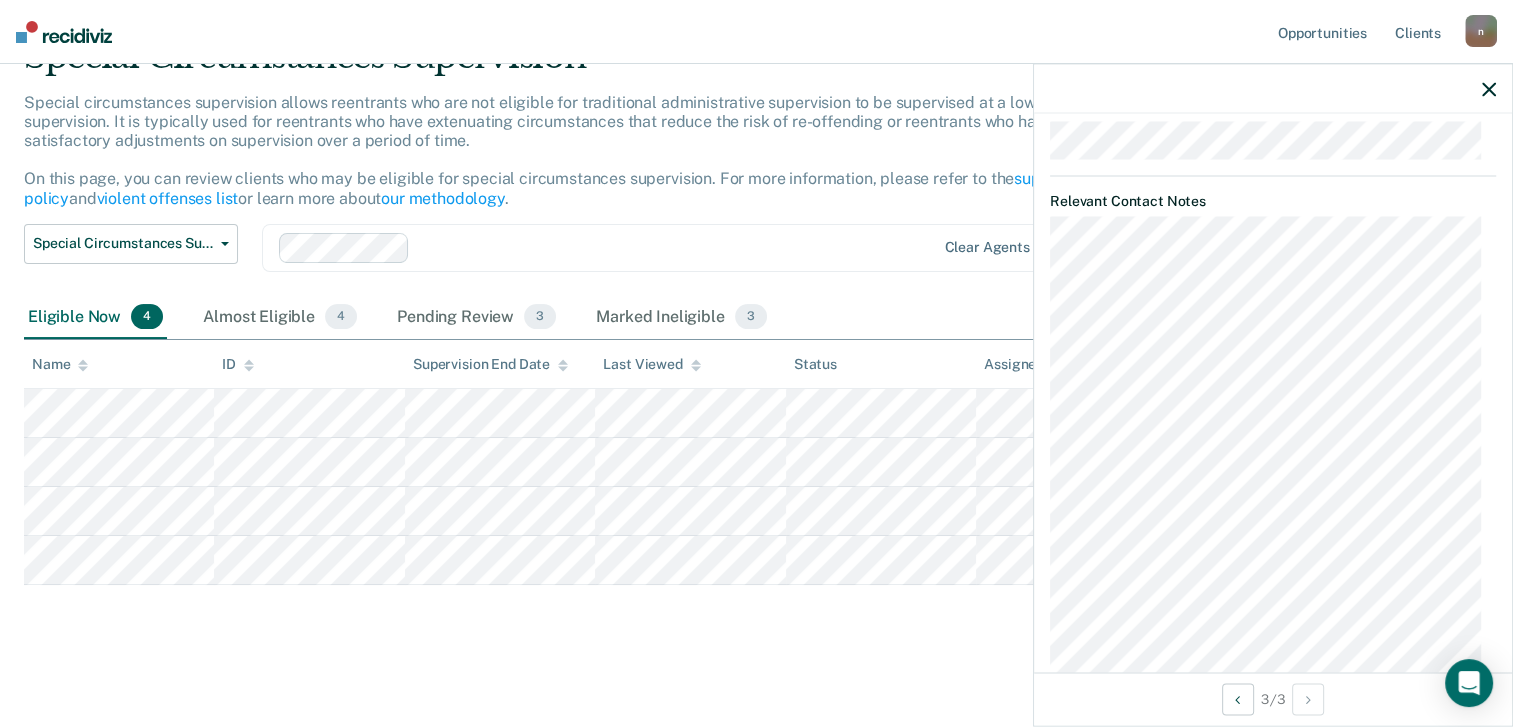 scroll, scrollTop: 846, scrollLeft: 0, axis: vertical 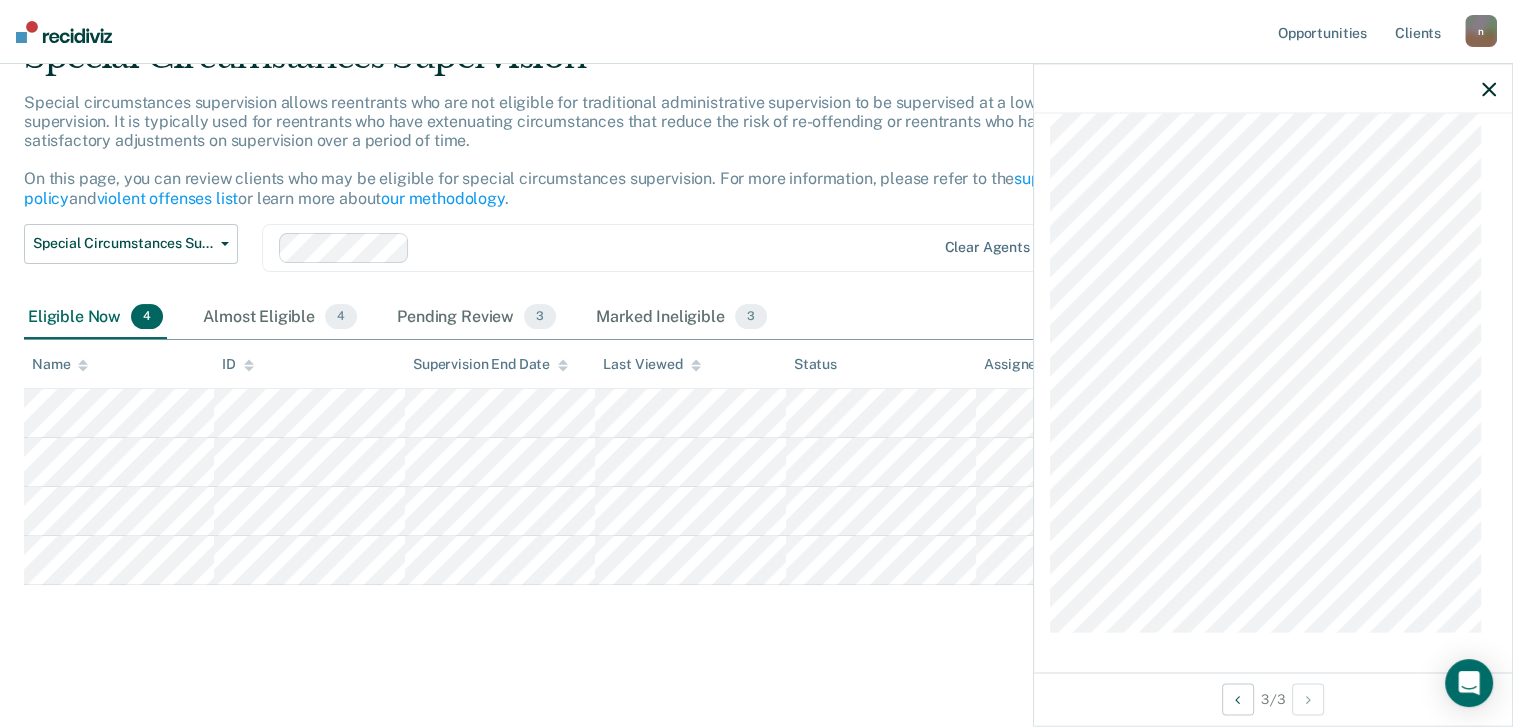 click on "JG Special Circumstances Supervision Currently ineligible Requirements fulfilled Currently serving a non-life sentence (violent case) and has served on supervision for 5 years No high level sanctions within the past year Not eligible for administrative supervision Not designated as a sex offender Requirements for agents to check Making efforts to reduce financial obligations Has fulfilled treatment and special condition requirements Marked ineligible by [EMAIL] on August 5, 2025. [FIRST] [LAST] may be surfaced again on or after November 3, 2025. Not eligible reasons: SPECIAL CONDITIONS Update status Mark Pending Review Update Ineligibility Revert Changes Supervision Contact Relevant Contact Notes" at bounding box center [1273, 393] 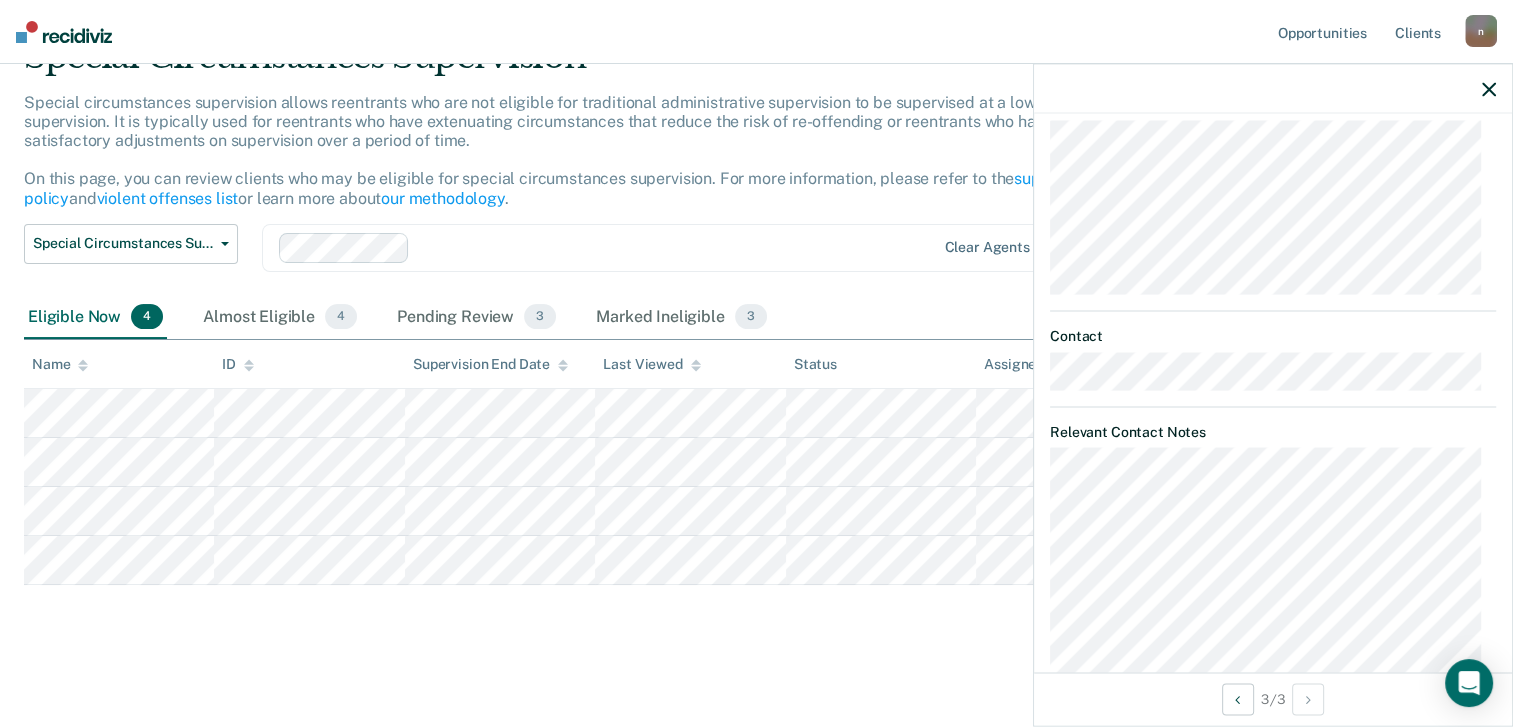 scroll, scrollTop: 451, scrollLeft: 0, axis: vertical 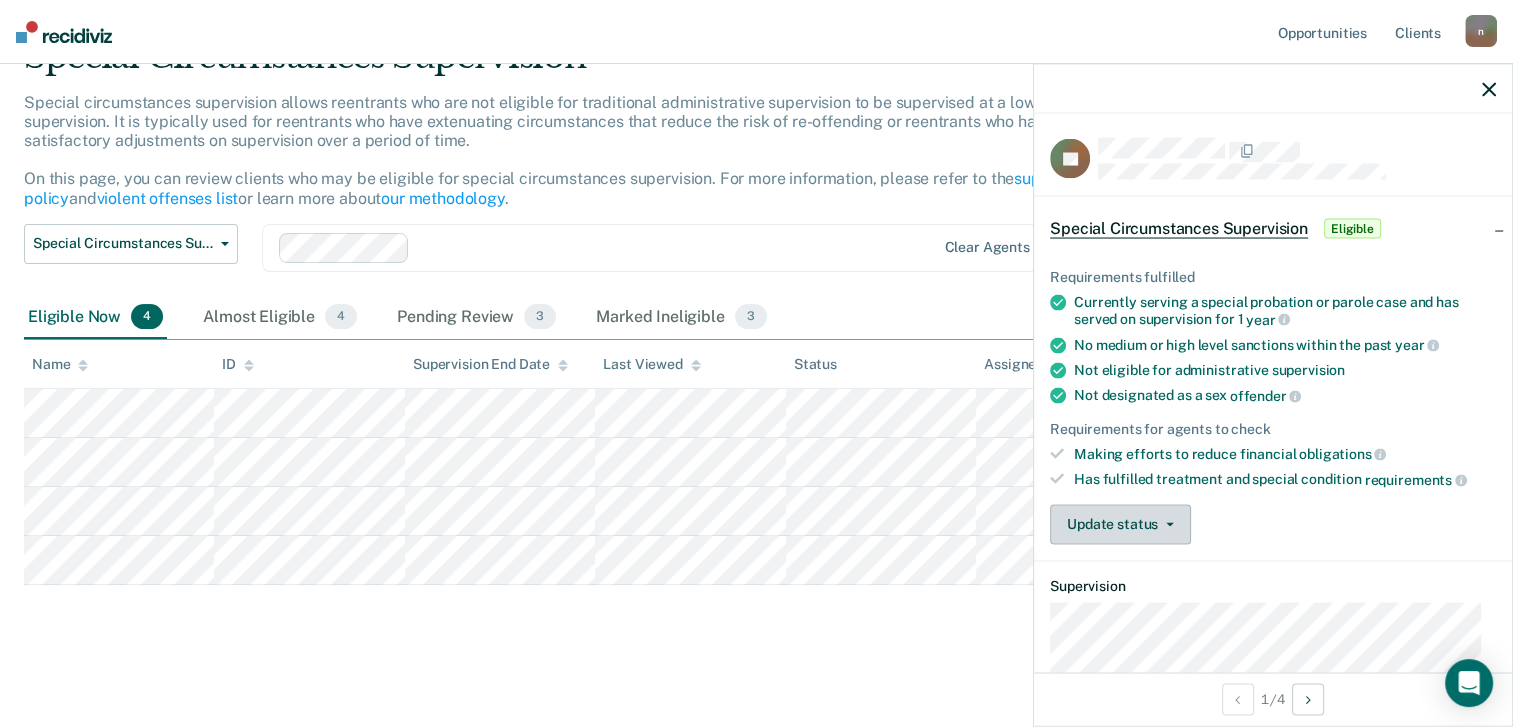 click on "Update status" at bounding box center [1120, 524] 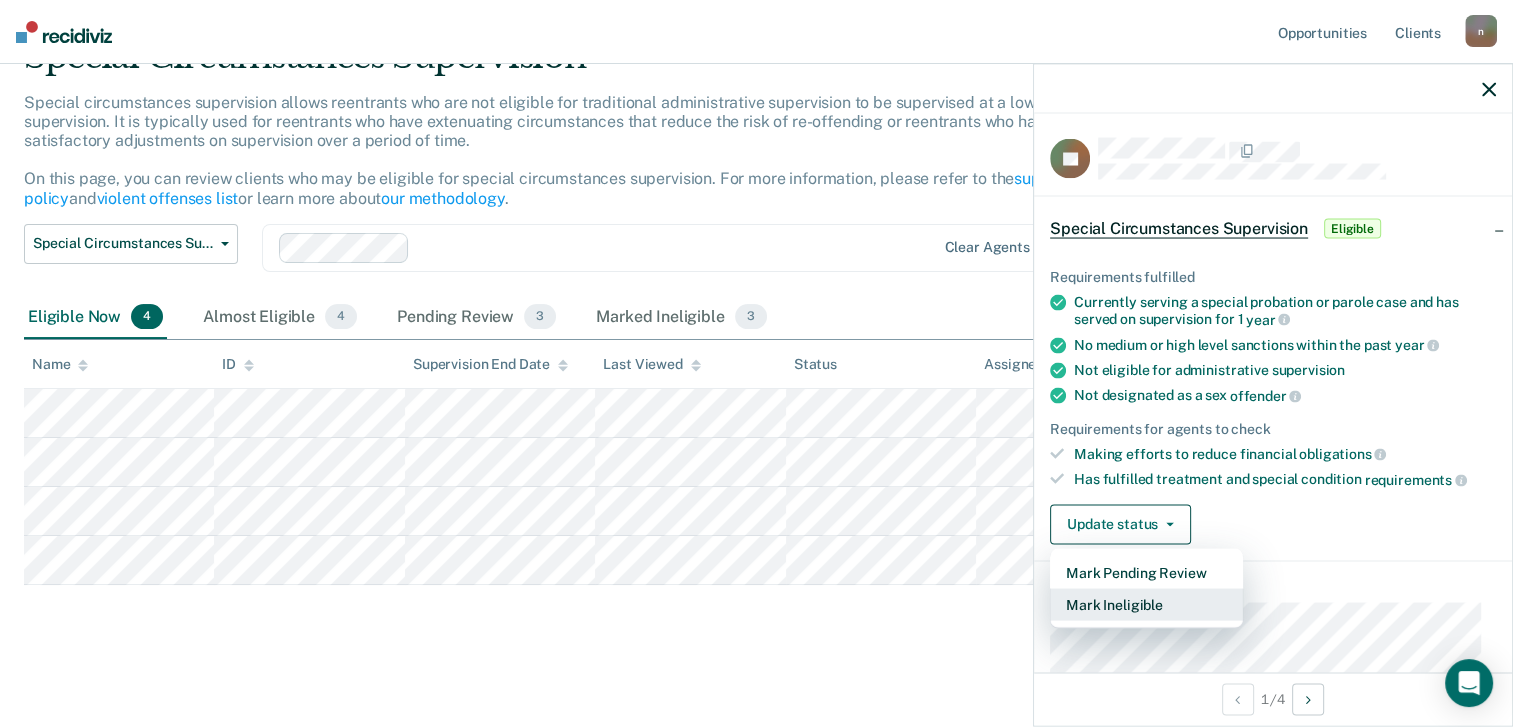 click on "Mark Ineligible" at bounding box center (1146, 604) 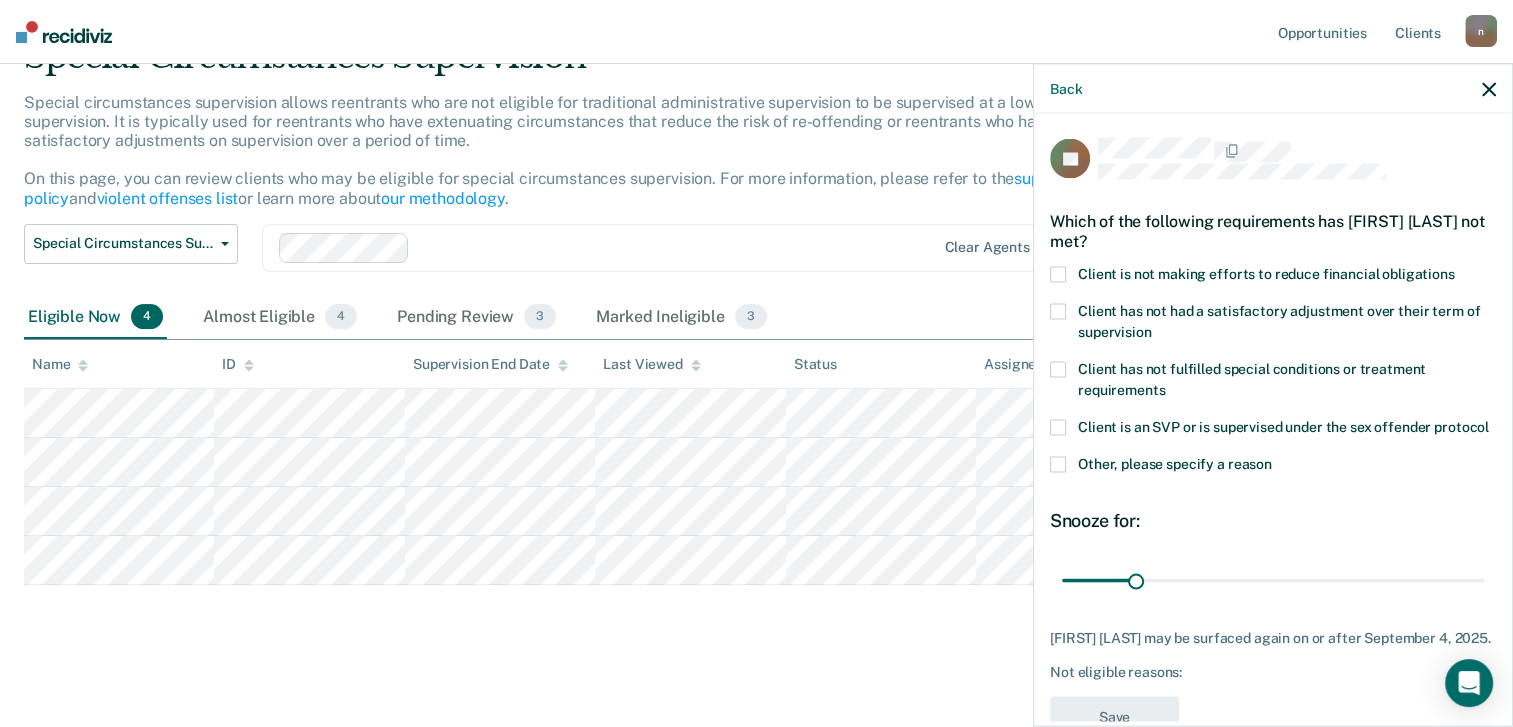 click at bounding box center [1058, 274] 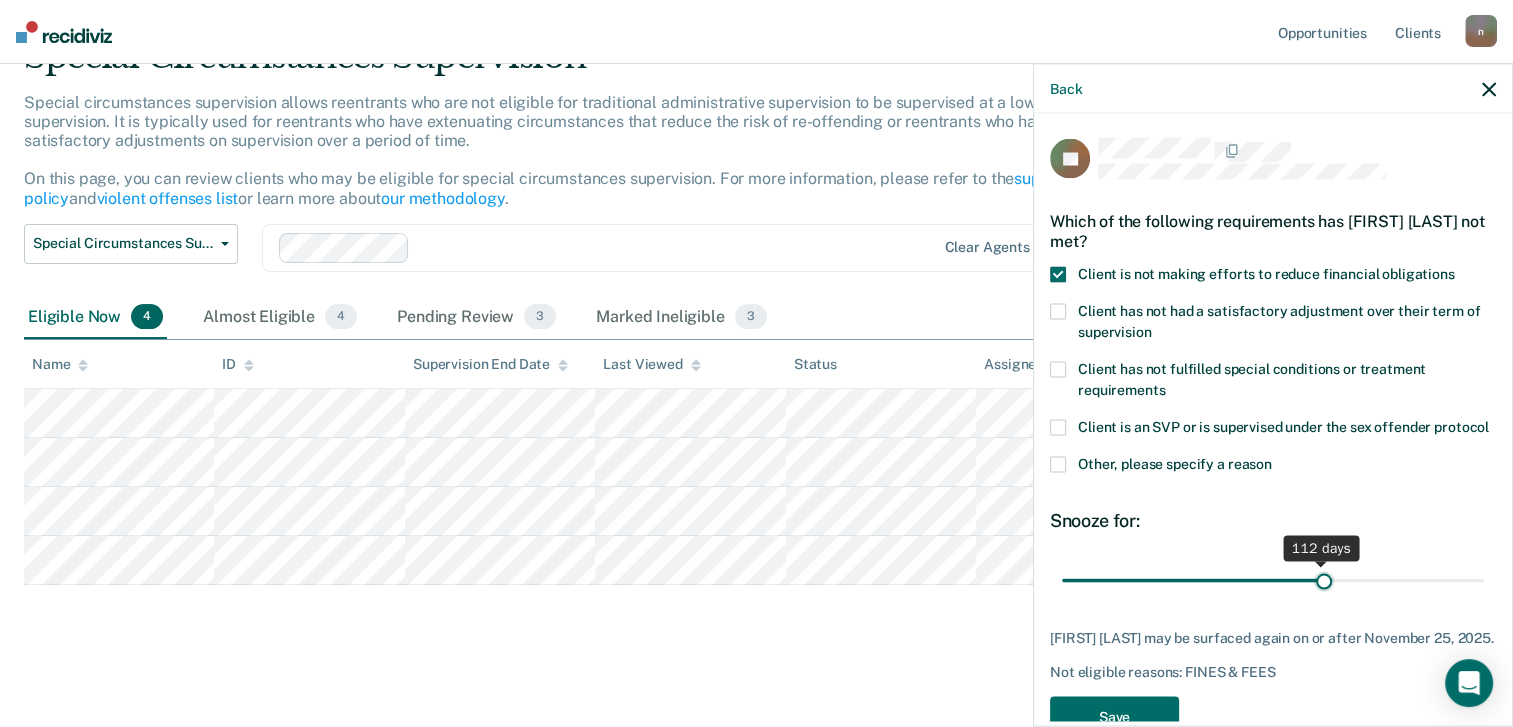 drag, startPoint x: 1136, startPoint y: 600, endPoint x: 1314, endPoint y: 595, distance: 178.0702 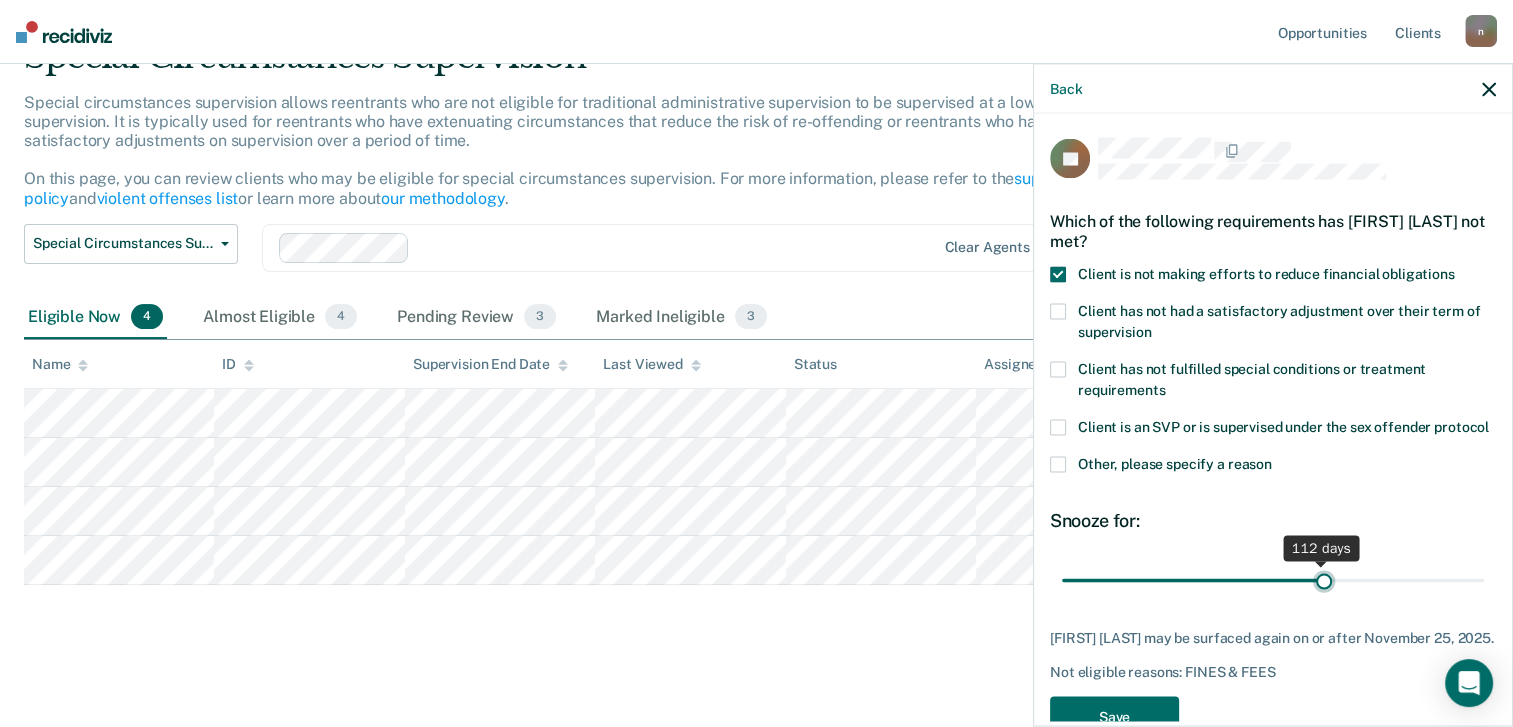 click at bounding box center (1273, 580) 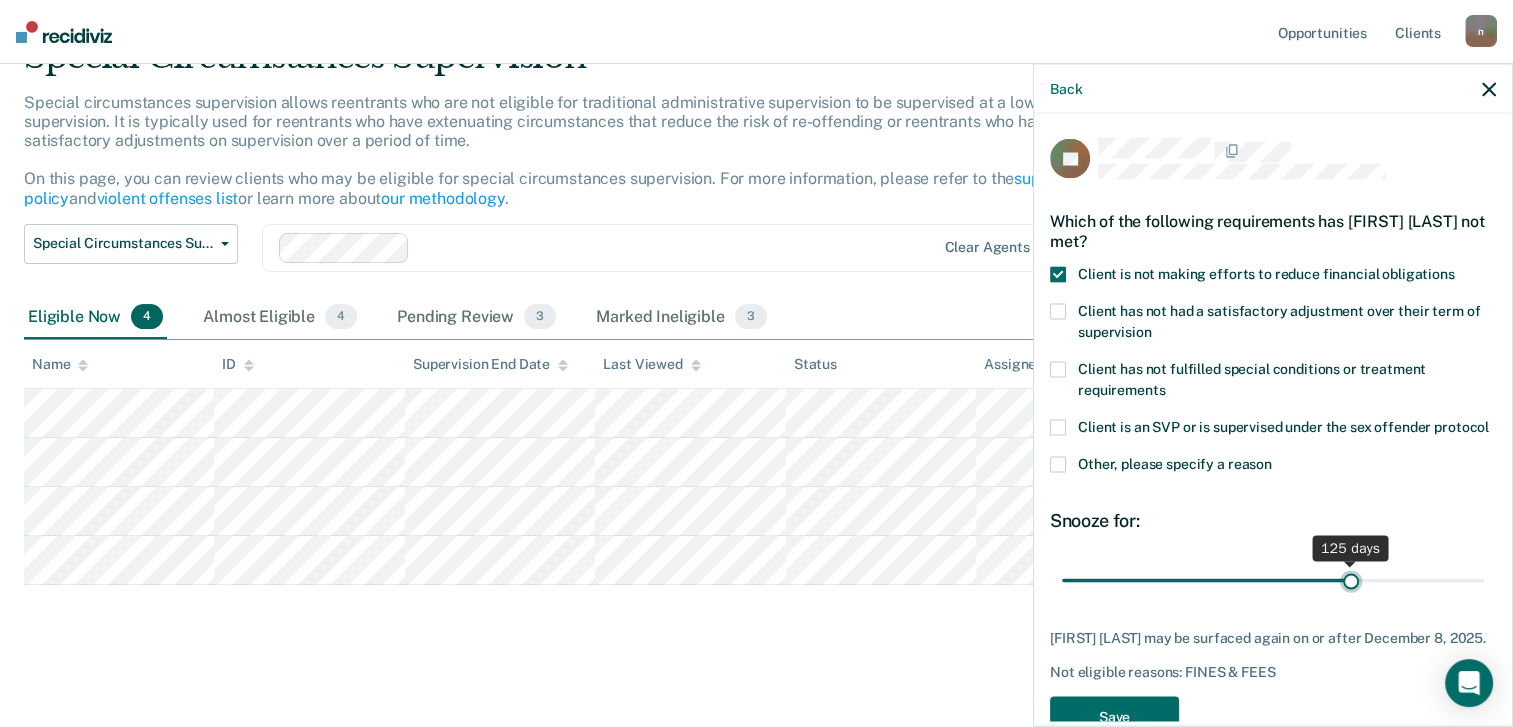 drag, startPoint x: 1313, startPoint y: 601, endPoint x: 1340, endPoint y: 602, distance: 27.018513 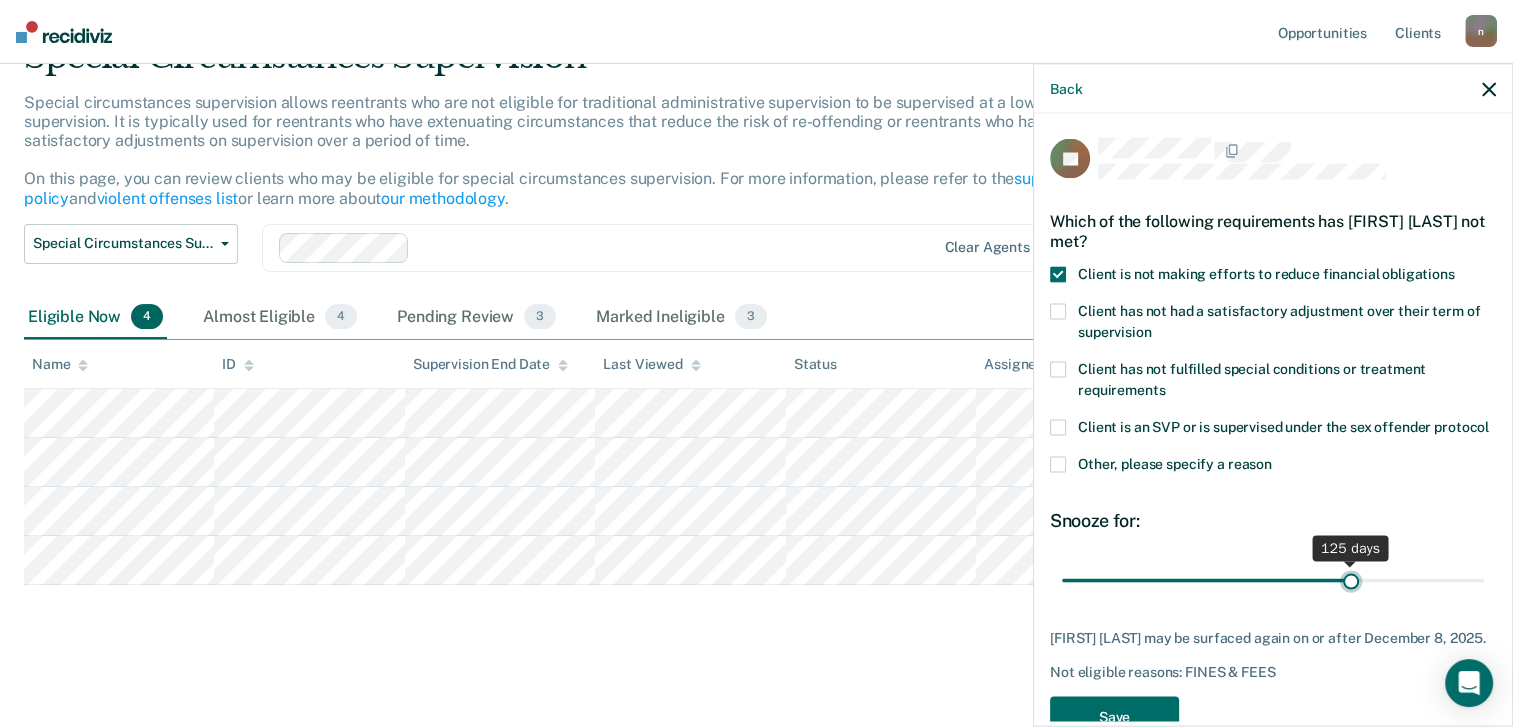 click at bounding box center (1273, 580) 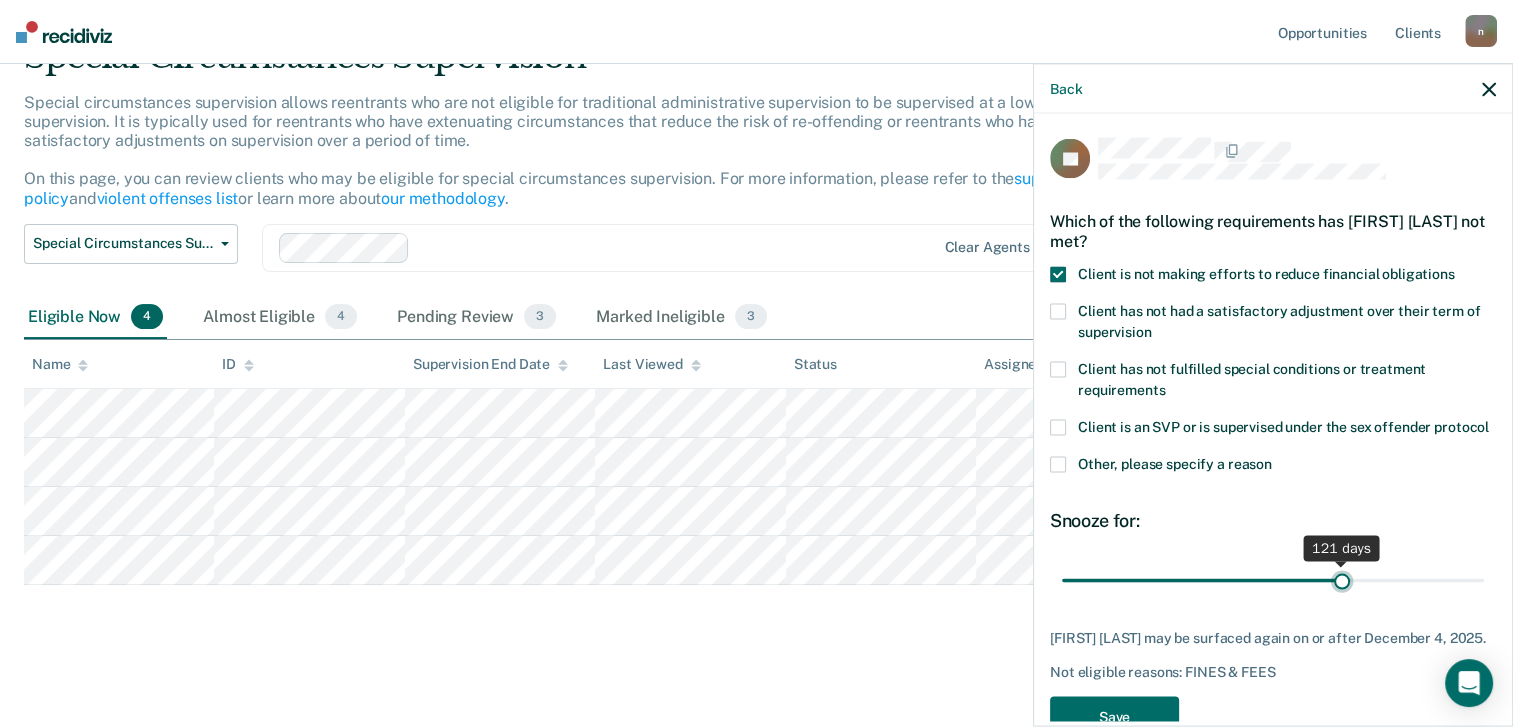 type on "120" 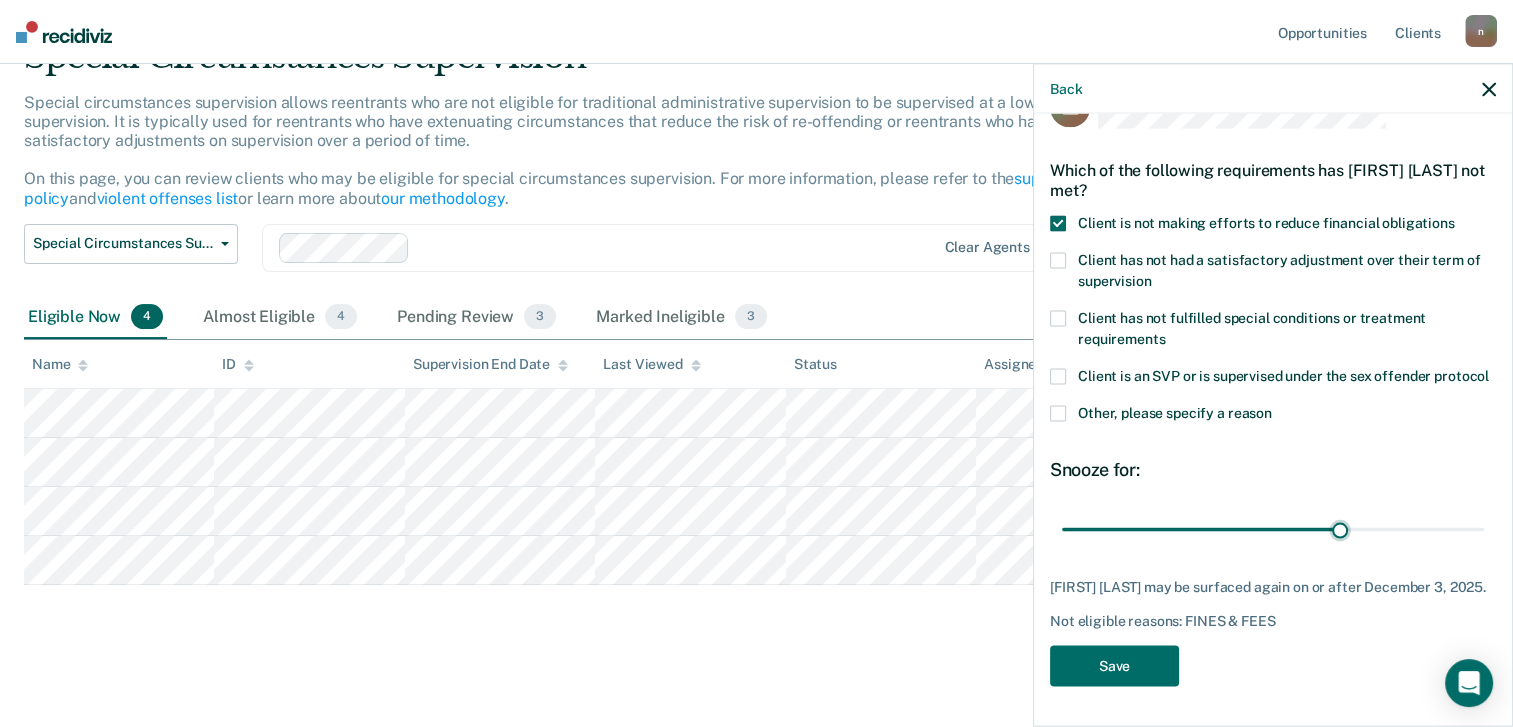 scroll, scrollTop: 86, scrollLeft: 0, axis: vertical 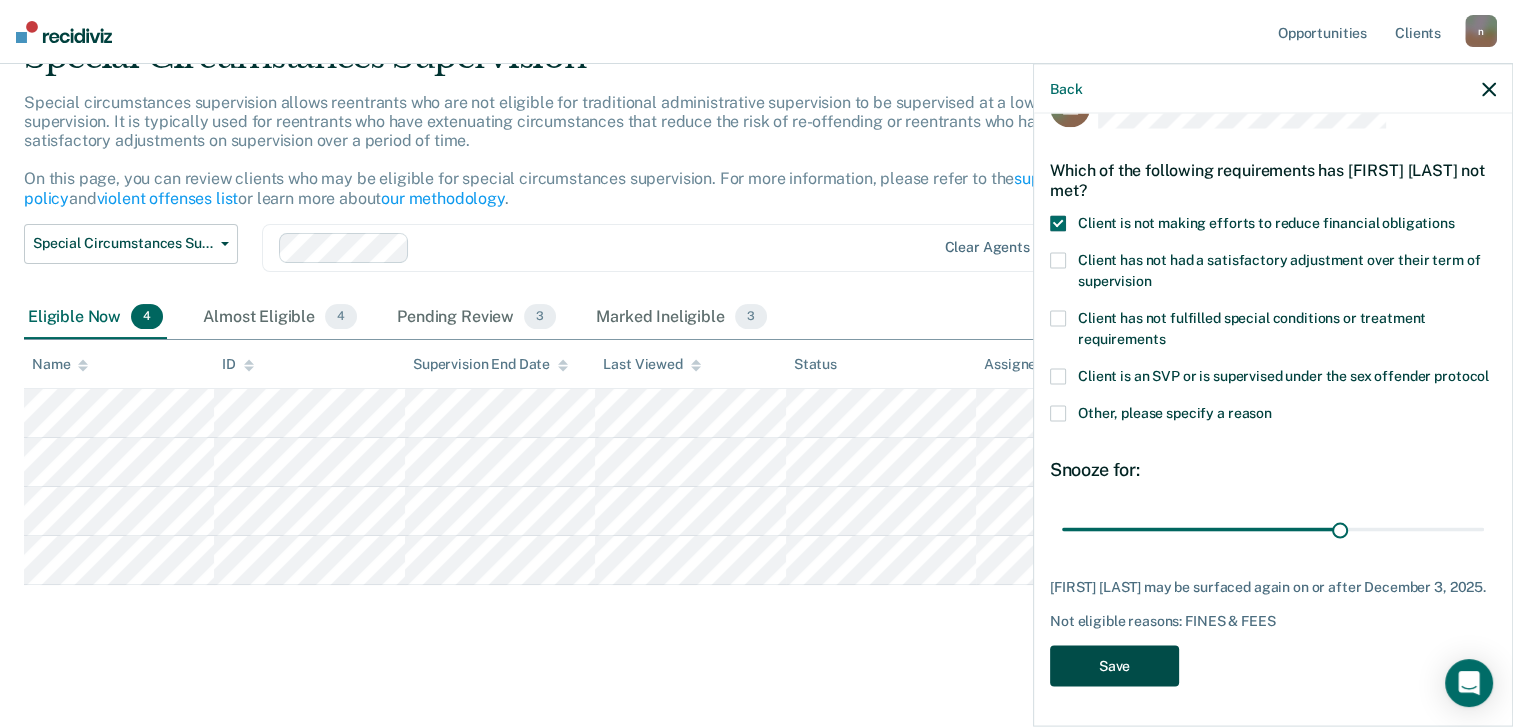 click on "Save" at bounding box center [1114, 665] 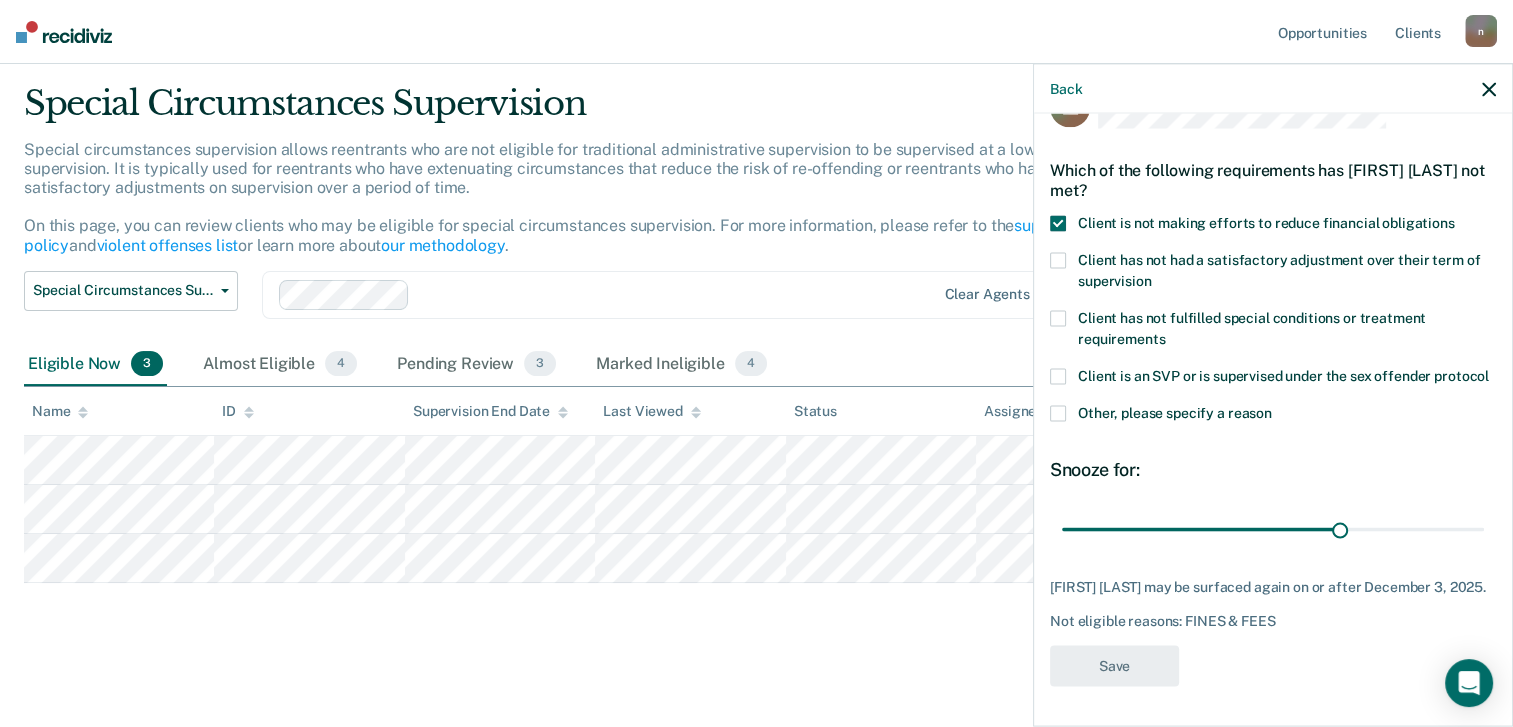 scroll, scrollTop: 53, scrollLeft: 0, axis: vertical 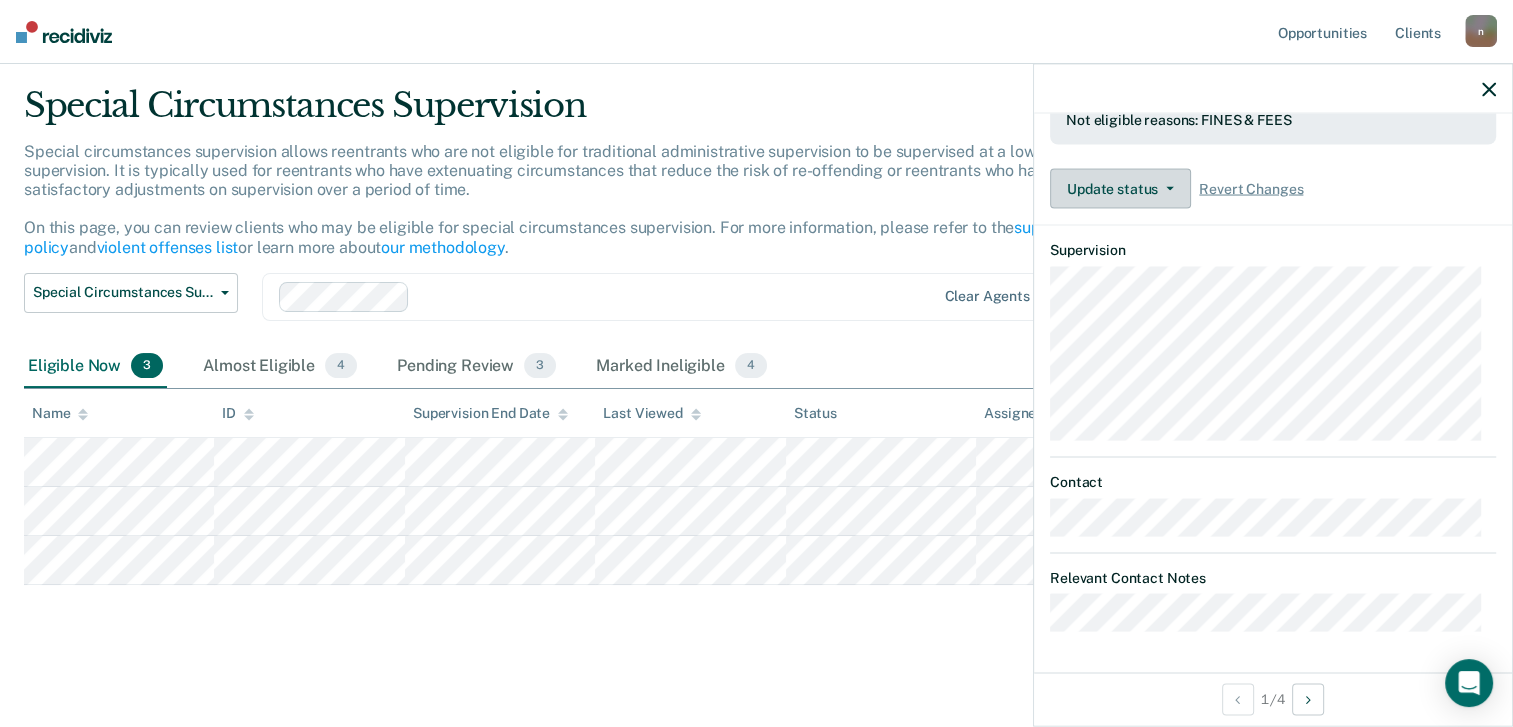 click on "Update status" at bounding box center [1120, 189] 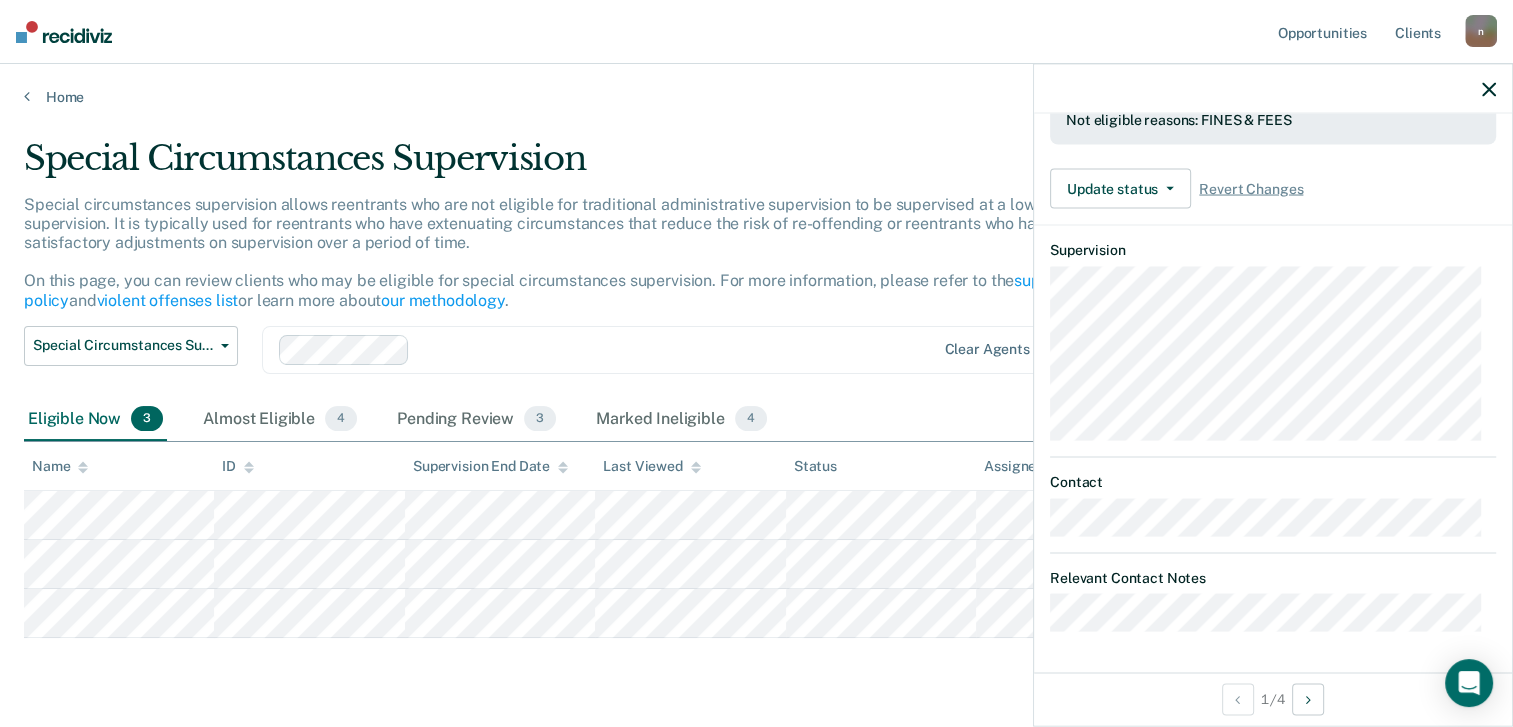 scroll, scrollTop: 0, scrollLeft: 0, axis: both 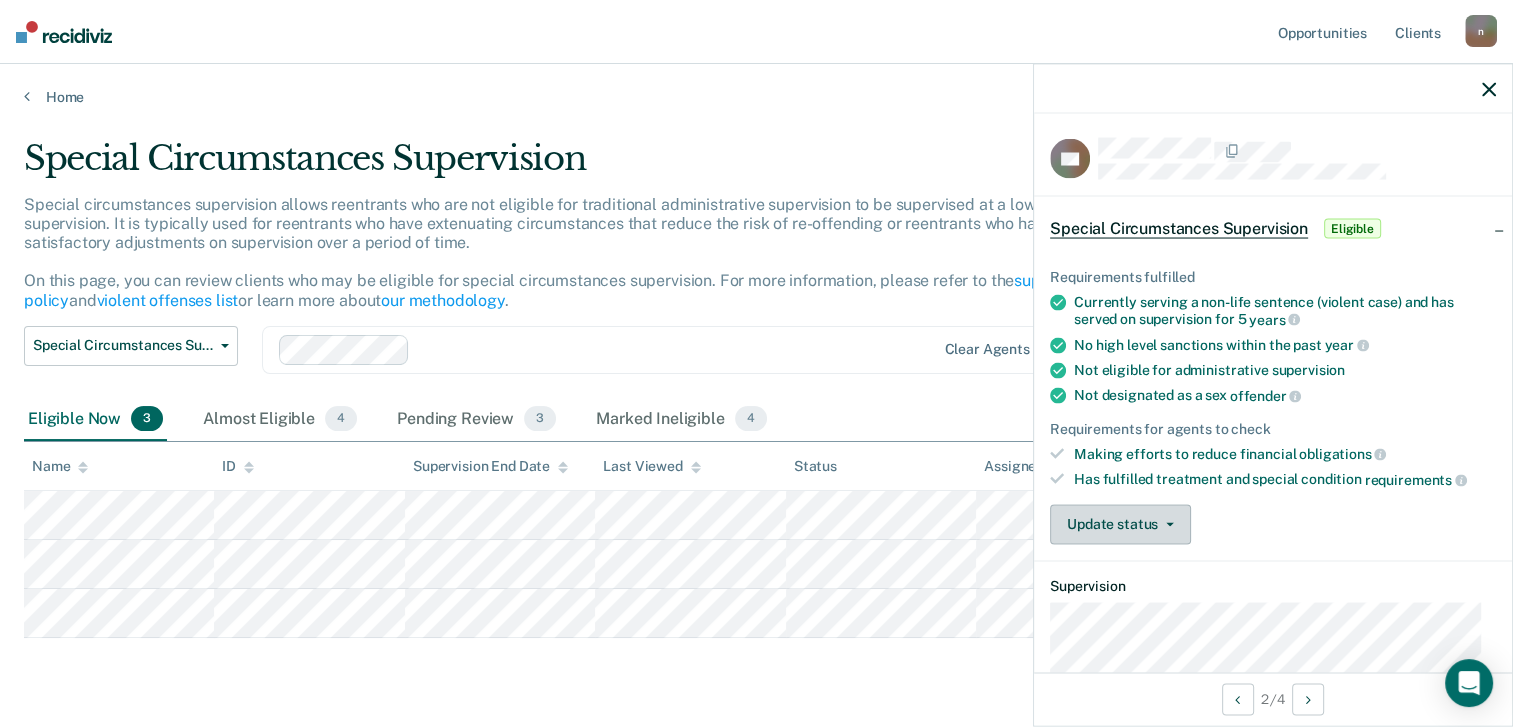 click at bounding box center (1166, 524) 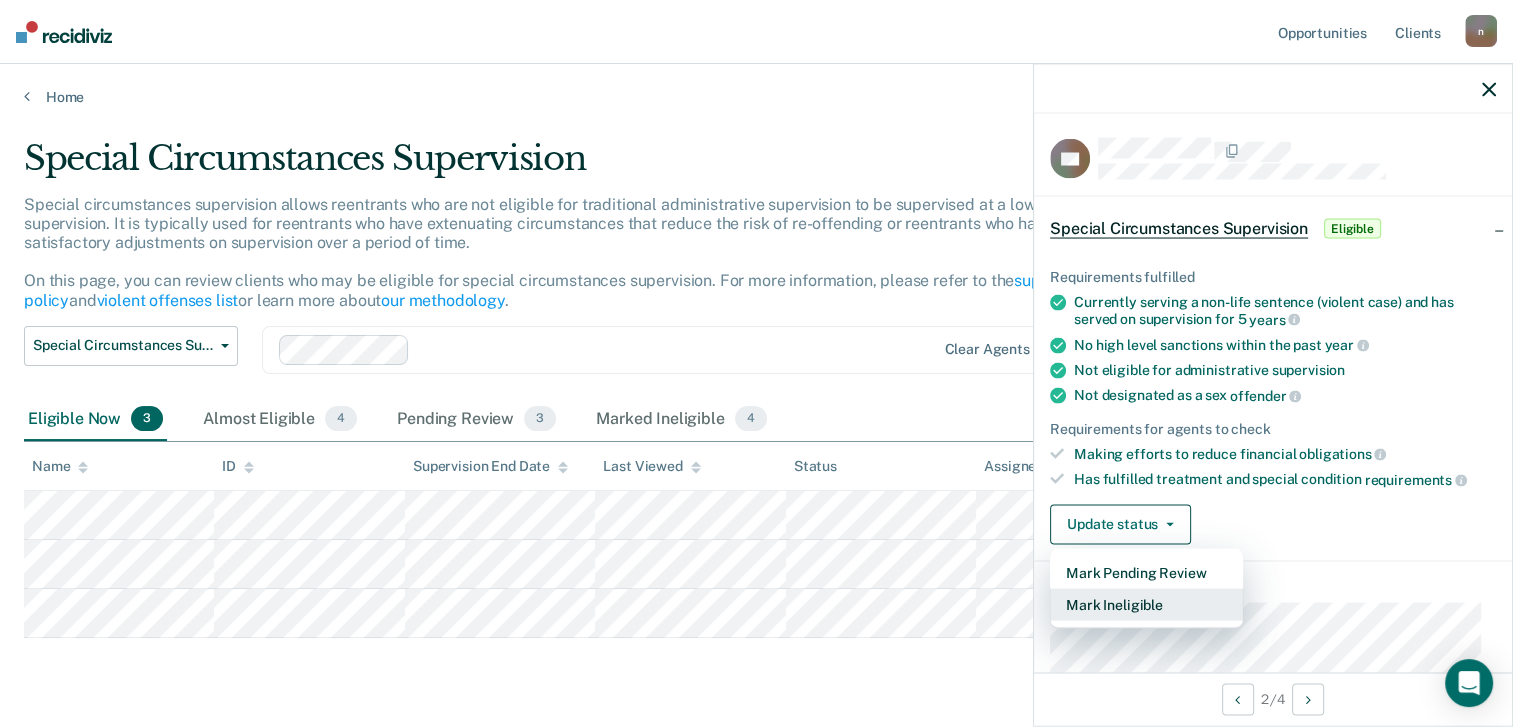 click on "Mark Ineligible" at bounding box center [1146, 604] 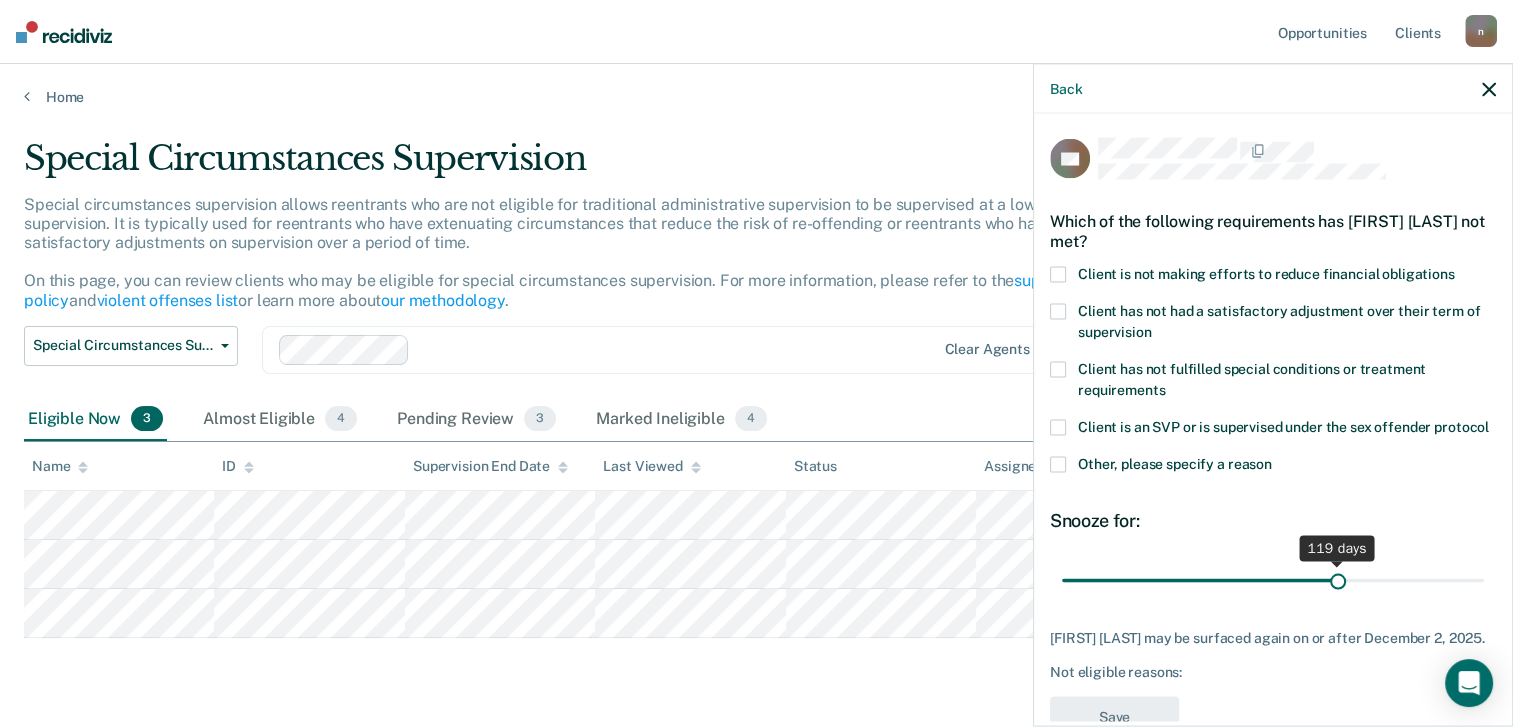 drag, startPoint x: 1136, startPoint y: 599, endPoint x: 1326, endPoint y: 594, distance: 190.06578 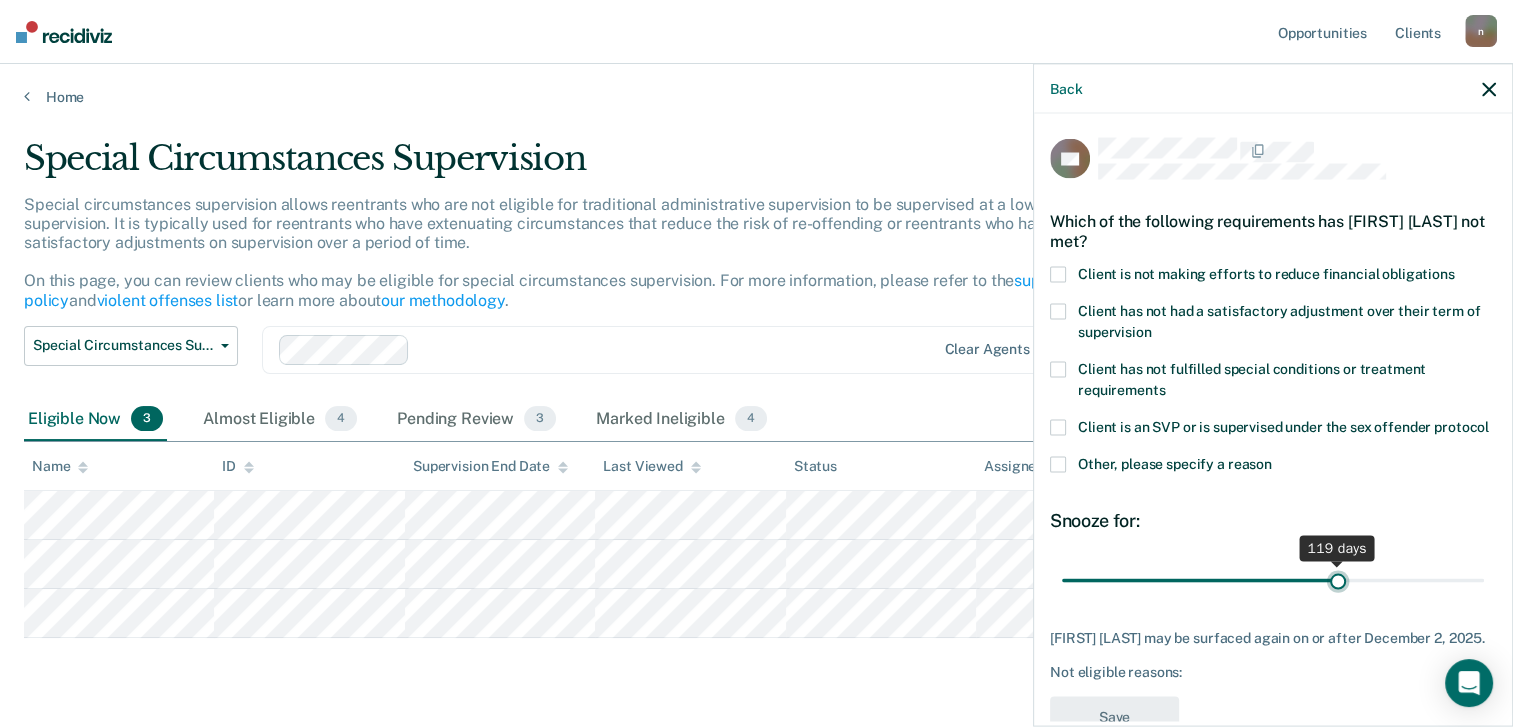 click at bounding box center (1273, 580) 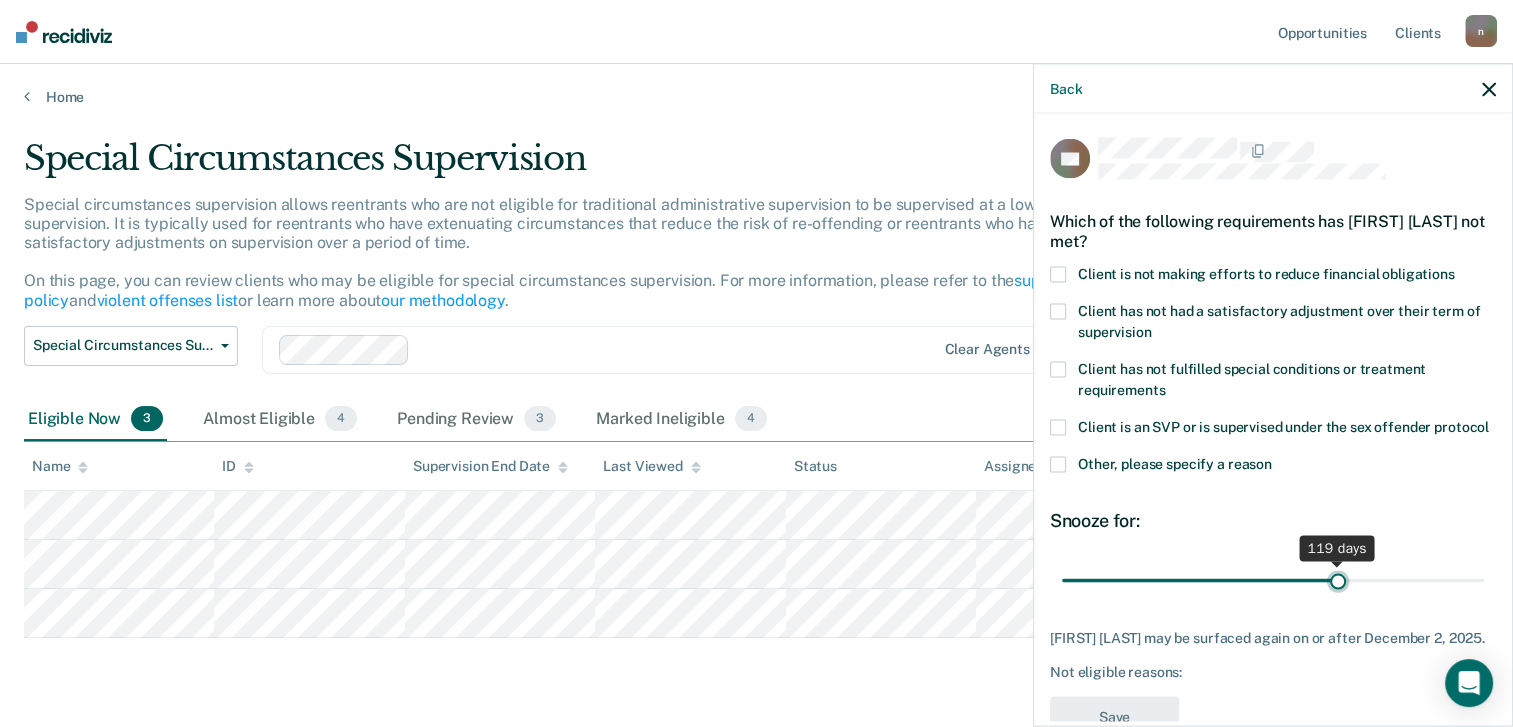click at bounding box center (1273, 580) 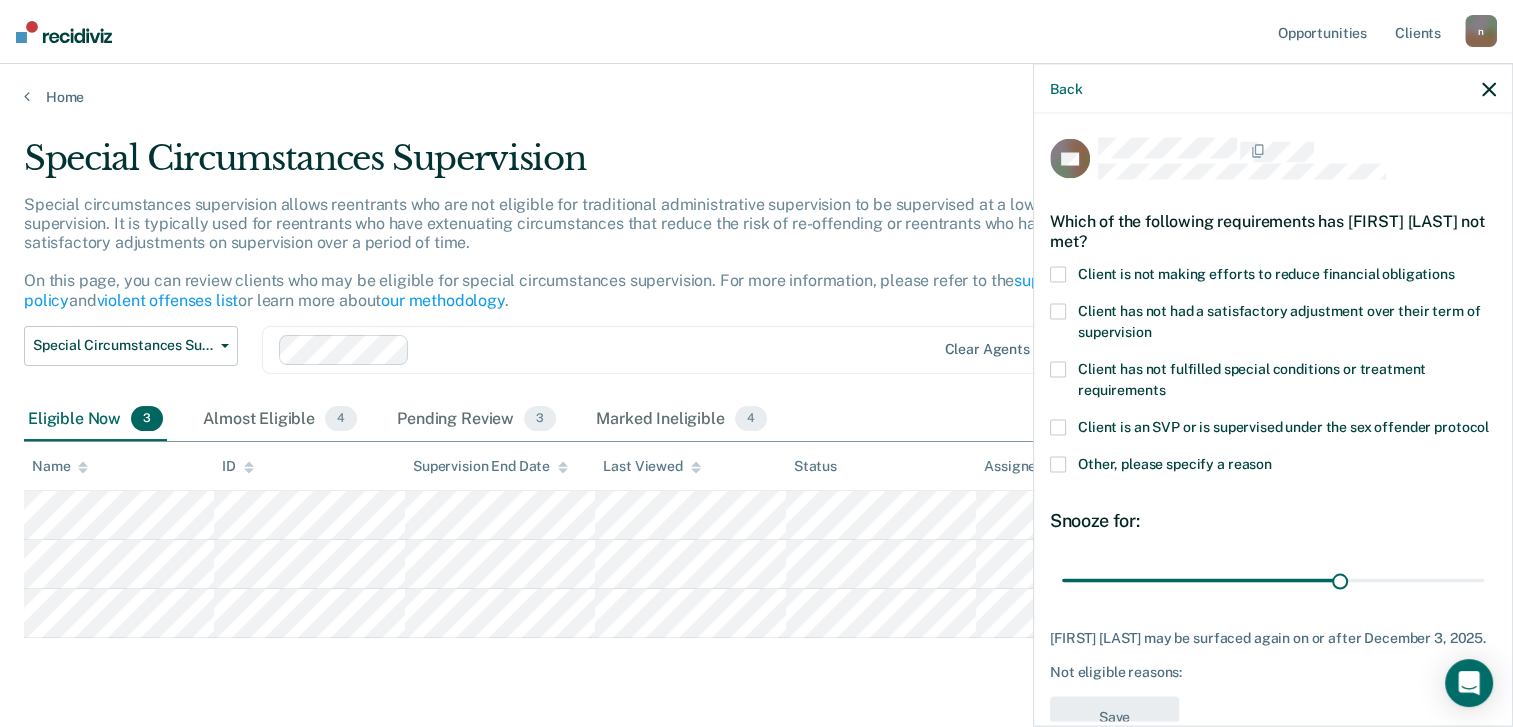 click at bounding box center (1058, 274) 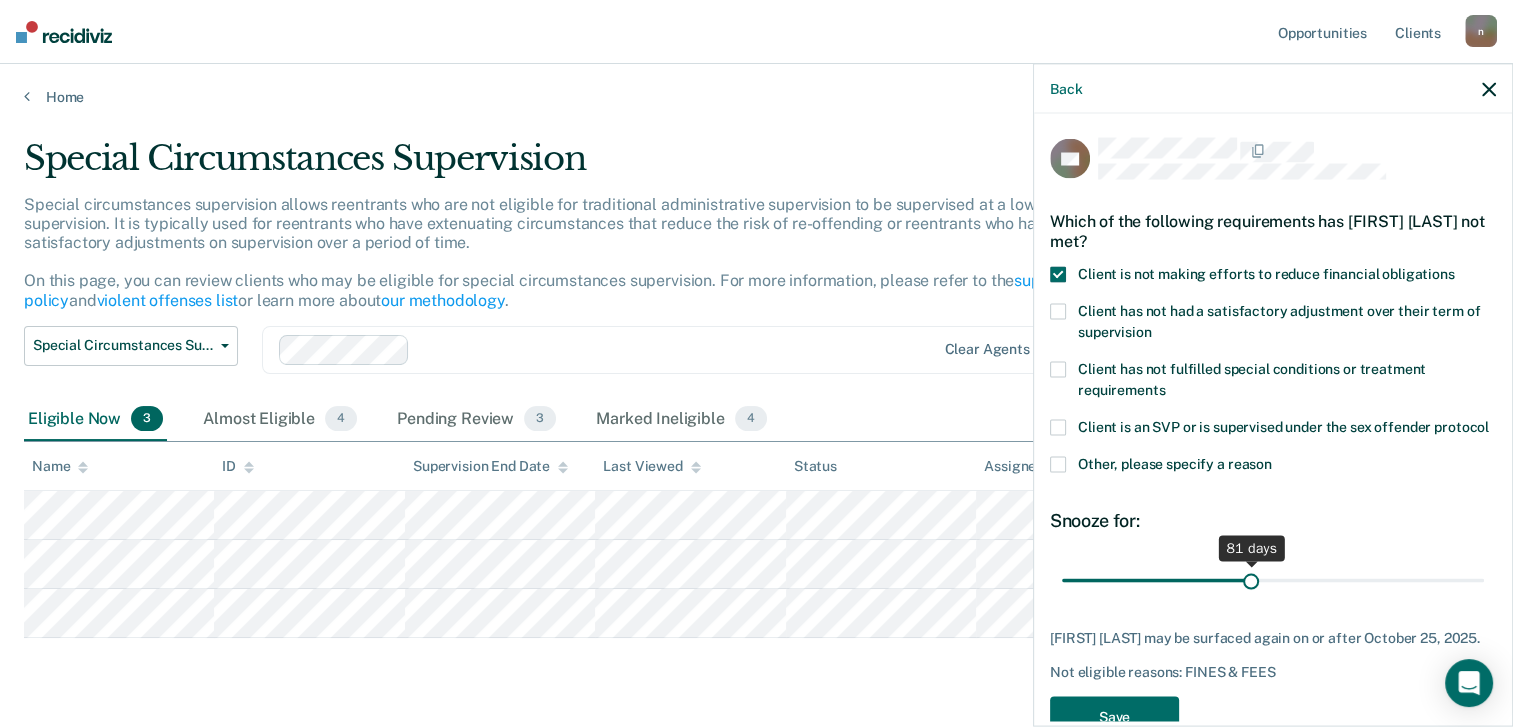 drag, startPoint x: 1328, startPoint y: 600, endPoint x: 1244, endPoint y: 588, distance: 84.85281 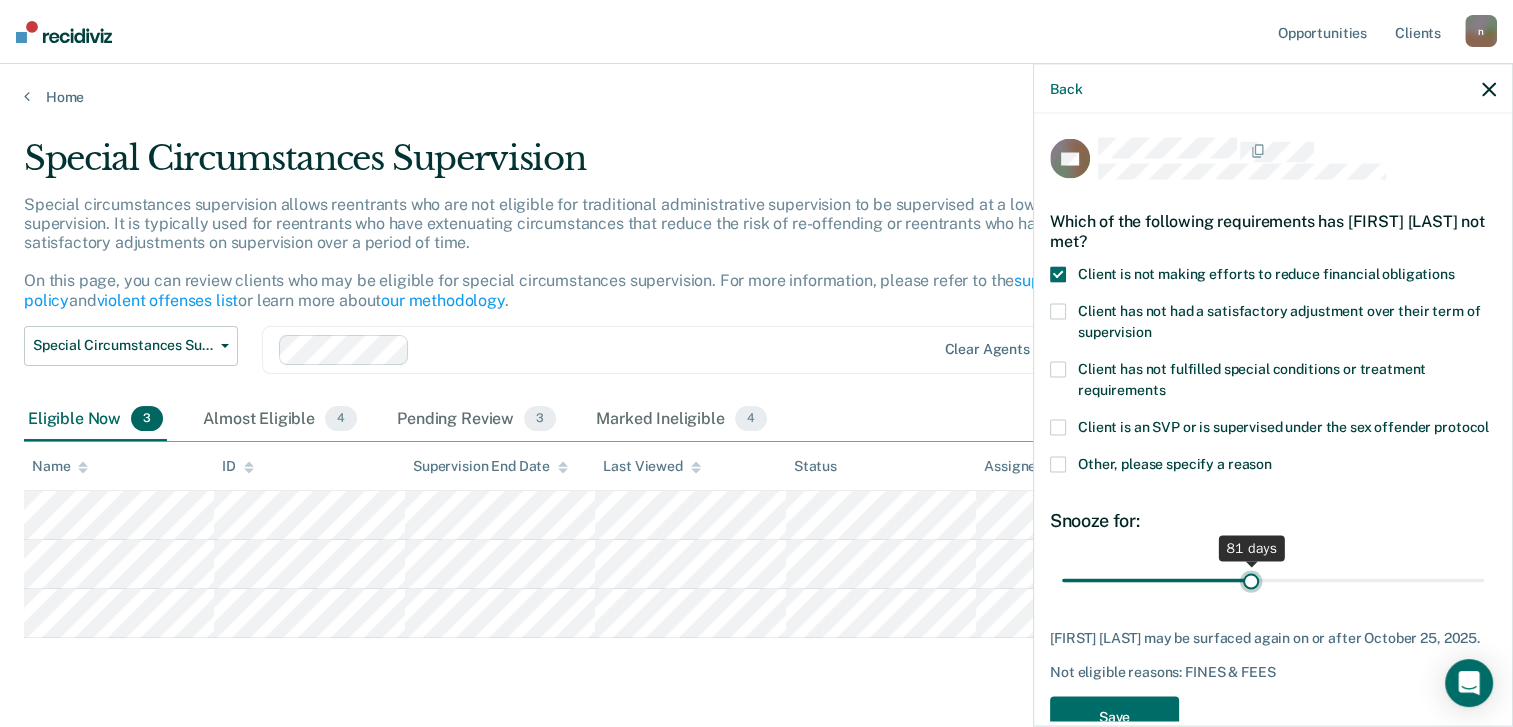 click at bounding box center (1273, 580) 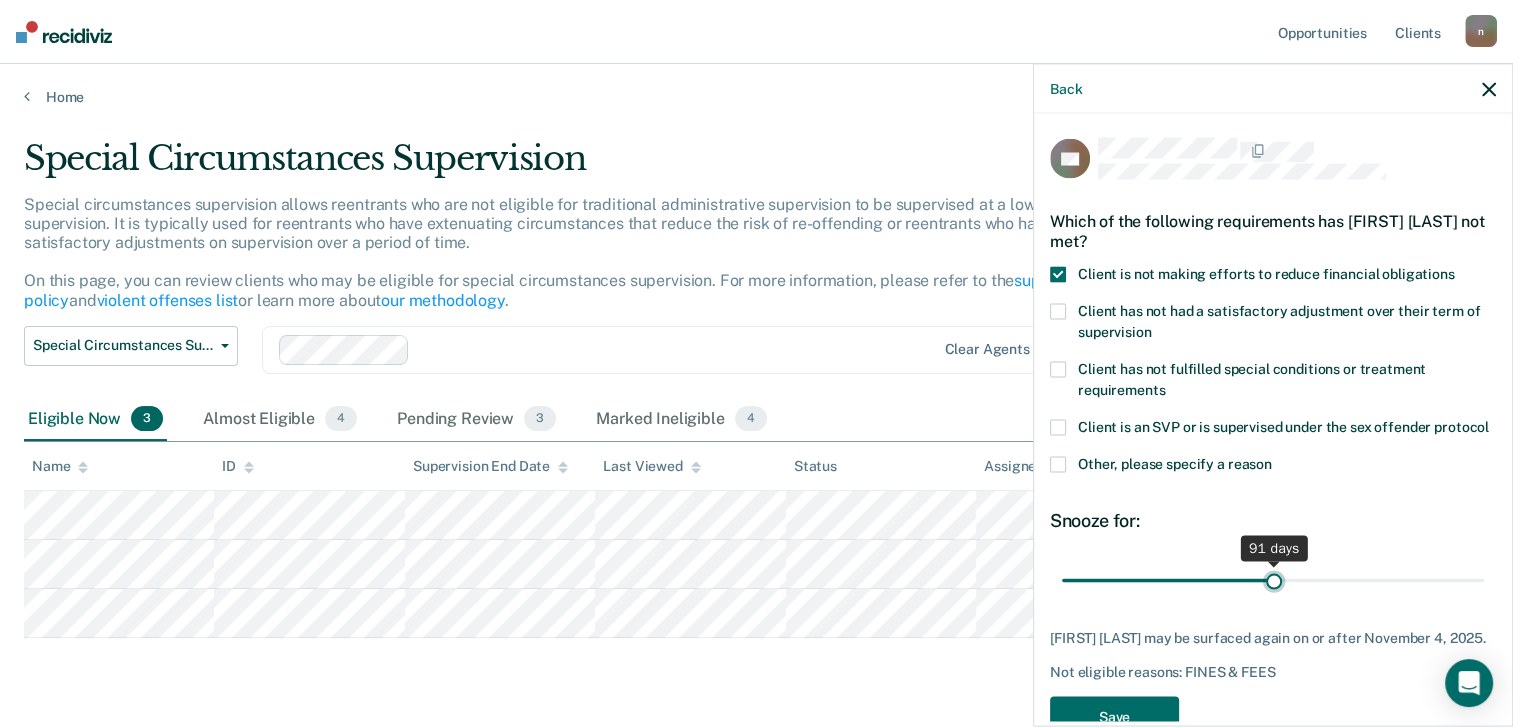 type on "90" 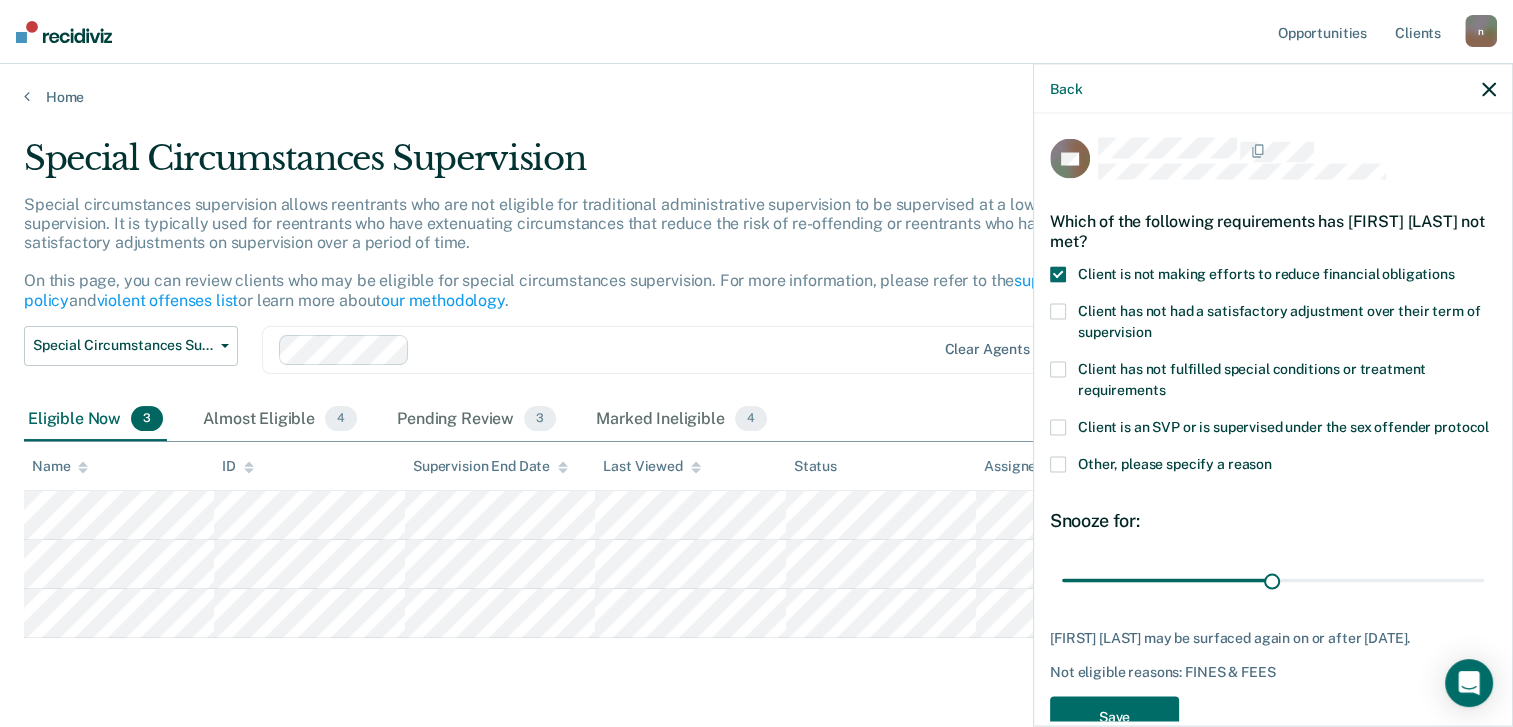 click on "CS Which of the following requirements has [FIRST] [LAST] not met? Client is not making efforts to reduce financial obligations Client has not had a satisfactory adjustment over their term of supervision Client has not fulfilled special conditions or treatment requirements Client is an SVP or is supervised under the sex offender protocol Other, please specify a reason Snooze for: 90 days [FIRST] [LAST] may be surfaced again on or after November 3, 2025. Not eligible reasons: FINES & FEES Save" at bounding box center (1273, 443) 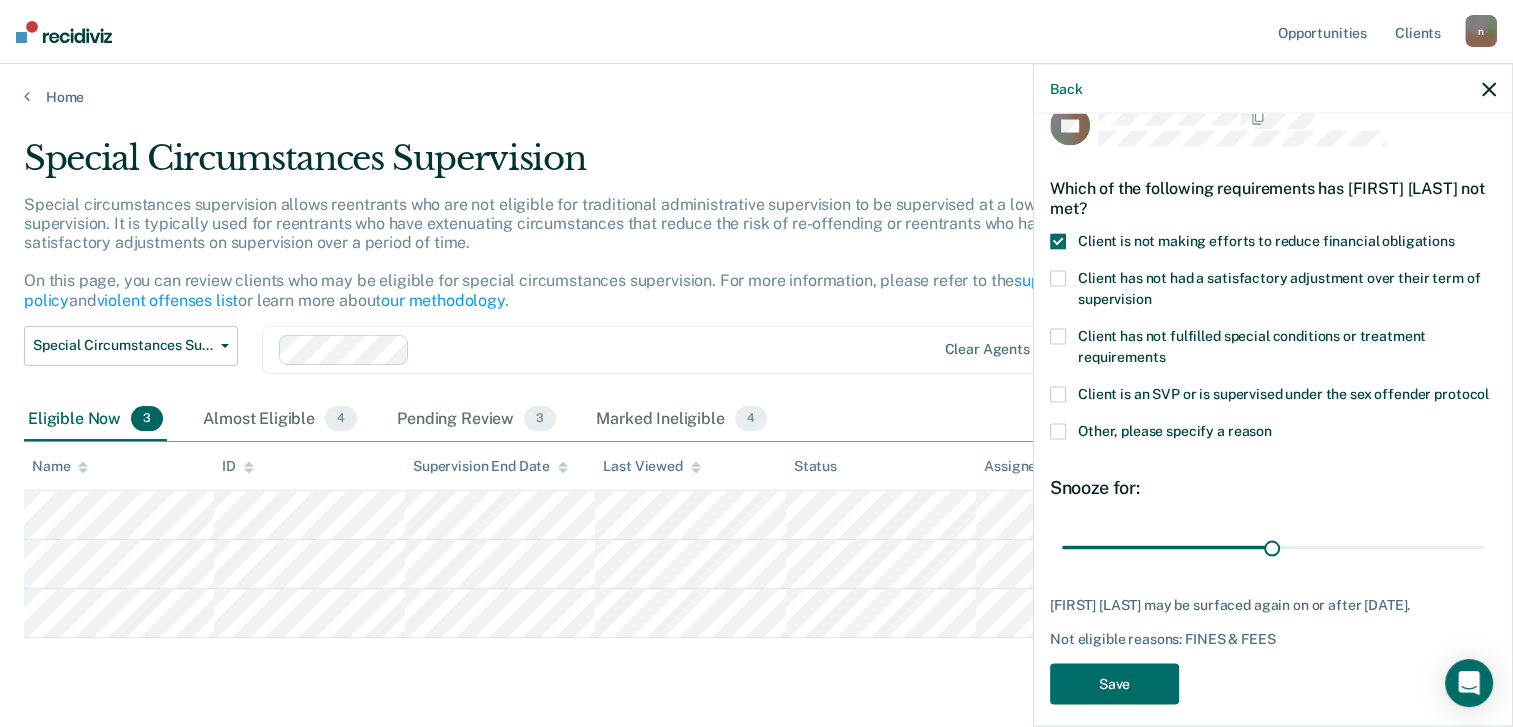 scroll, scrollTop: 86, scrollLeft: 0, axis: vertical 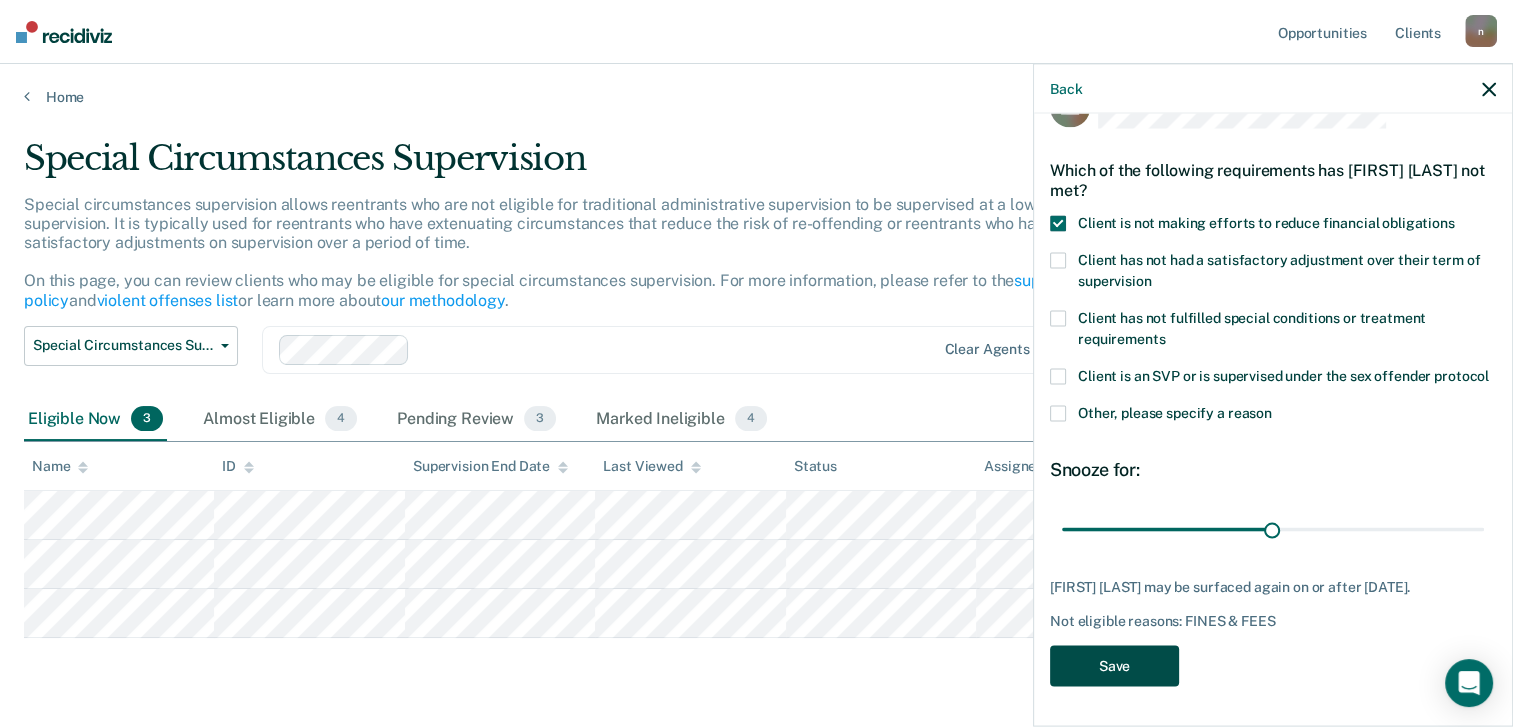 click on "Save" at bounding box center (1114, 665) 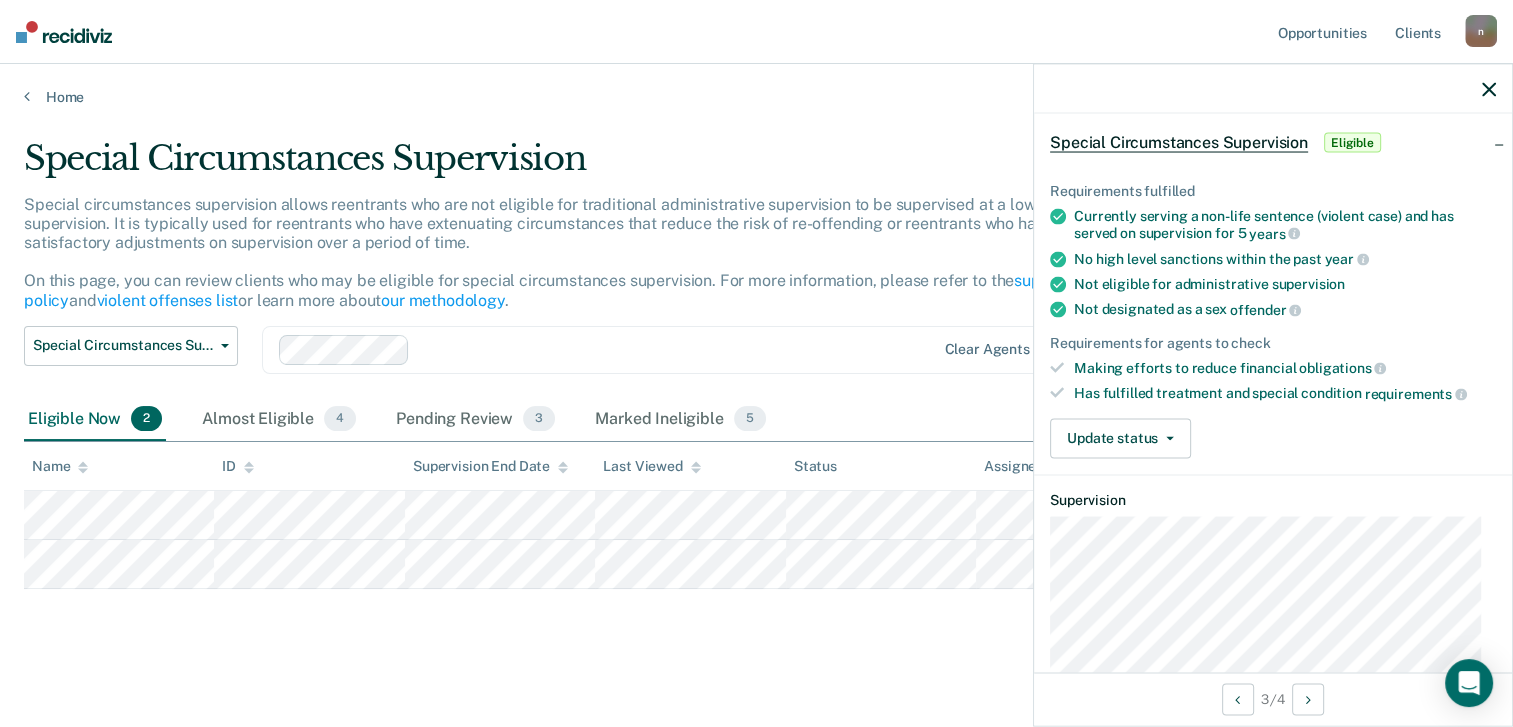 scroll, scrollTop: 575, scrollLeft: 0, axis: vertical 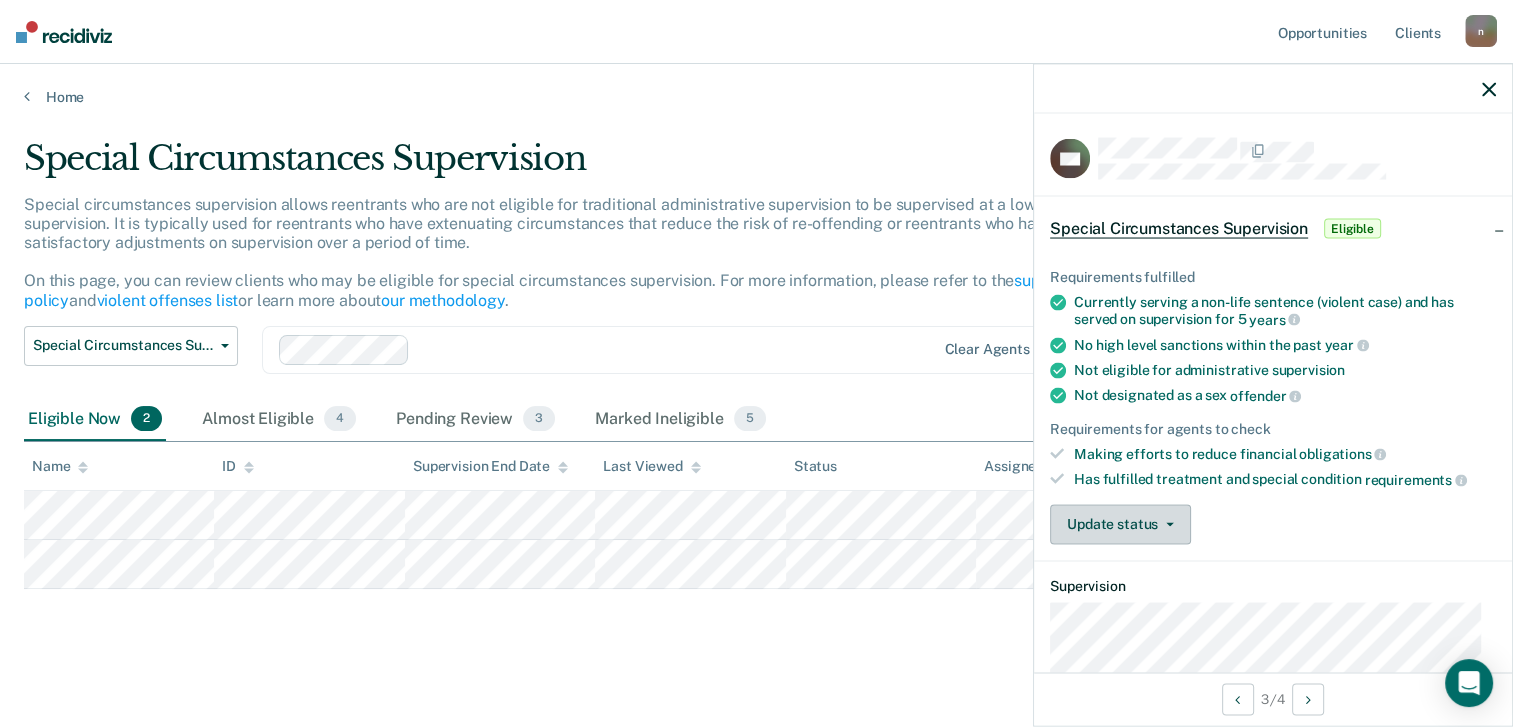 click on "Update status" at bounding box center [1120, 524] 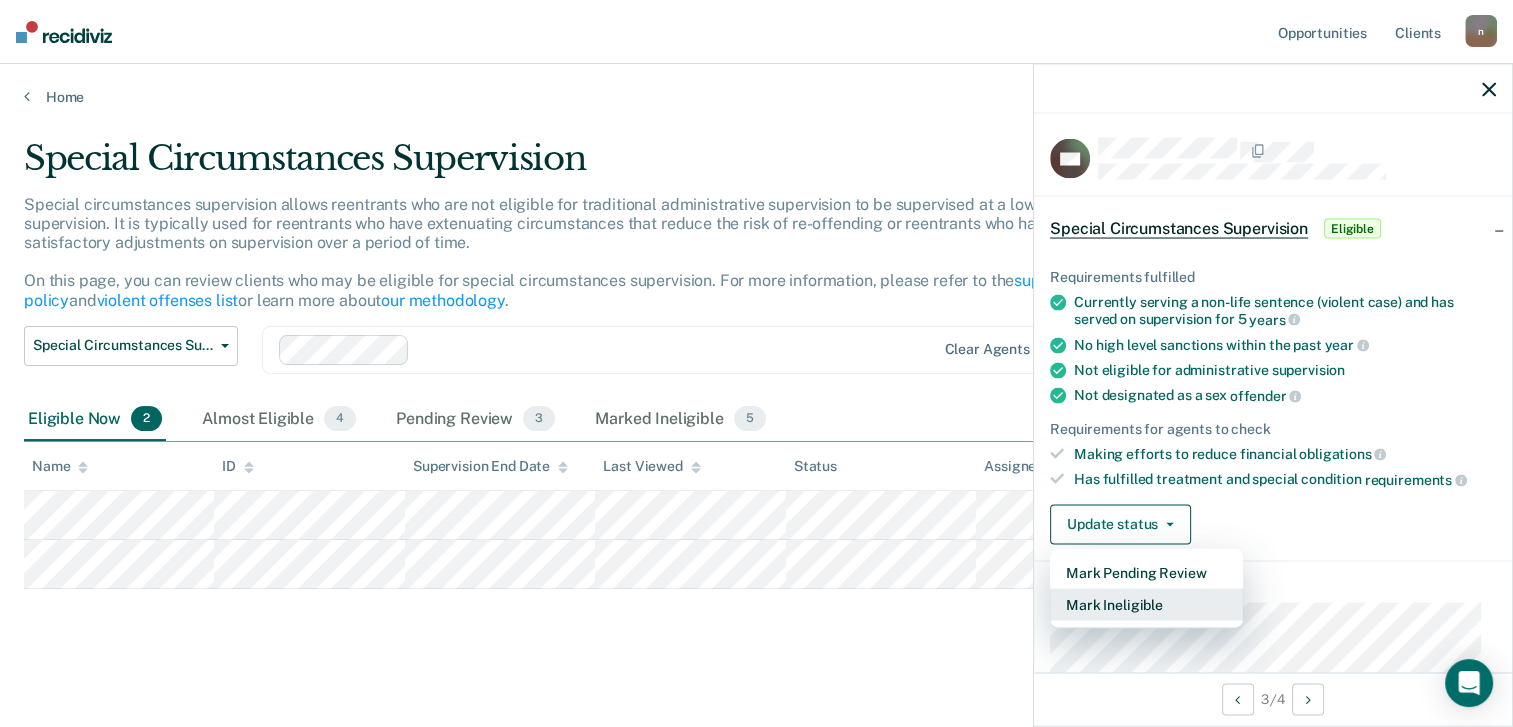 click on "Mark Ineligible" at bounding box center (1146, 604) 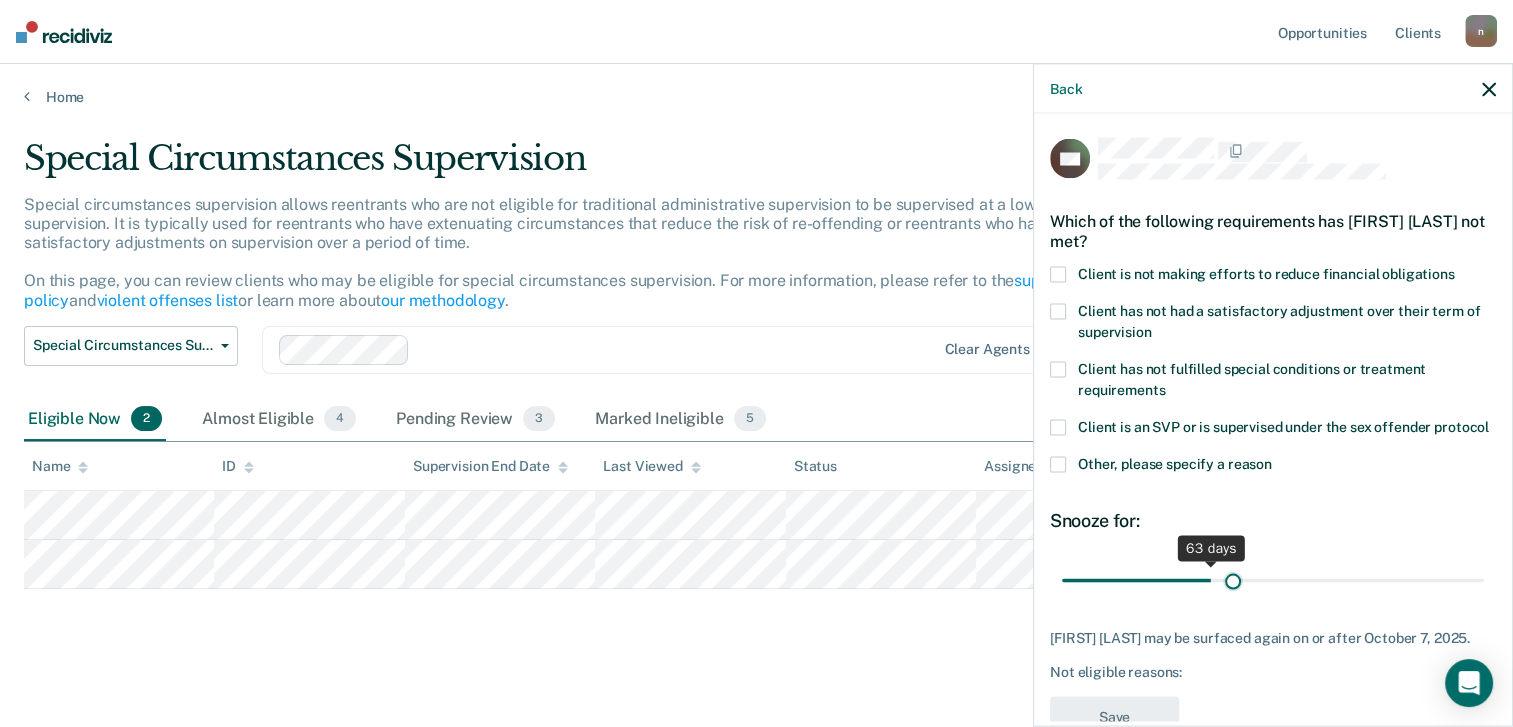 drag, startPoint x: 1131, startPoint y: 606, endPoint x: 1228, endPoint y: 600, distance: 97.18539 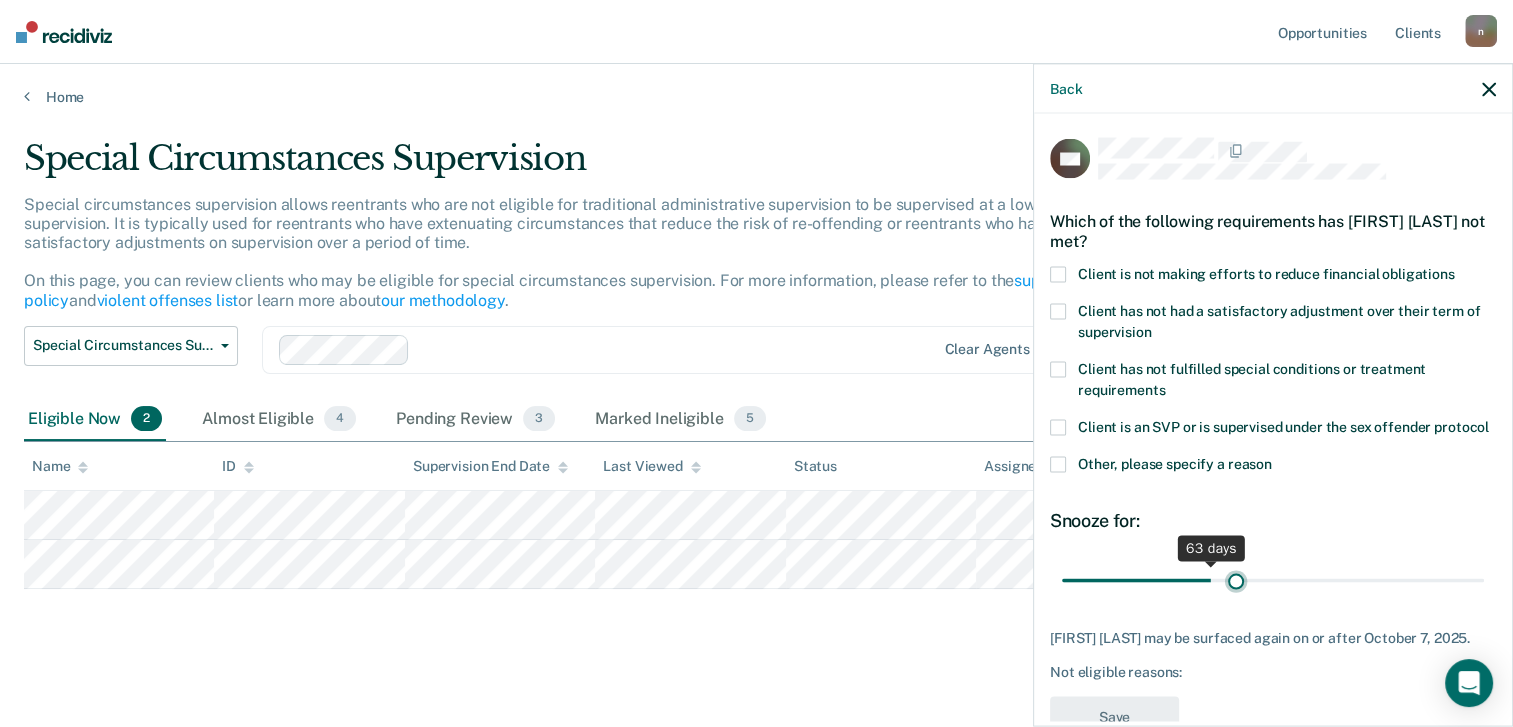 click at bounding box center [1273, 580] 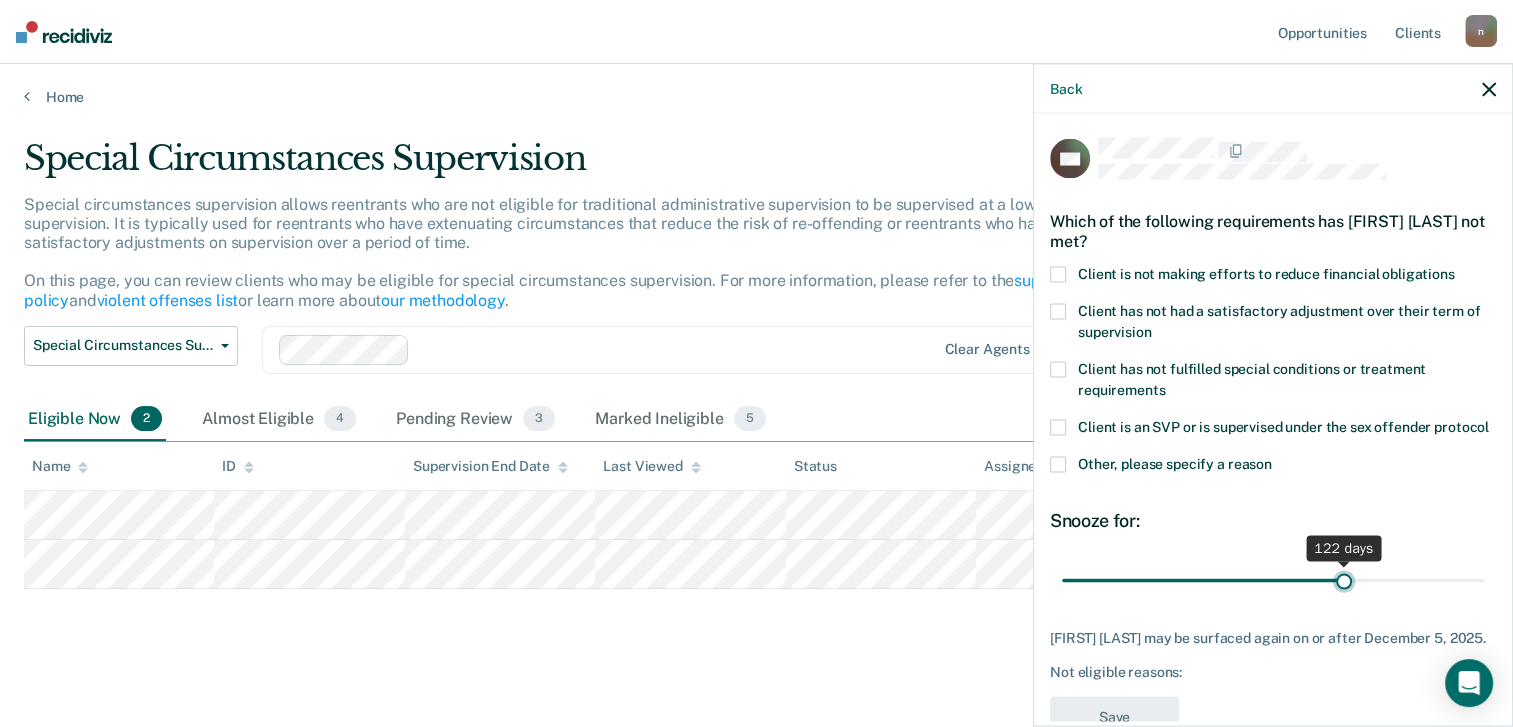 drag, startPoint x: 1227, startPoint y: 596, endPoint x: 1334, endPoint y: 620, distance: 109.65856 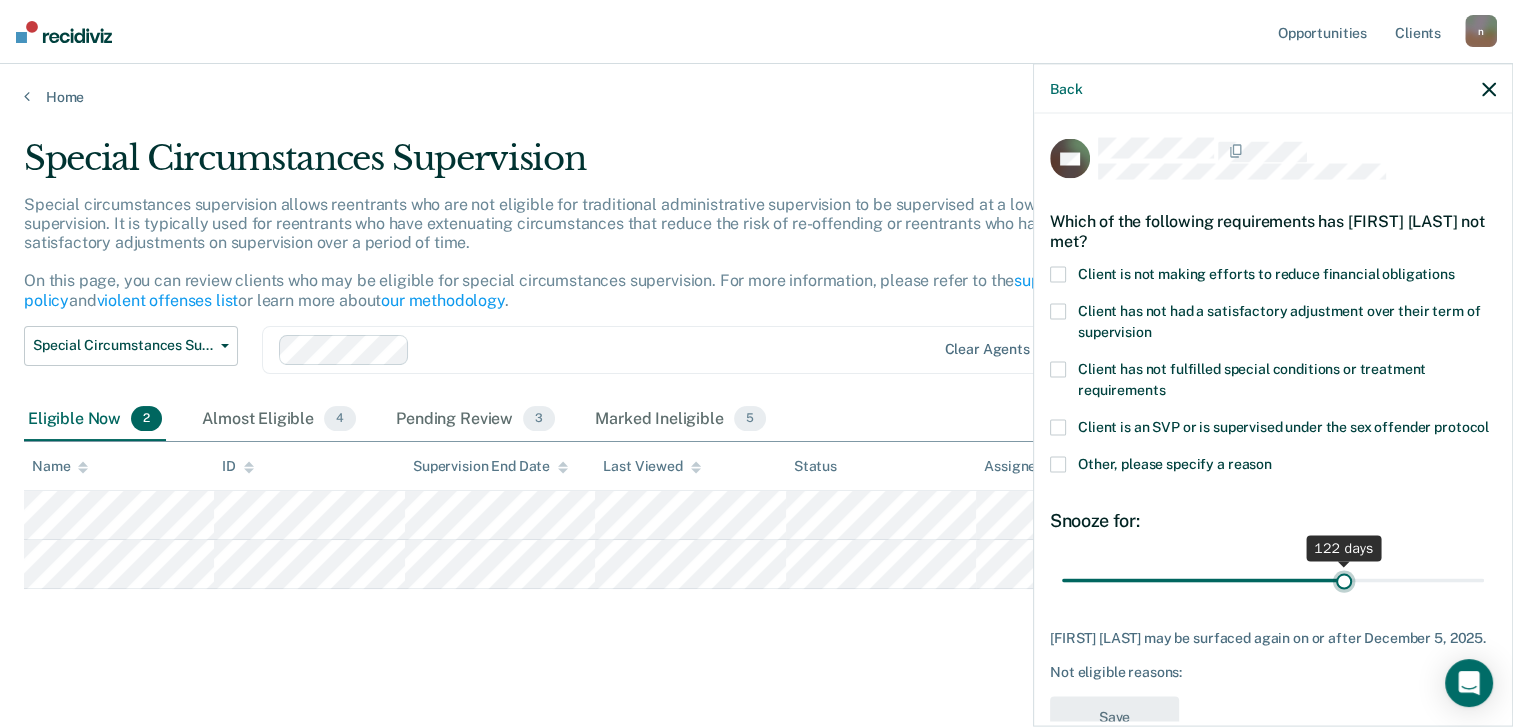 click at bounding box center [1273, 580] 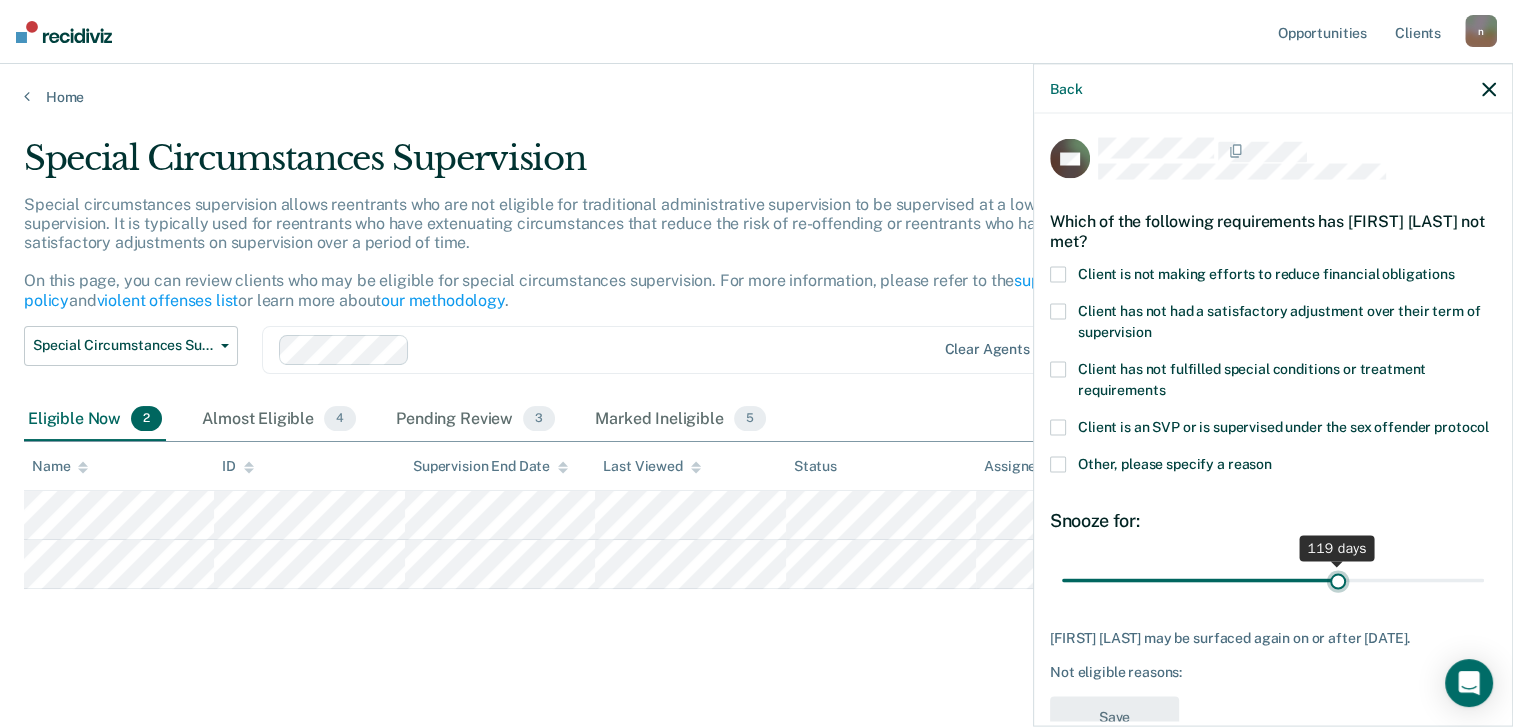 type on "120" 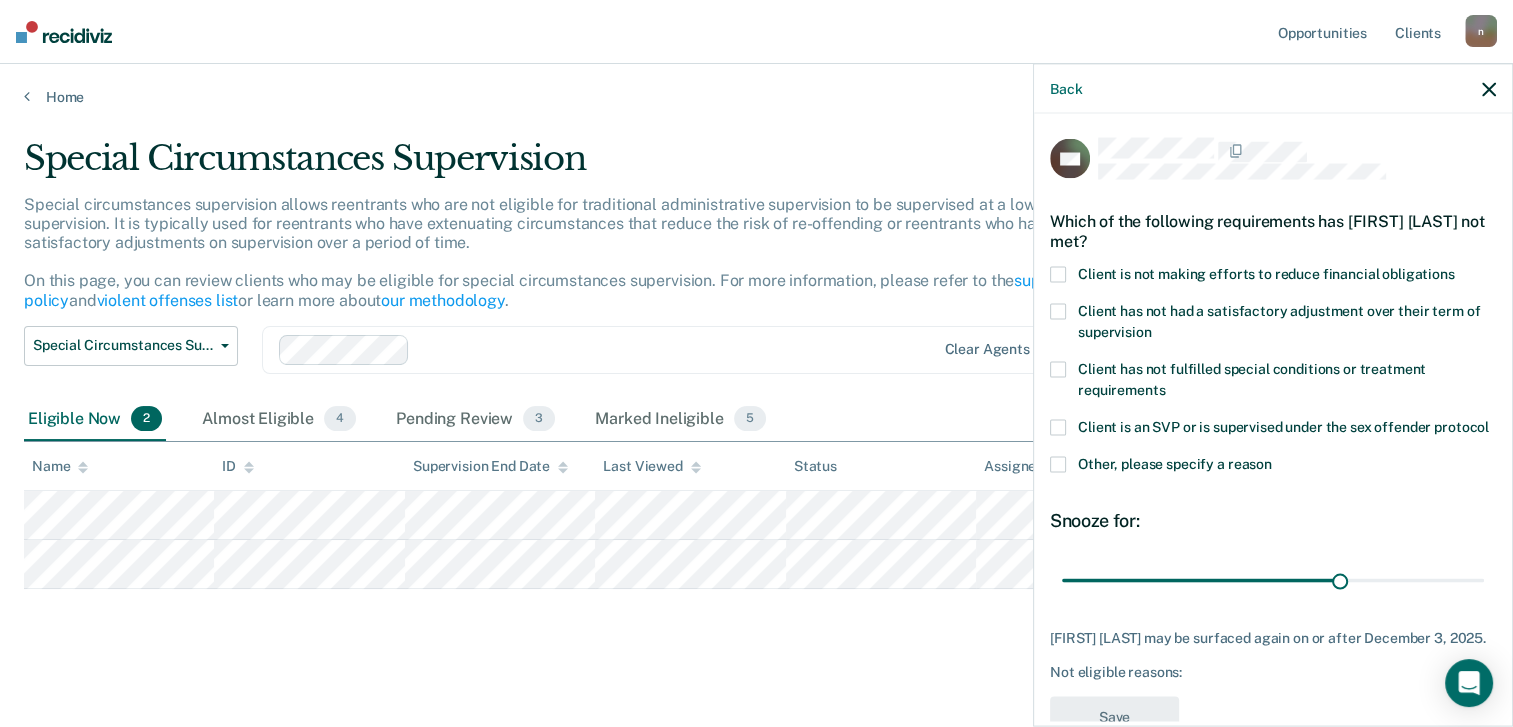 click on "CH Which of the following requirements has [FIRST] [LAST] not met? Client is not making efforts to reduce financial obligations Client has not had a satisfactory adjustment over their term of supervision Client has not fulfilled special conditions or treatment requirements Client is an SVP or is supervised under the sex offender protocol Other, please specify a reason Snooze for: 120 days [FIRST] [LAST] may be surfaced again on or after December 3, 2025. Not eligible reasons: Save" at bounding box center (1273, 443) 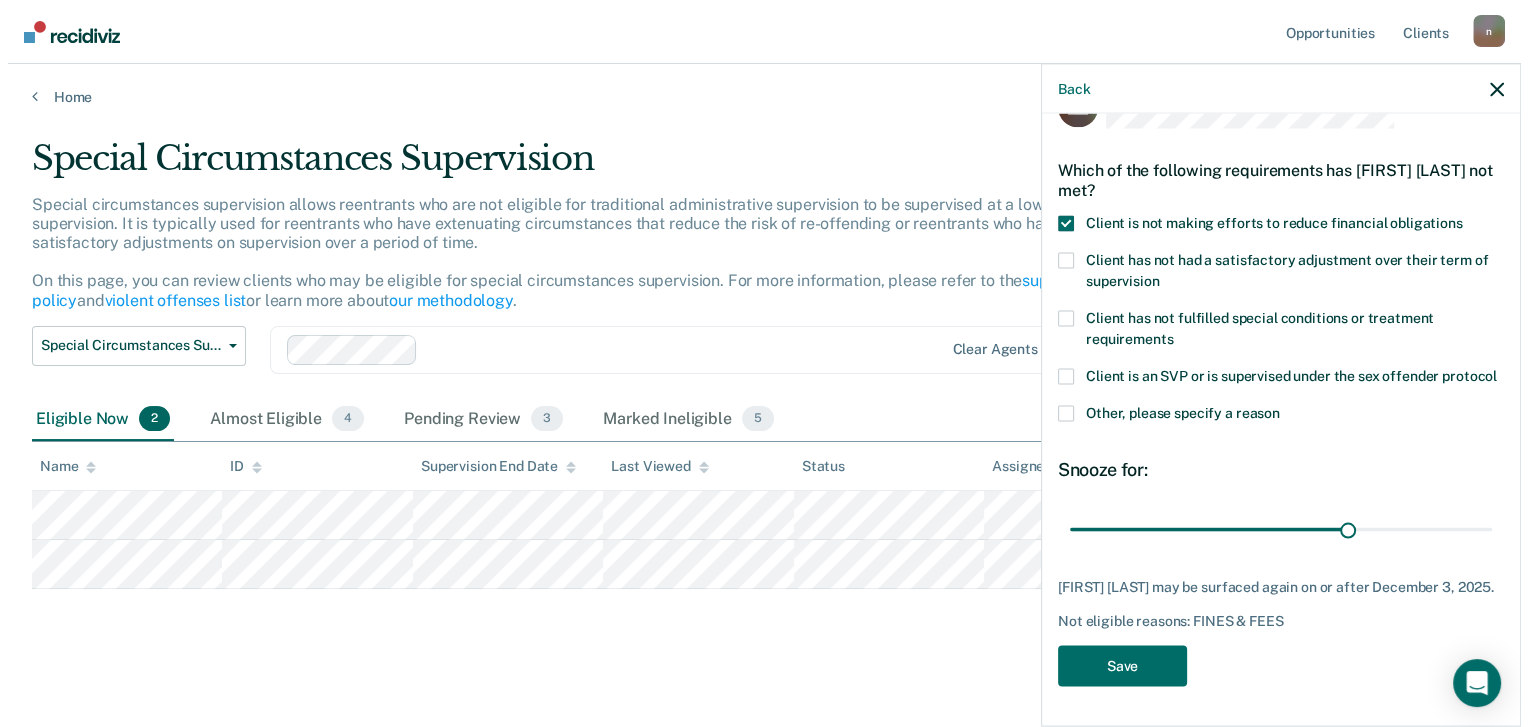 scroll, scrollTop: 86, scrollLeft: 0, axis: vertical 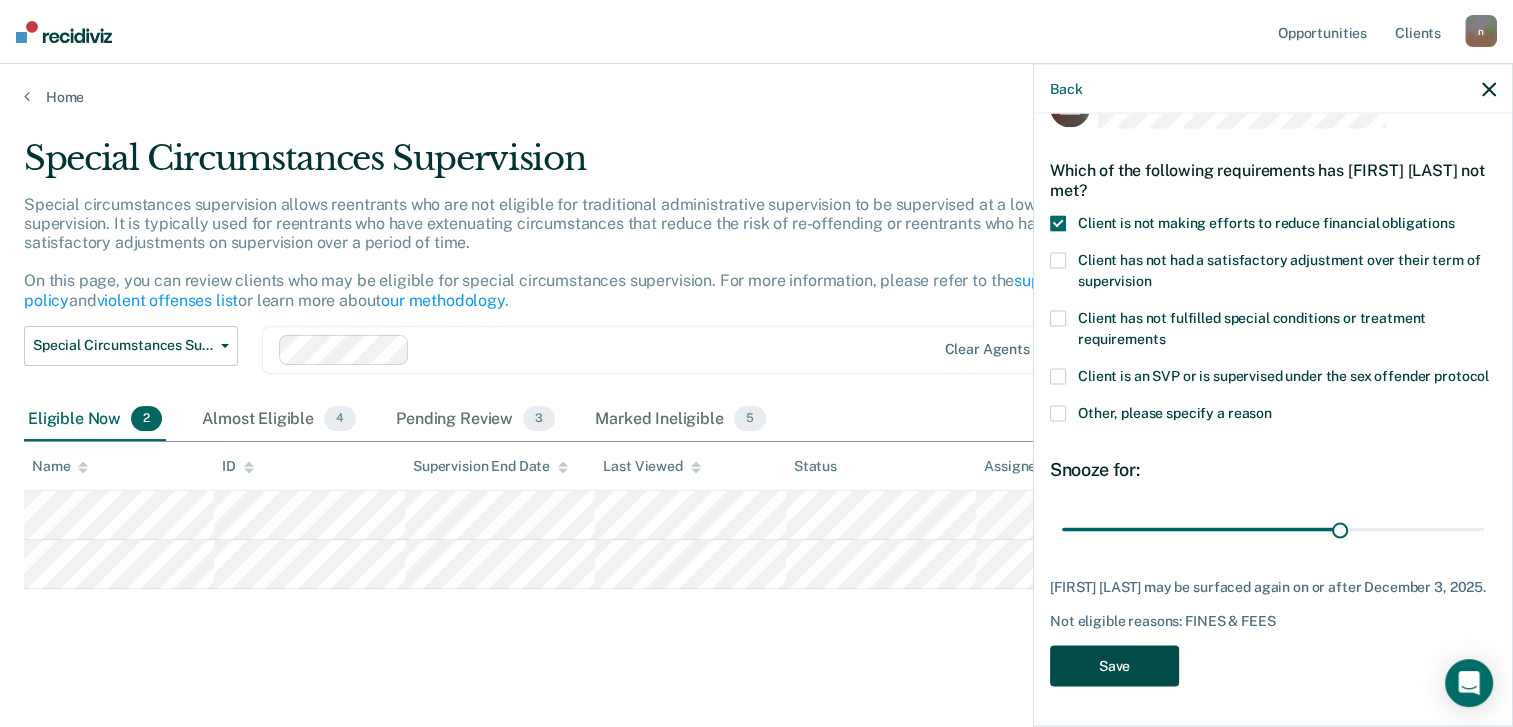 click on "Save" at bounding box center [1114, 665] 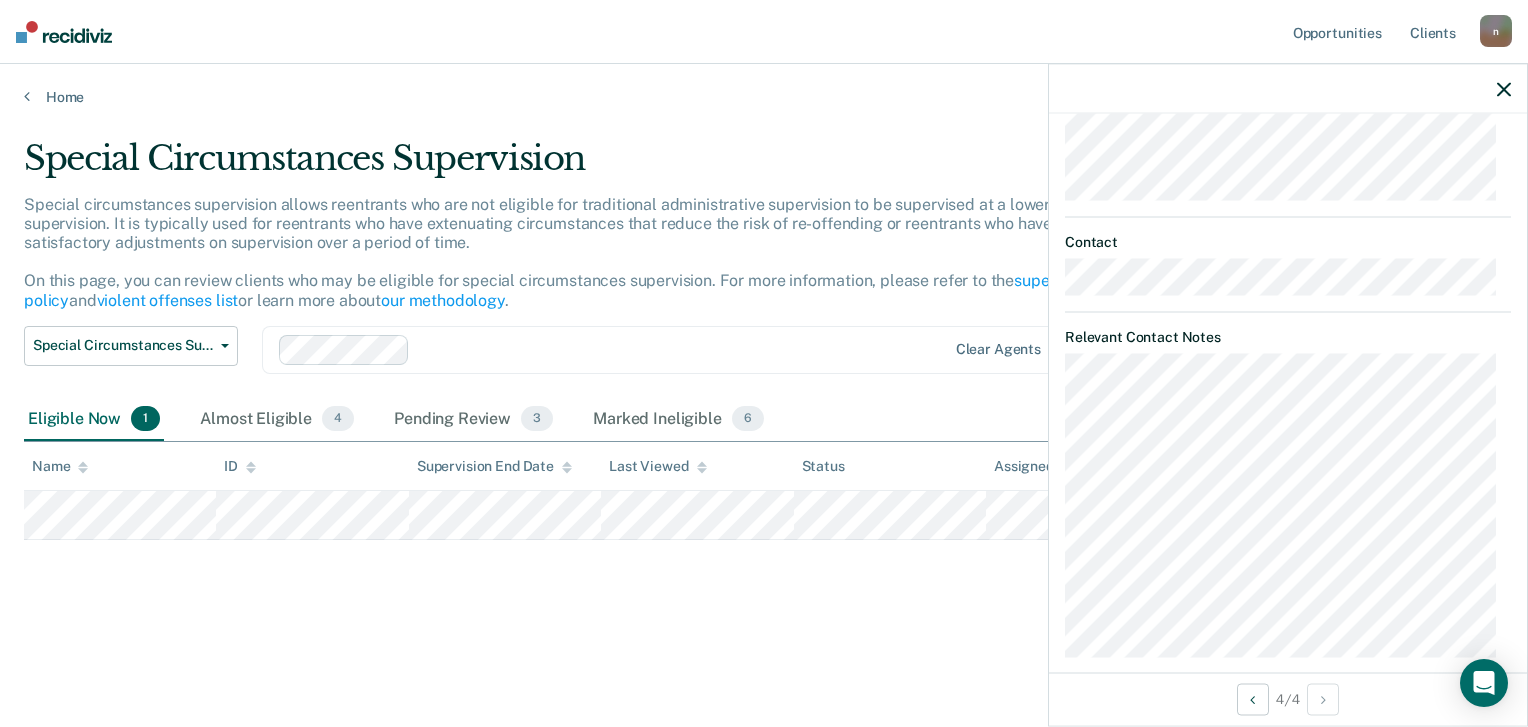 scroll, scrollTop: 594, scrollLeft: 0, axis: vertical 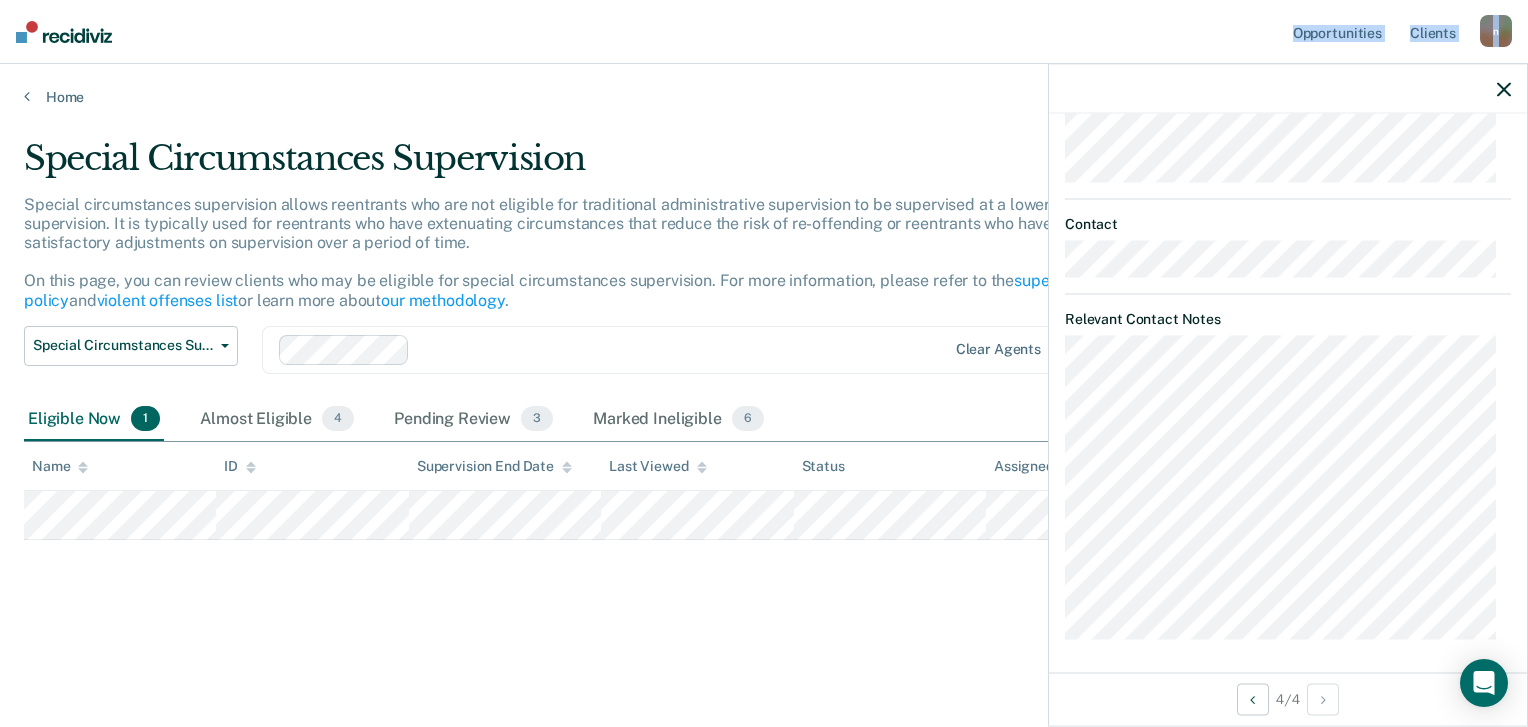 drag, startPoint x: 1241, startPoint y: 22, endPoint x: 900, endPoint y: -68, distance: 352.6769 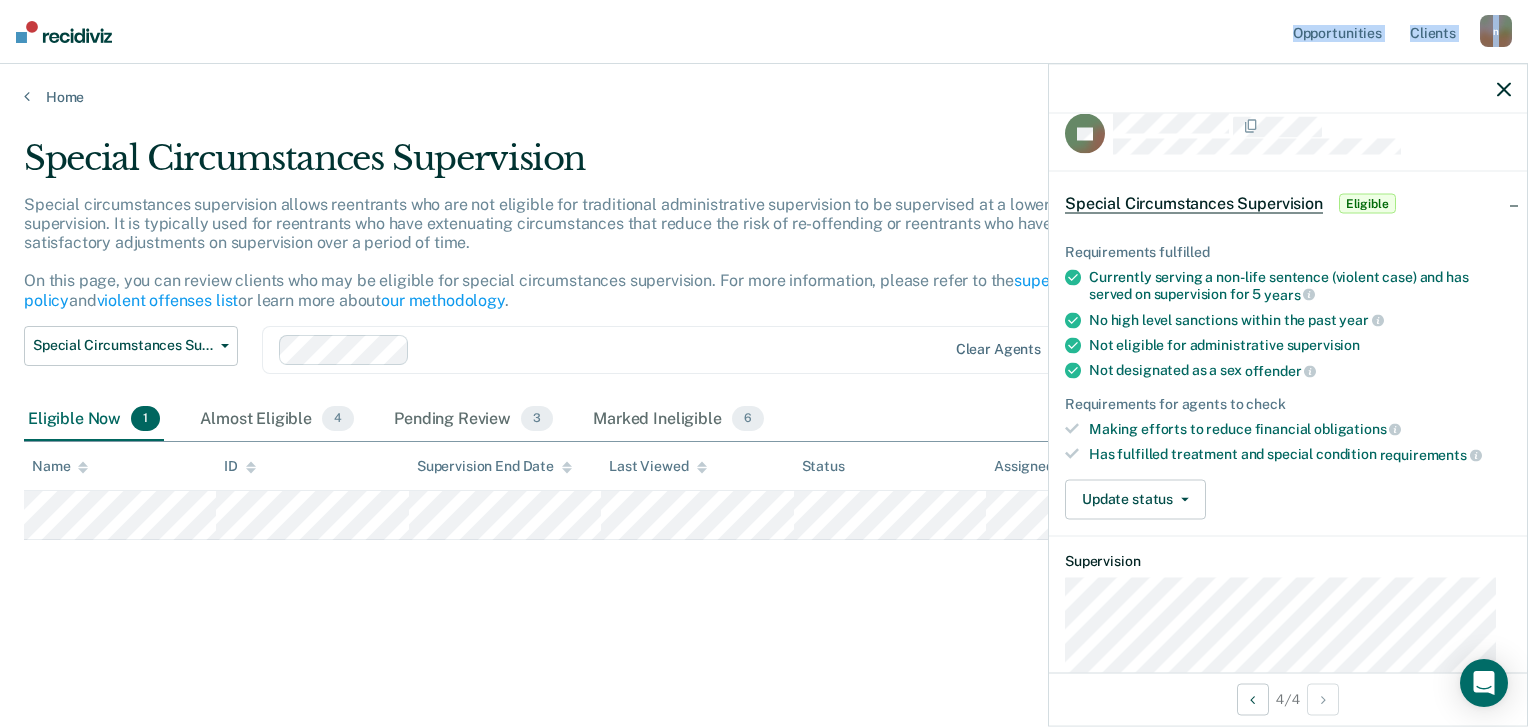 scroll, scrollTop: 12, scrollLeft: 0, axis: vertical 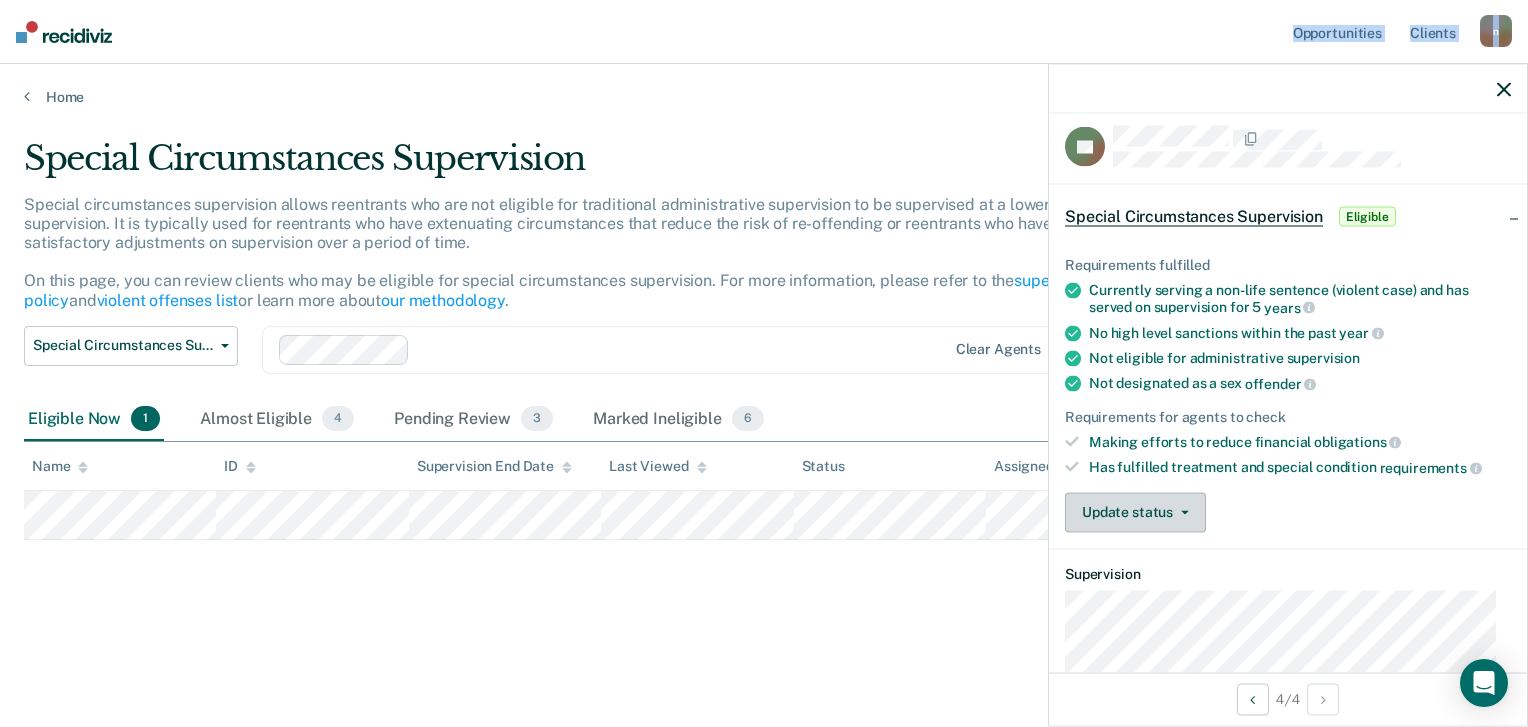 click on "Update status" at bounding box center (1135, 512) 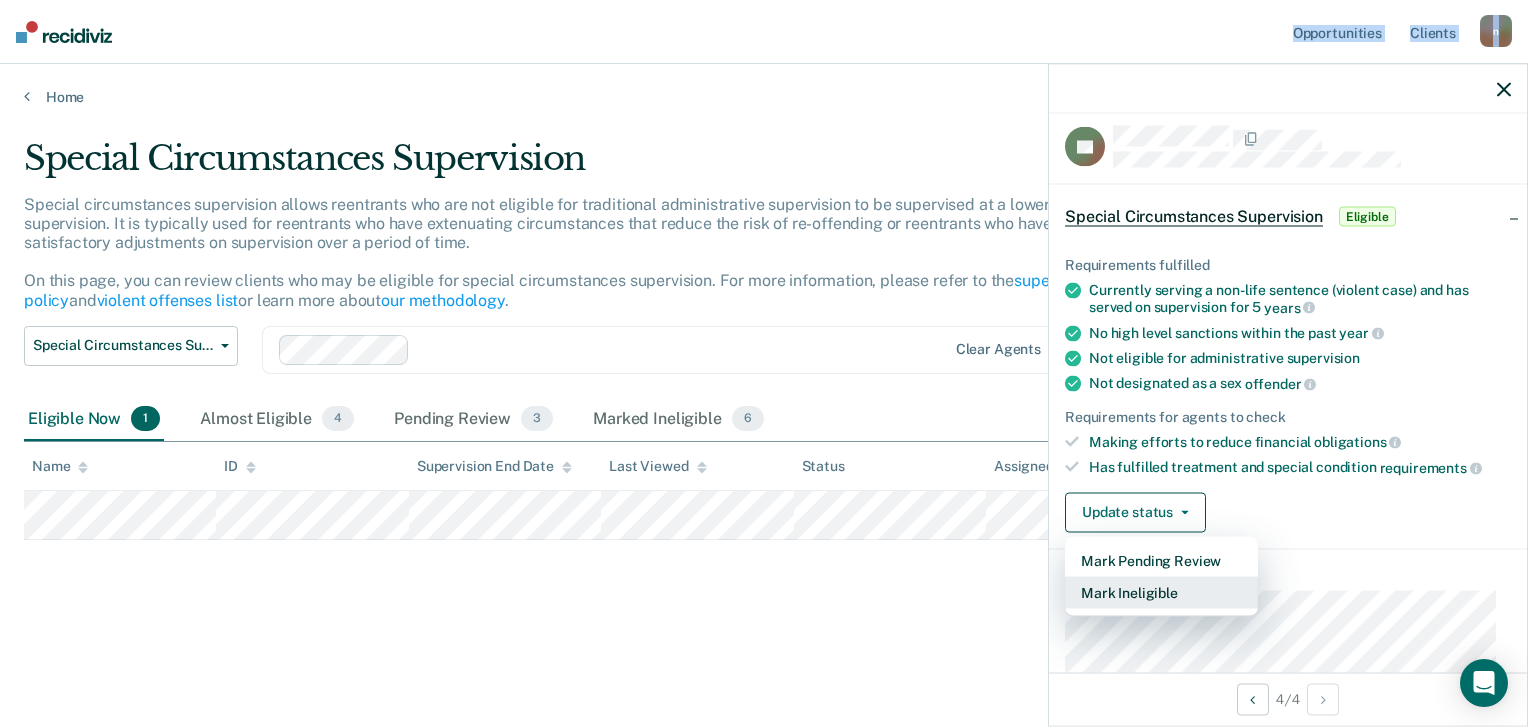 click on "Mark Ineligible" at bounding box center (1161, 592) 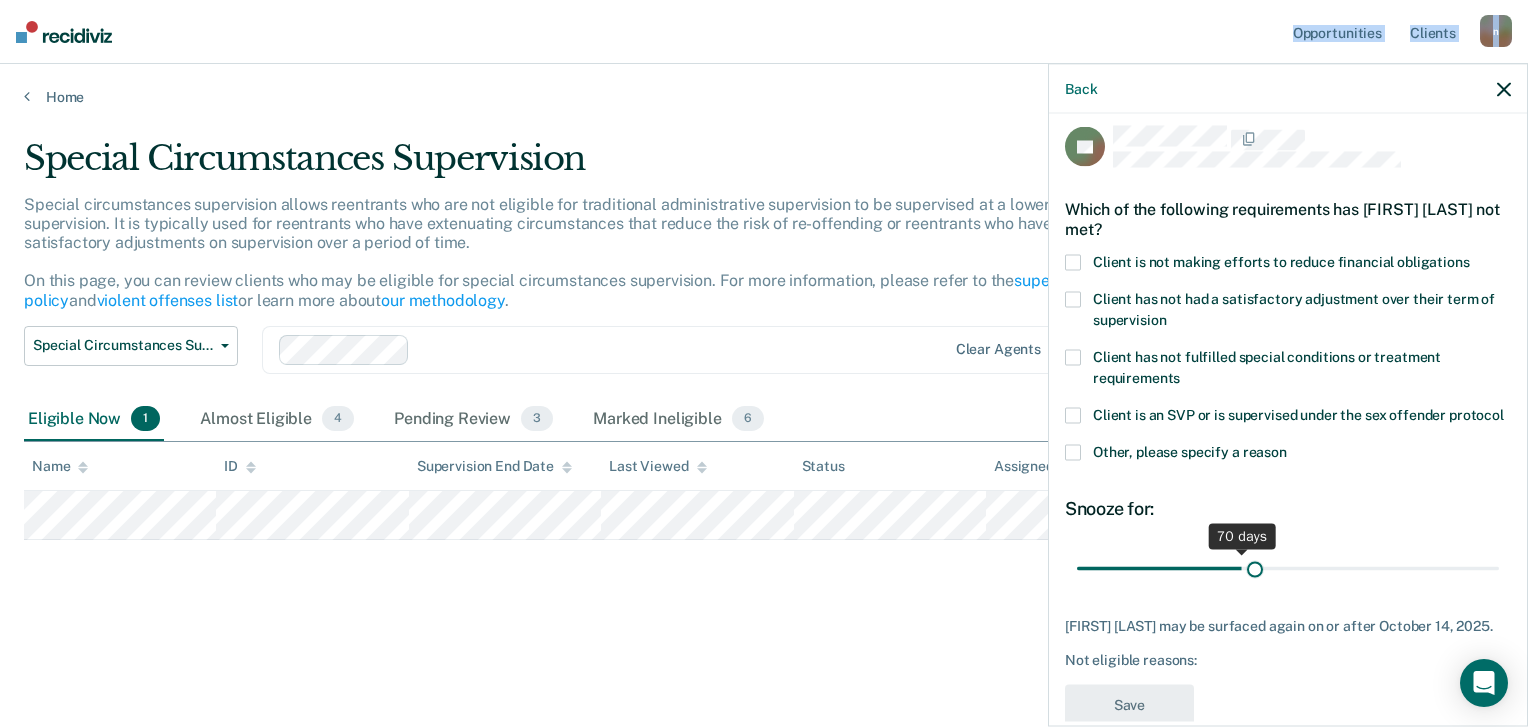 drag, startPoint x: 1148, startPoint y: 582, endPoint x: 1248, endPoint y: 580, distance: 100.02 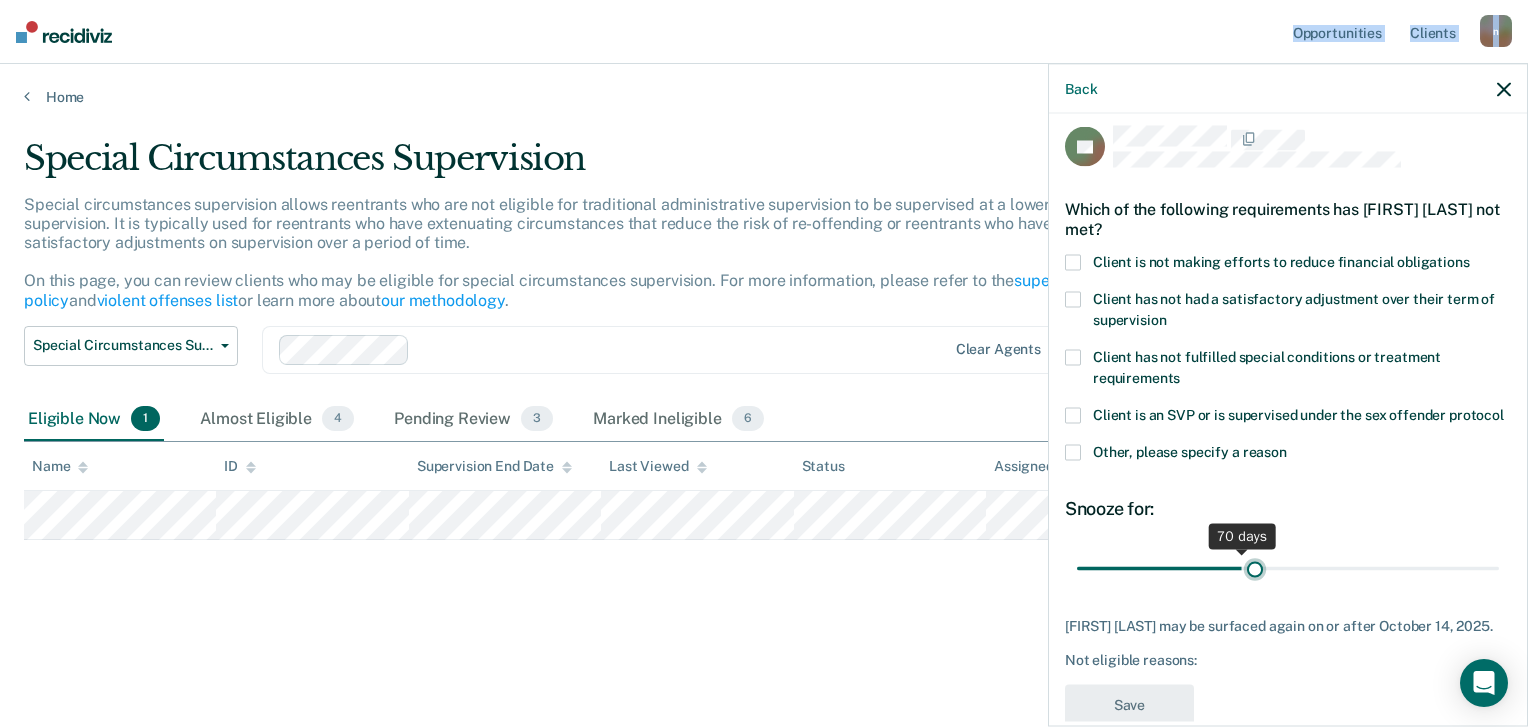 click at bounding box center (1288, 568) 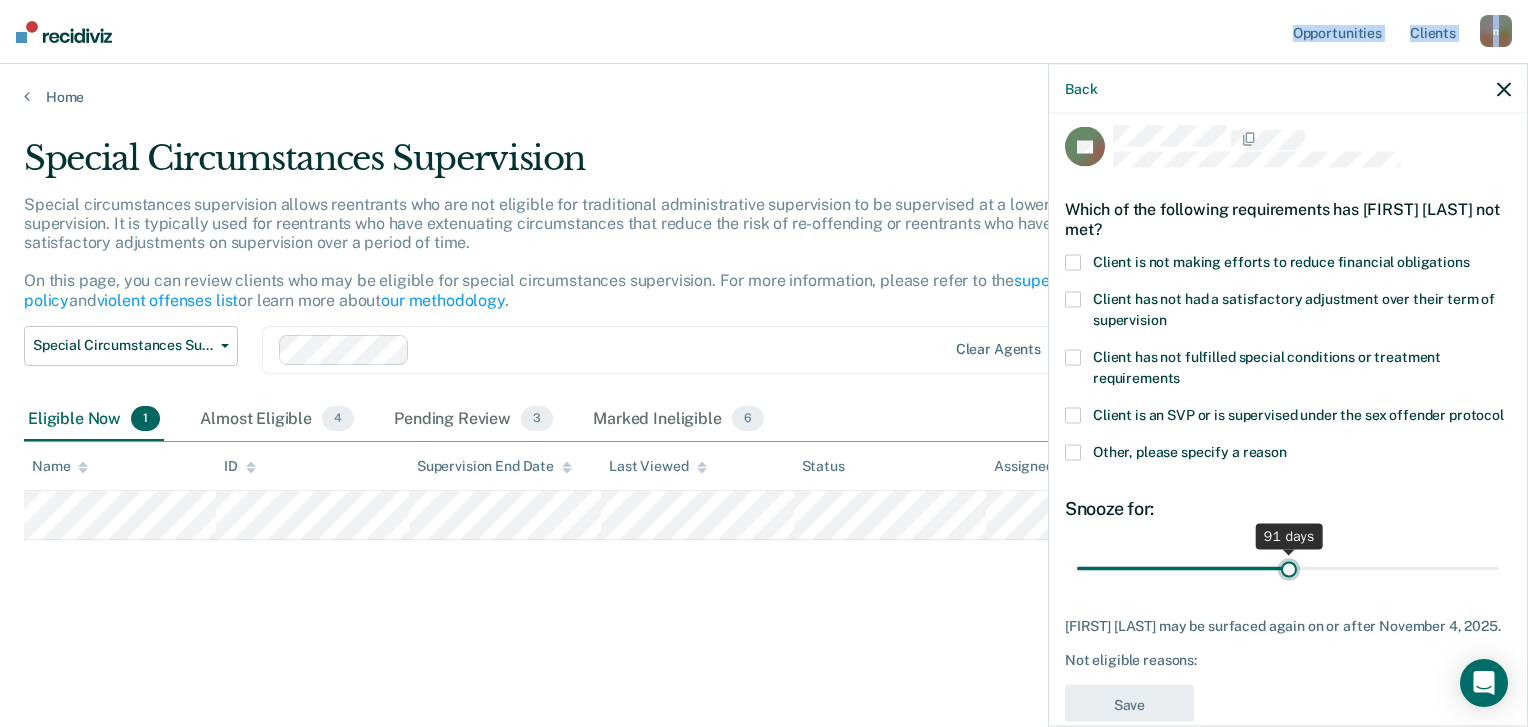 type on "90" 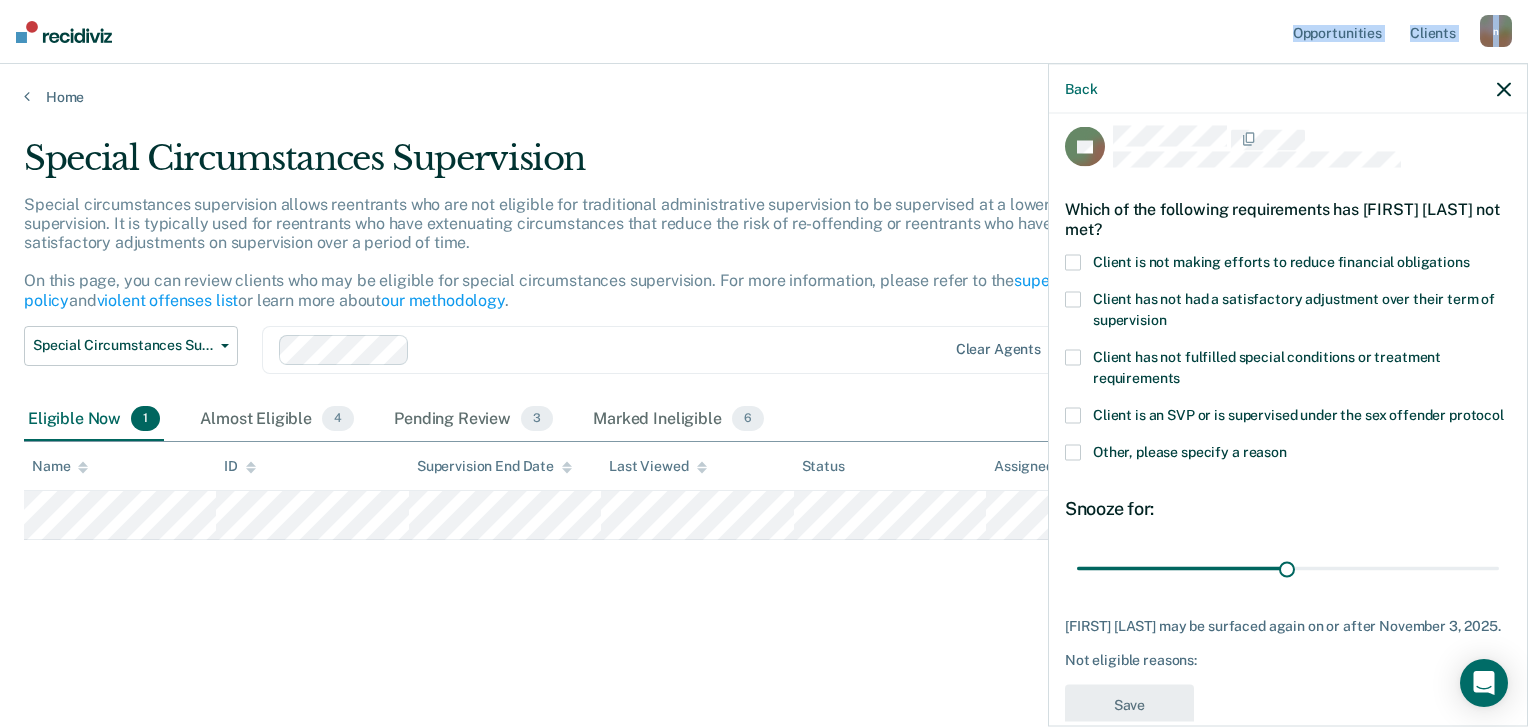 click at bounding box center [1073, 262] 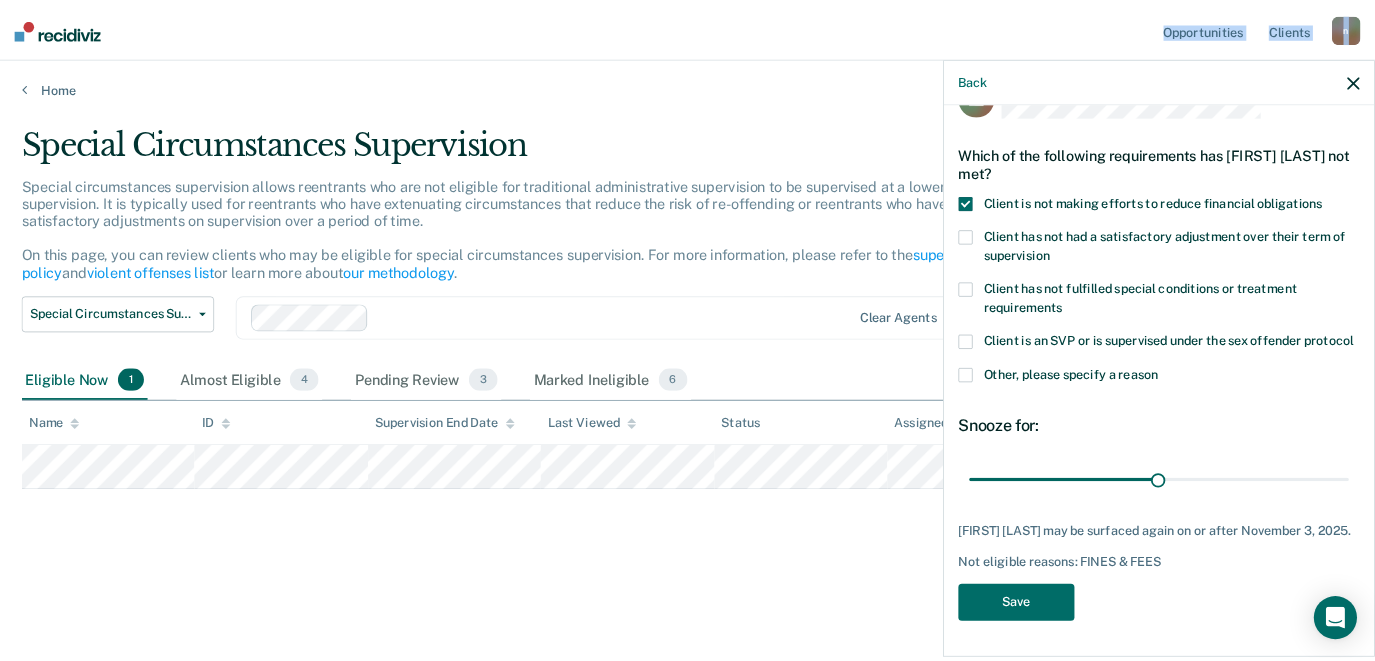 scroll, scrollTop: 86, scrollLeft: 0, axis: vertical 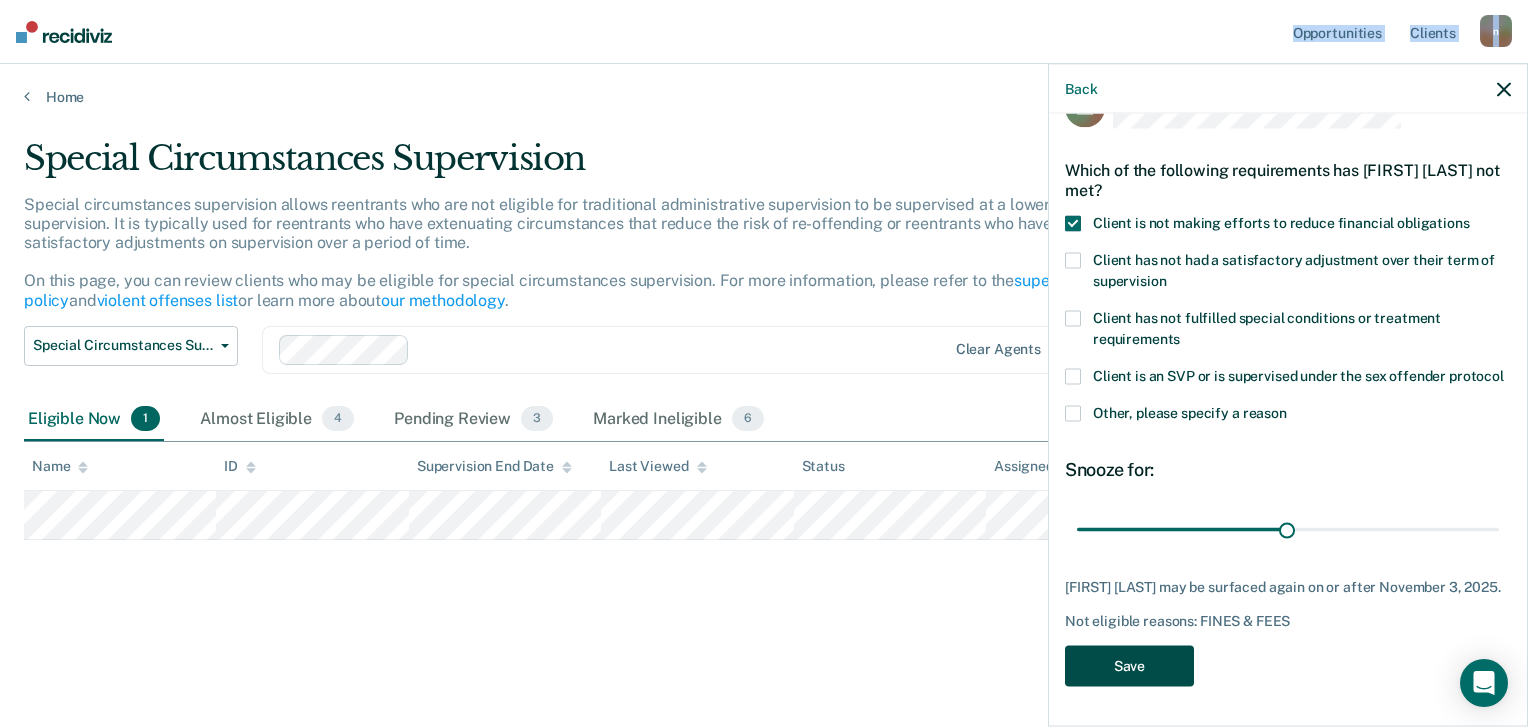 click on "Save" at bounding box center (1129, 665) 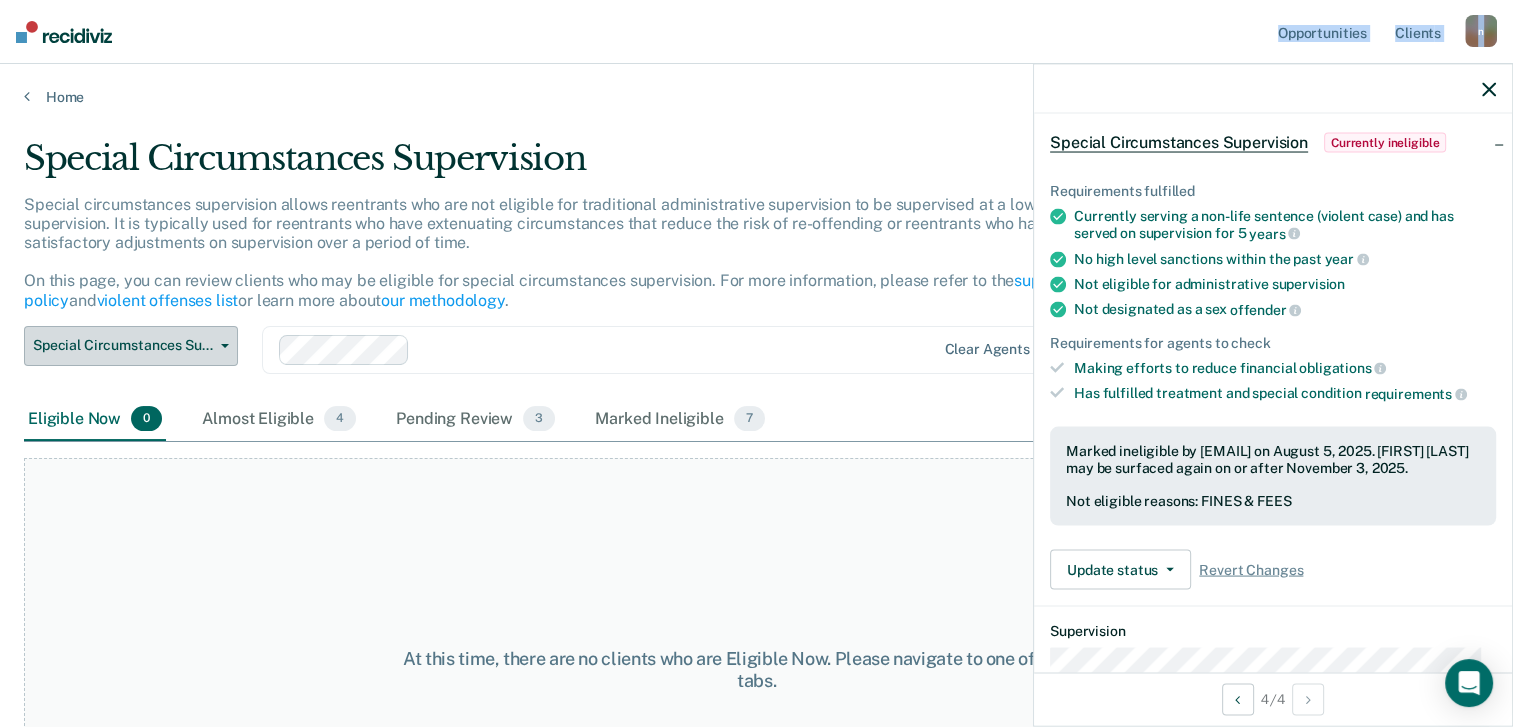 click on "Special Circumstances Supervision" at bounding box center [131, 346] 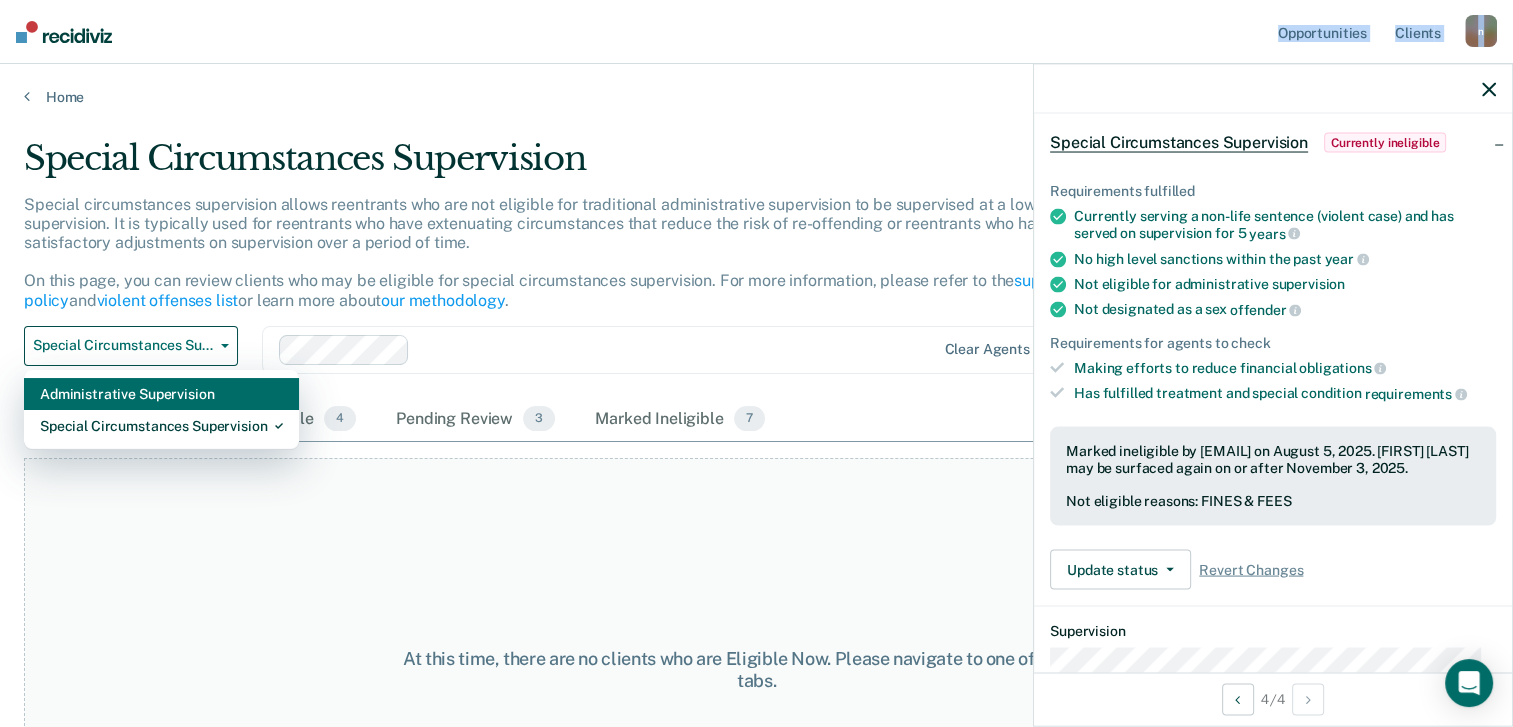 click on "Administrative Supervision" at bounding box center [161, 394] 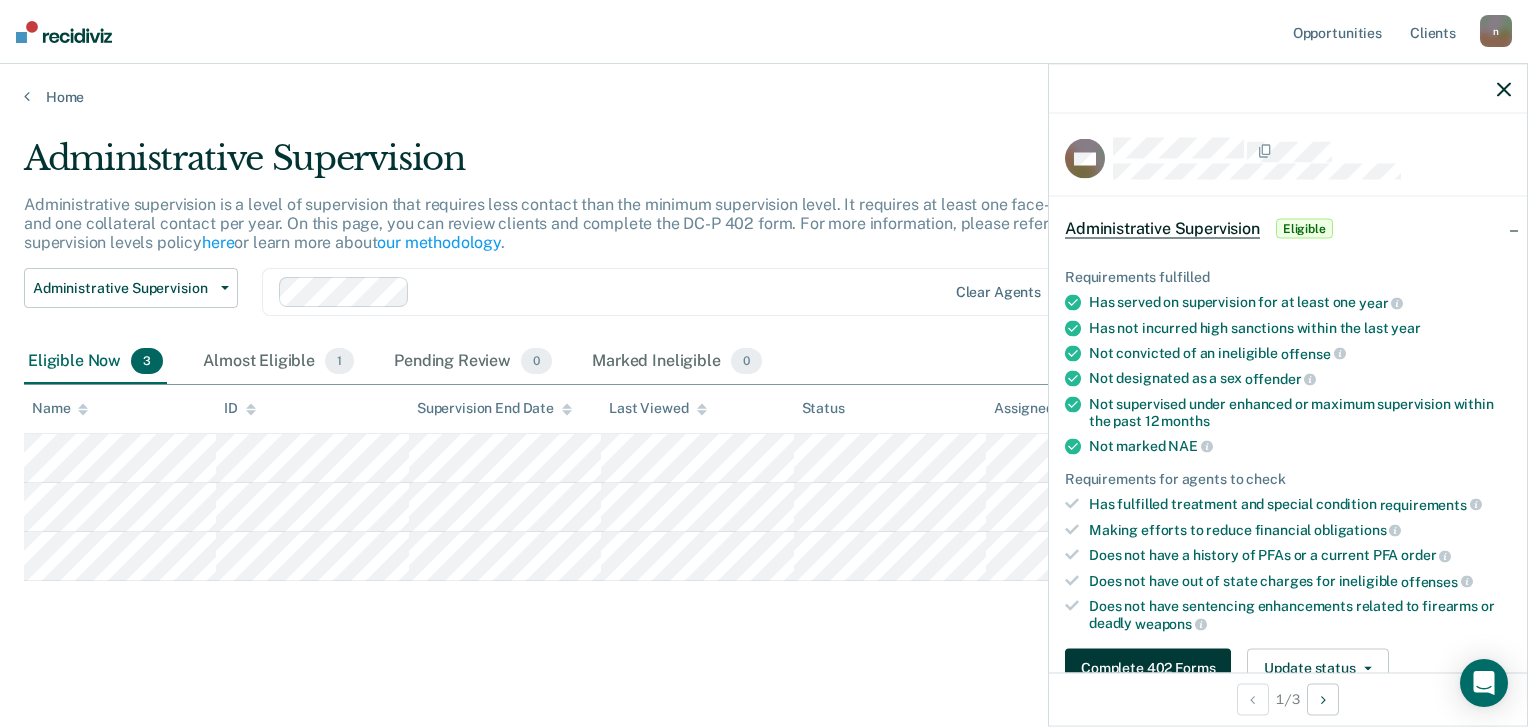 click on "Complete 402 Forms" at bounding box center [1148, 668] 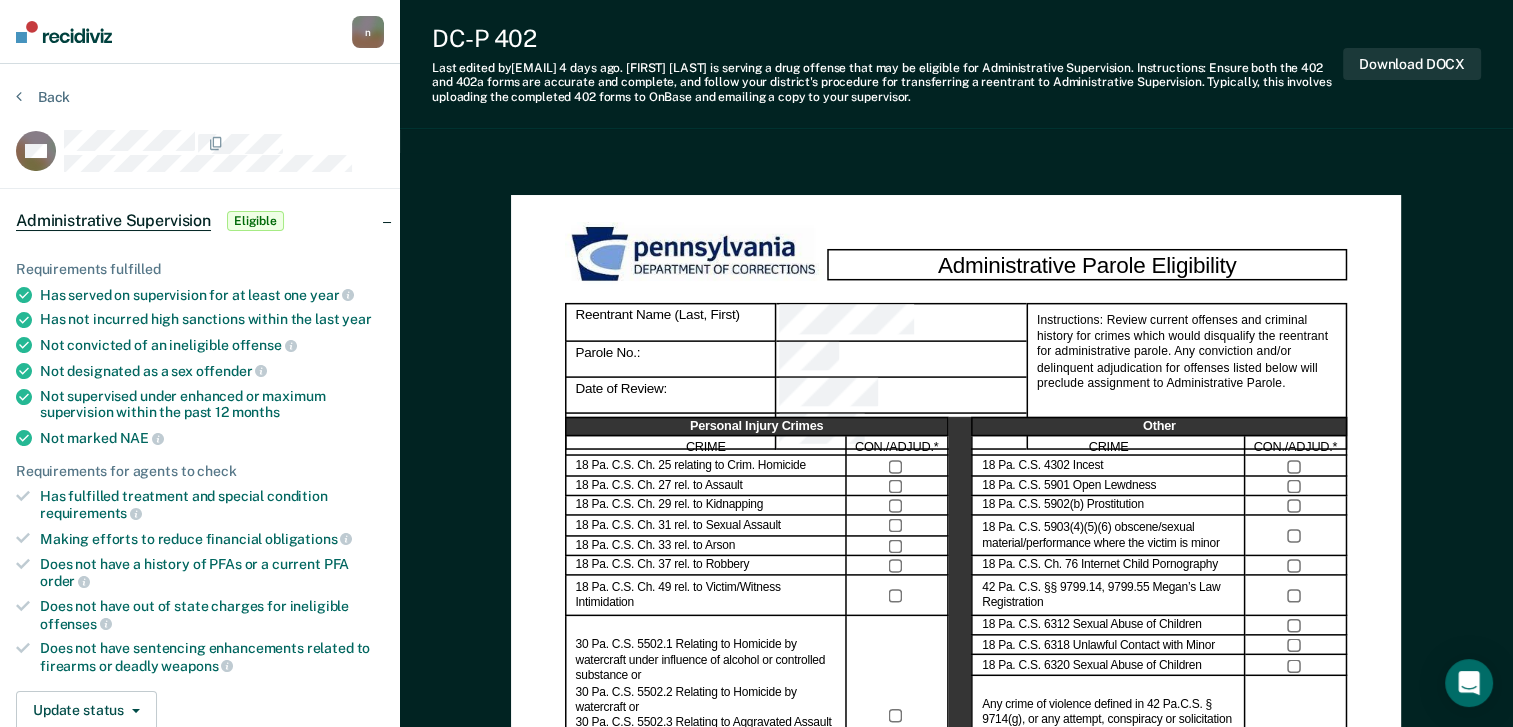 click on "Administrative Parole Eligibility Reentrant Name (Last, First) Parole No.: Date of Review: Current Grade of Supervision Instructions: Review current offenses and criminal history for crimes which would disqualify the reentrant for administrative parole. Any conviction and/or delinquent adjudication for offenses listed below will preclude assignment to Administrative Parole. Personal Injury Crimes CRIME CON./ADJUD.* 18 Pa. C.S. Ch. 25 relating to Crim. Homicide 18 Pa. C.S. Ch. 27 rel. to Assault 18 Pa. C.S. Ch. 29 rel. to Kidnapping 18 Pa. C.S. Ch. 31 rel. to Sexual Assault 18 Pa. C.S. Ch. 33 rel. to Arson 18 Pa. C.S. Ch. 37 rel. to Robbery 18 Pa. C.S. Ch. 49 rel. to Victim/Witness Intimidation Former 75 Pa. C.s. 3731 relating to DUI/Controlled Substance in cases involving bodily injury 75 Pa.C.S. 3732 Relating to Homicide by Vehicle 75 Pa.C.S. 3735 Relating to Homicide by Vehicle while DUI 75 Pa.C.s. 3735.1 Relating to Agg Assault by Vehicle while DUI Named in a PFA Order (or history of PFAs) Other CRIME YES" at bounding box center (956, 1431) 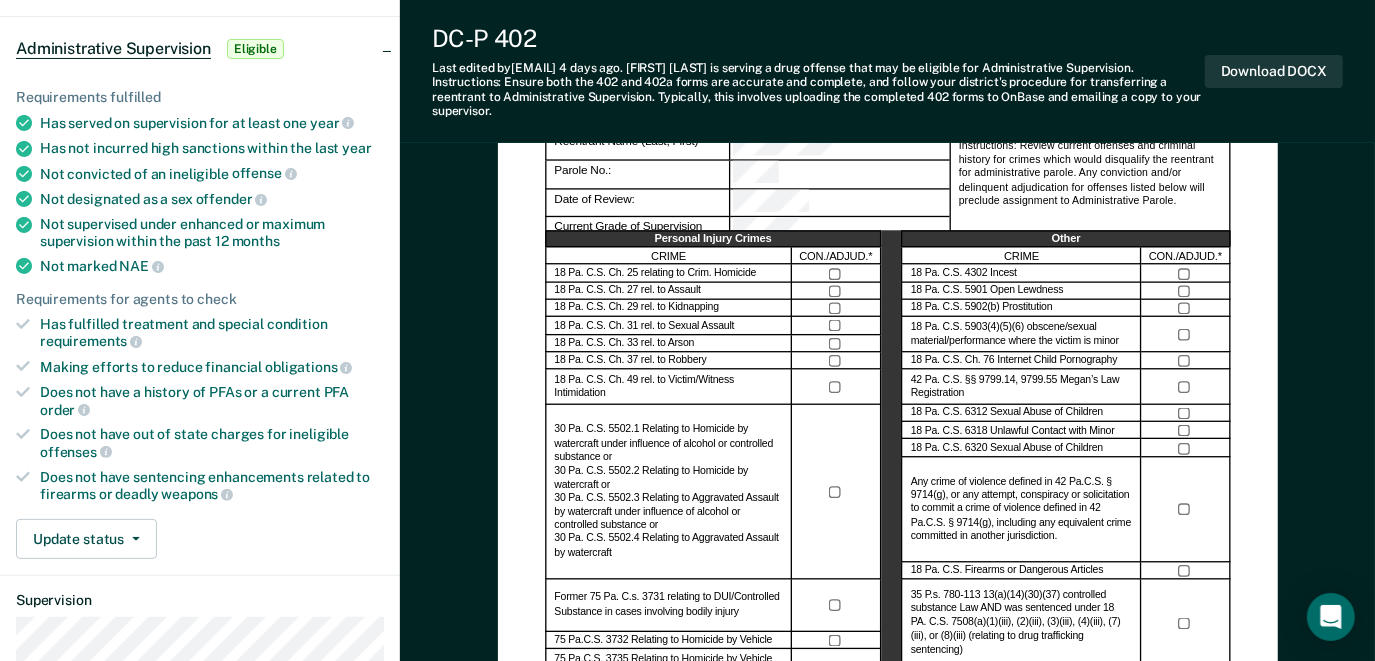 scroll, scrollTop: 165, scrollLeft: 0, axis: vertical 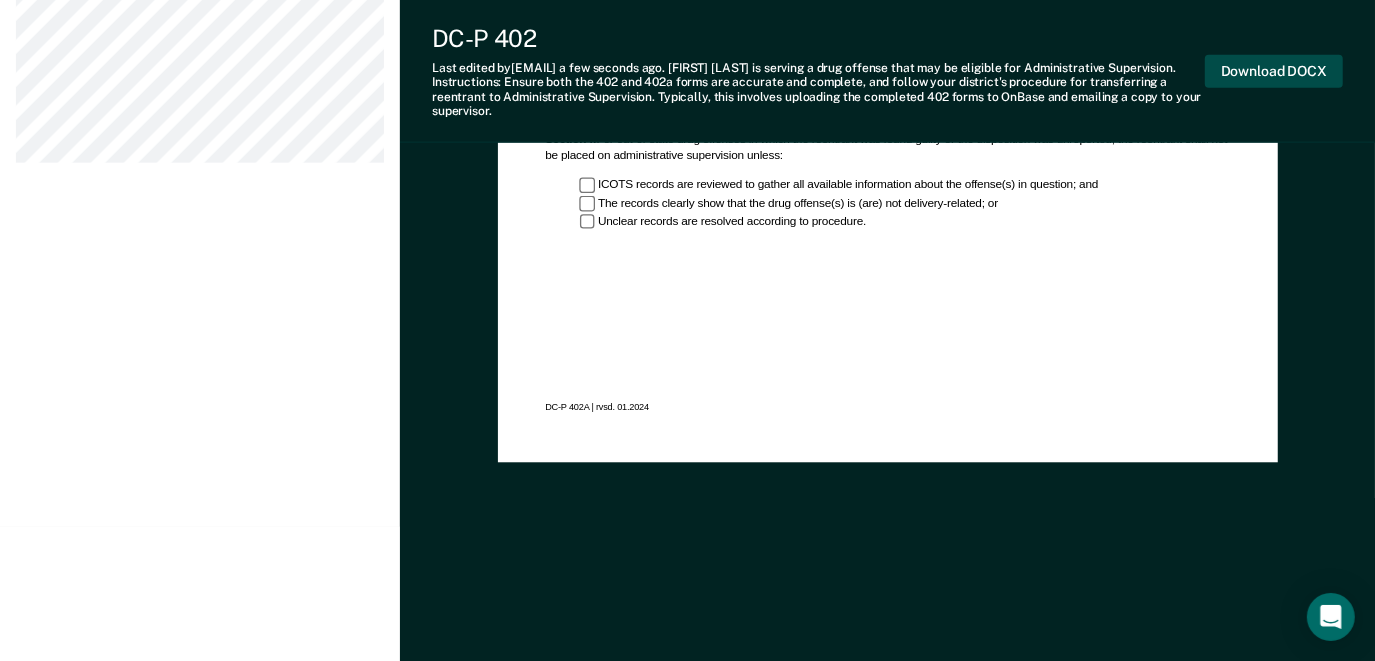 click on "Download DOCX" at bounding box center [1274, 71] 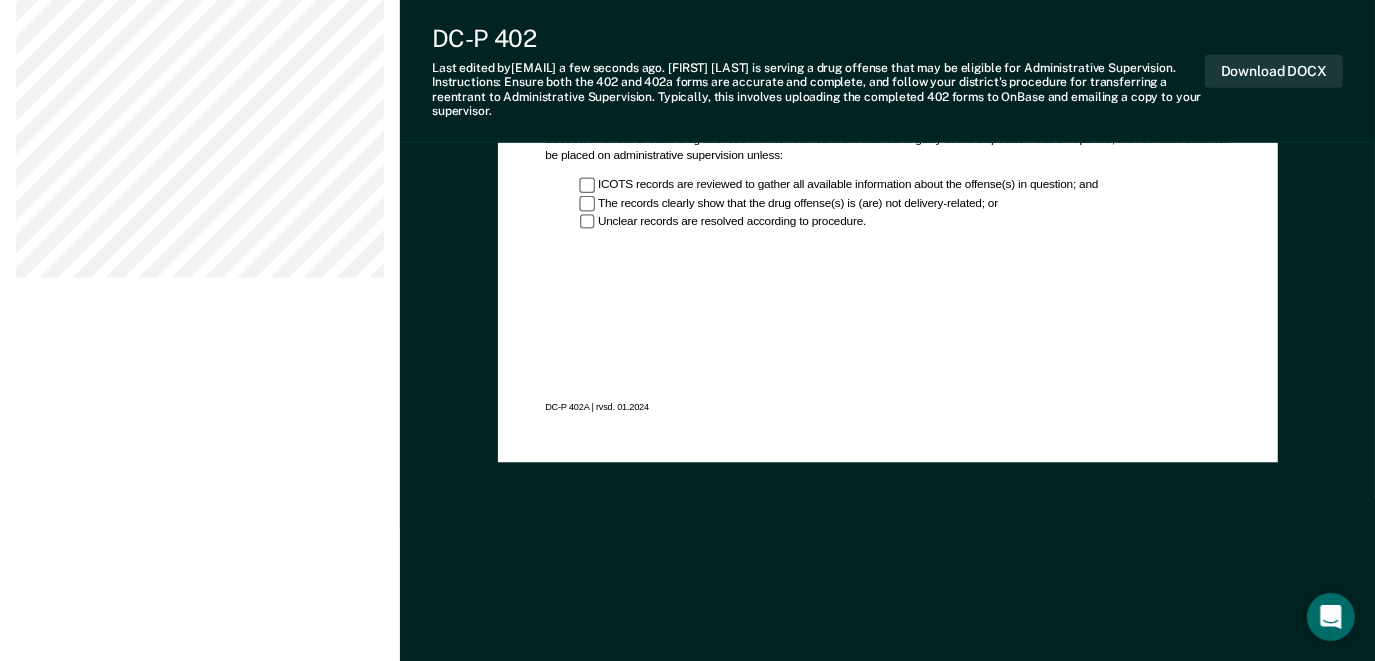 click on "Administrative Parole Eligibility Reentrant Name (Last, First) Parole No.: Date of Review: Current Grade of Supervision Instructions: Review current offenses and criminal history for crimes which would disqualify the reentrant for administrative parole. Any conviction and/or delinquent adjudication for offenses listed below will preclude assignment to Administrative Parole. Personal Injury Crimes CRIME CON./ADJUD.* 18 Pa. C.S. Ch. 25 relating to Crim. Homicide 18 Pa. C.S. Ch. 27 rel. to Assault 18 Pa. C.S. Ch. 29 rel. to Kidnapping 18 Pa. C.S. Ch. 31 rel. to Sexual Assault 18 Pa. C.S. Ch. 33 rel. to Arson 18 Pa. C.S. Ch. 37 rel. to Robbery 18 Pa. C.S. Ch. 49 rel. to Victim/Witness Intimidation Former 75 Pa. C.s. 3731 relating to DUI/Controlled Substance in cases involving bodily injury 75 Pa.C.S. 3732 Relating to Homicide by Vehicle 75 Pa.C.S. 3735 Relating to Homicide by Vehicle while DUI 75 Pa.C.s. 3735.1 Relating to Agg Assault by Vehicle while DUI Named in a PFA Order (or history of PFAs) Other CRIME YES" at bounding box center (887, -480) 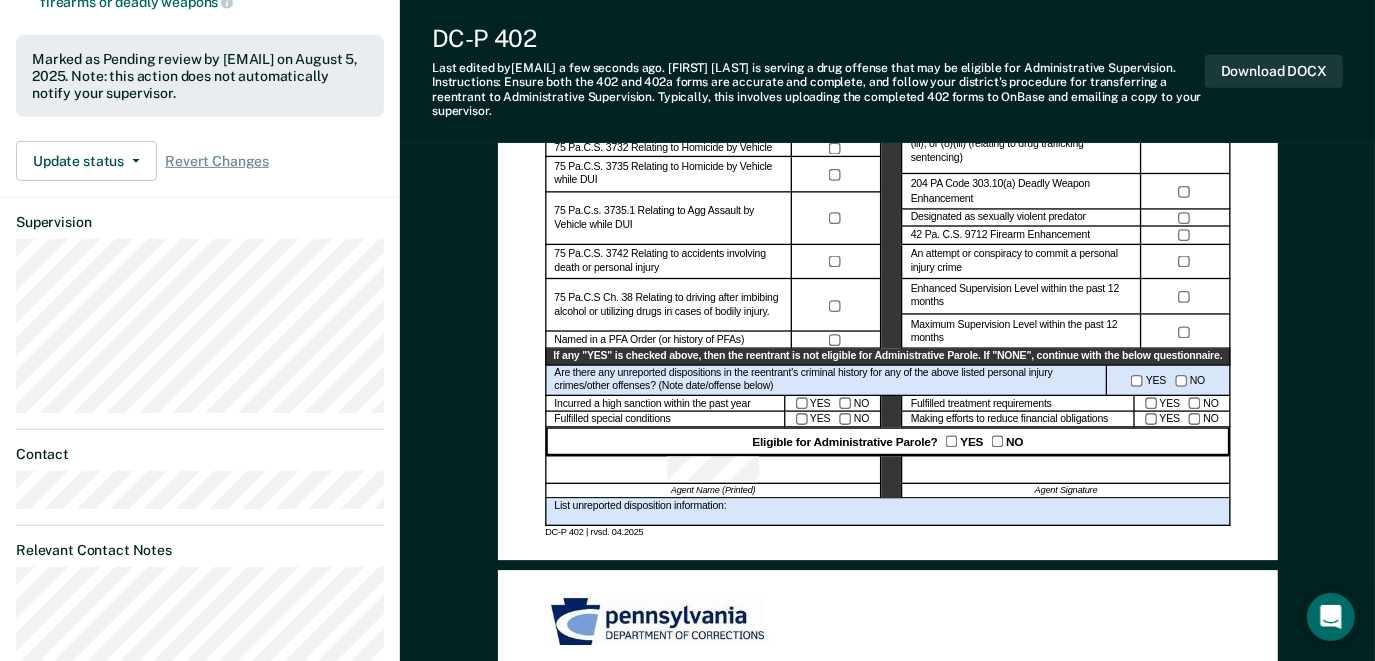 scroll, scrollTop: 662, scrollLeft: 0, axis: vertical 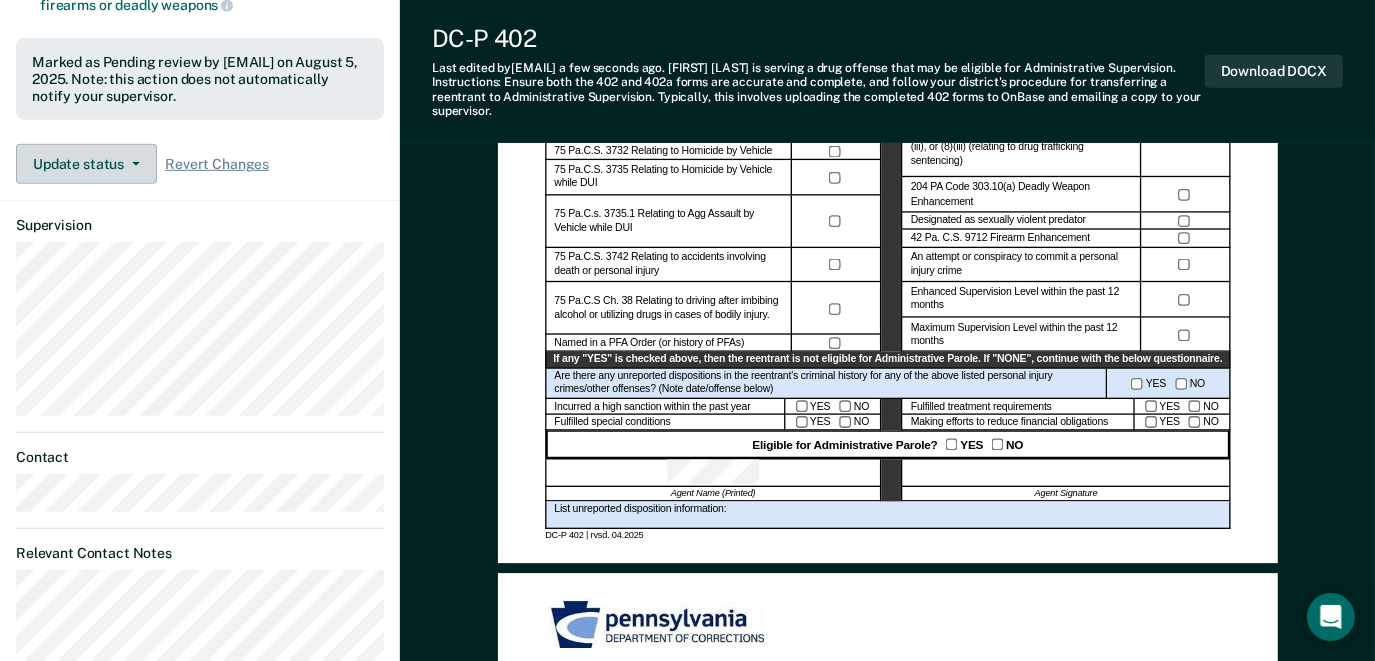 click on "Update status" at bounding box center [86, 164] 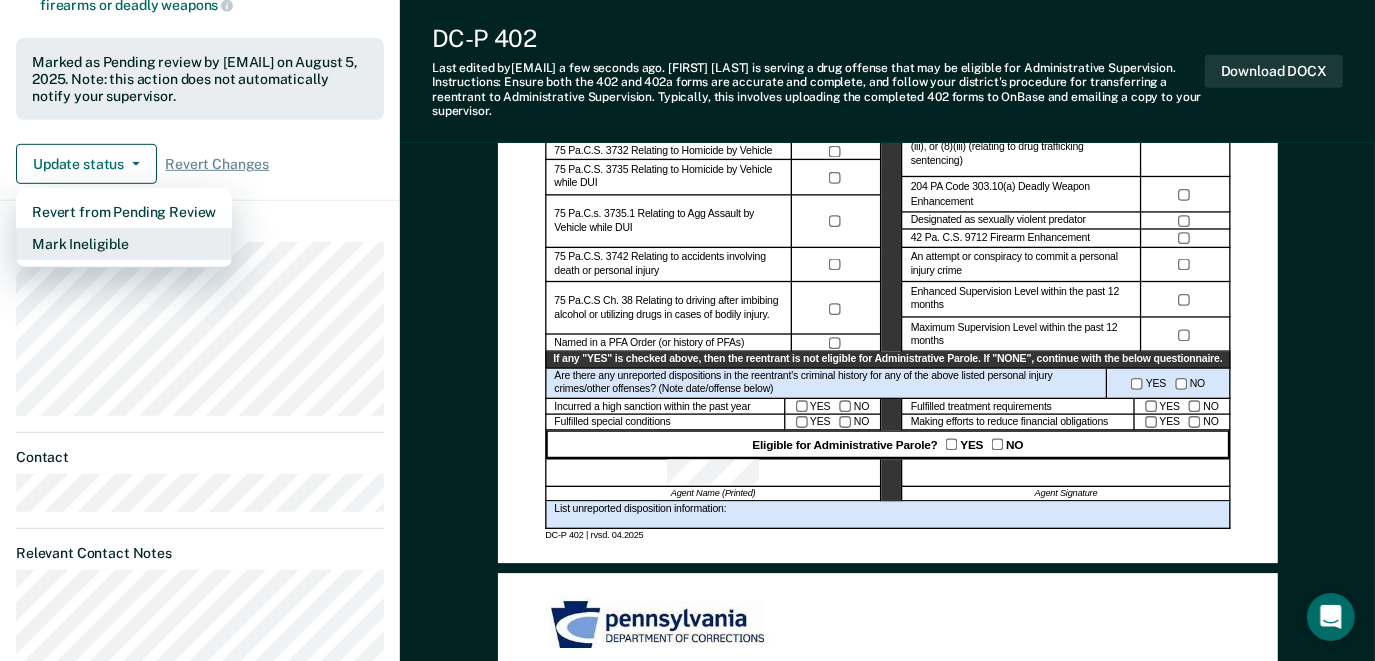 click on "Mark Ineligible" at bounding box center (124, 244) 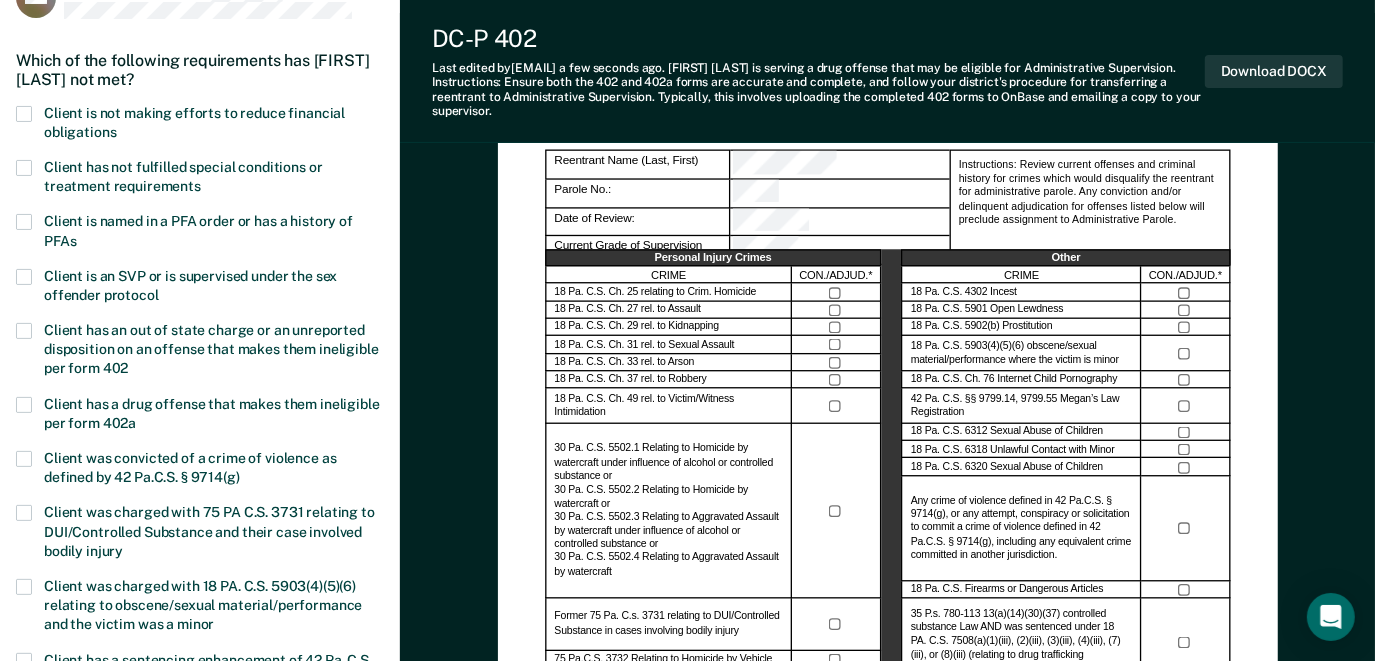 scroll, scrollTop: 153, scrollLeft: 0, axis: vertical 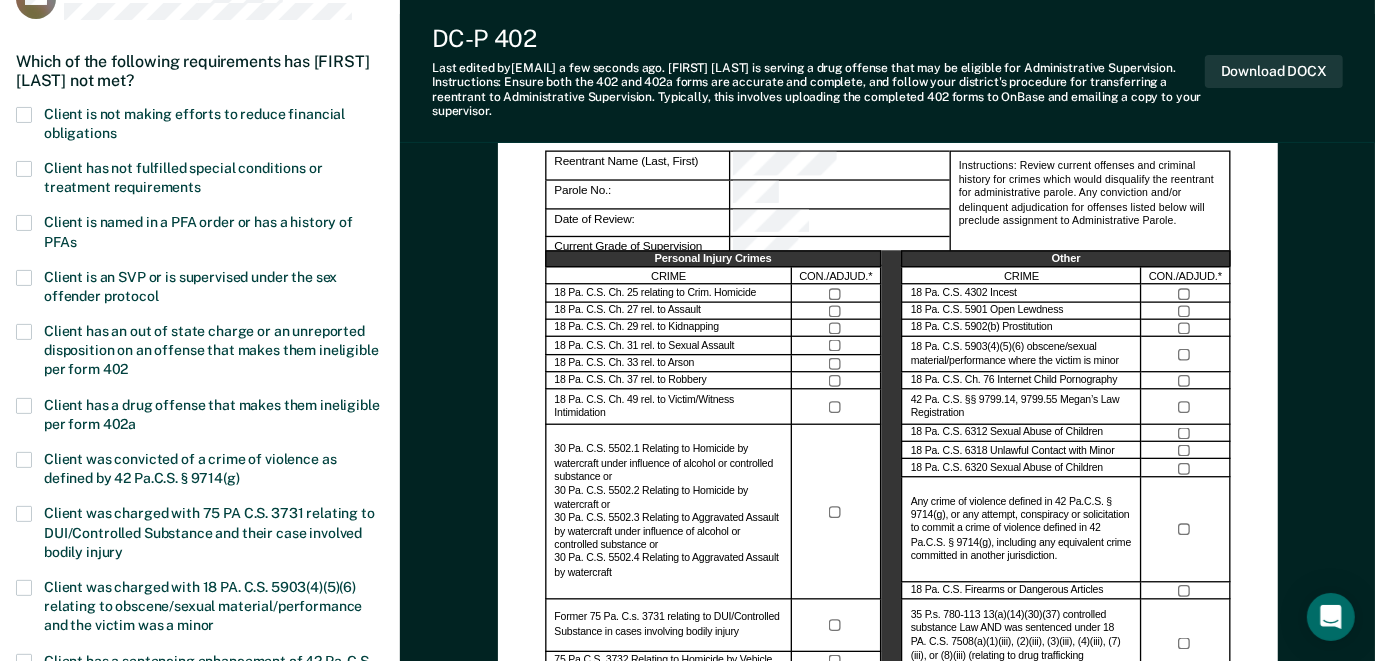 click at bounding box center [24, 115] 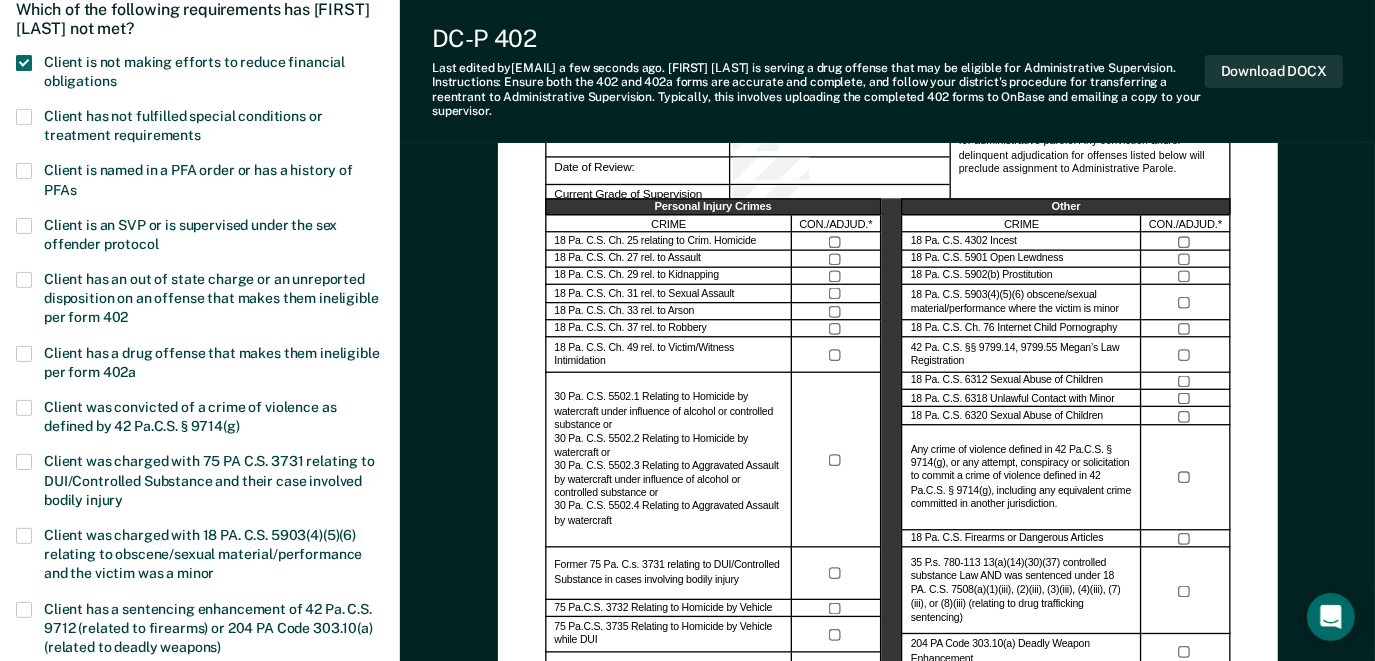 scroll, scrollTop: 226, scrollLeft: 0, axis: vertical 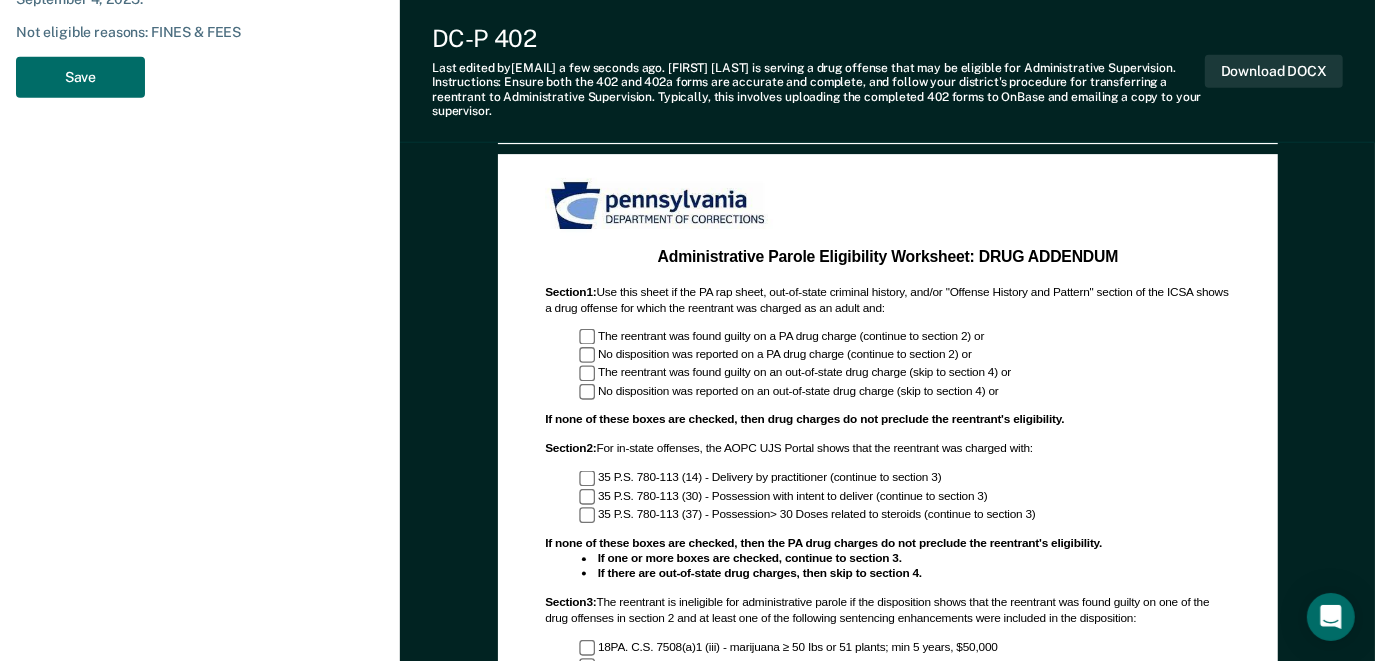 click on "Back WG   Which of the following requirements has [FIRST] [LAST] not met? Client is not making efforts to reduce financial obligations Client has not fulfilled special conditions or treatment requirements Client is named in a PFA order or has a history of PFAs Client is an SVP or is supervised under the sex offender protocol Client has an out of state charge or an unreported disposition on an offense that makes them ineligible per form 402 Client has a drug offense that makes them ineligible per form 402a Client was convicted of a crime of violence as defined by 42 Pa.C.S. § 9714(g)  Client was charged with 75 PA C.S. 3731 relating to DUI/Controlled Substance and their case involved bodily injury Client was charged with 18 PA. C.S. 5903(4)(5)(6) relating to obscene/sexual material/performance and the victim was a minor Client has a sentencing enhancement of 42 Pa. C.S. 9712 (related to firearms) or 204 PA Code 303.10(a) (related to deadly weapons) Other, please specify a reason Snooze for: 30 days Save" at bounding box center (200, -442) 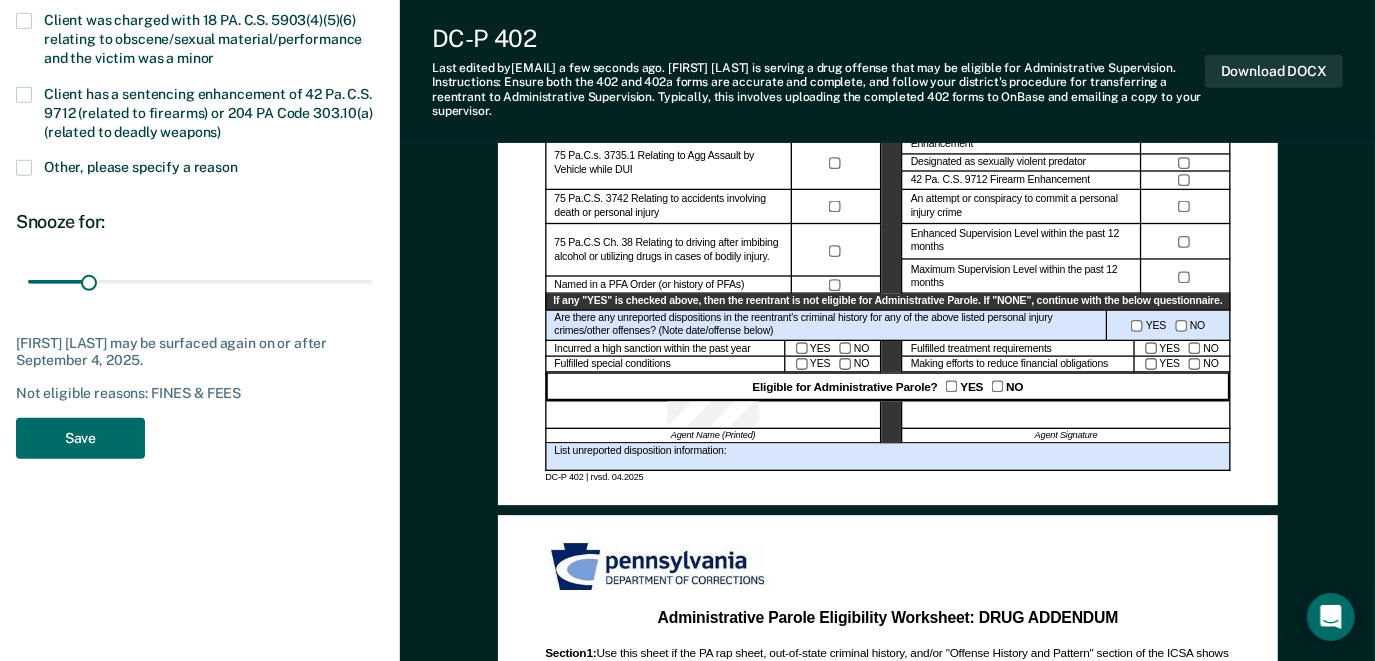 scroll, scrollTop: 717, scrollLeft: 0, axis: vertical 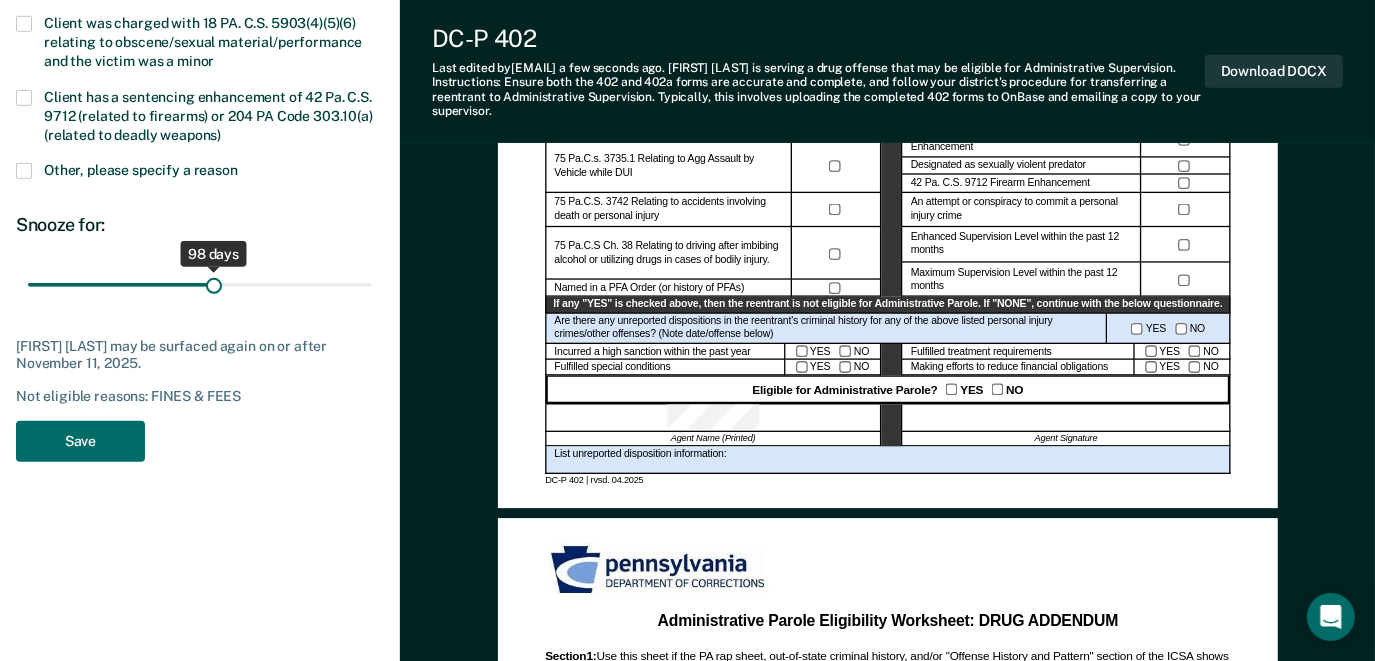 drag, startPoint x: 93, startPoint y: 282, endPoint x: 213, endPoint y: 299, distance: 121.19818 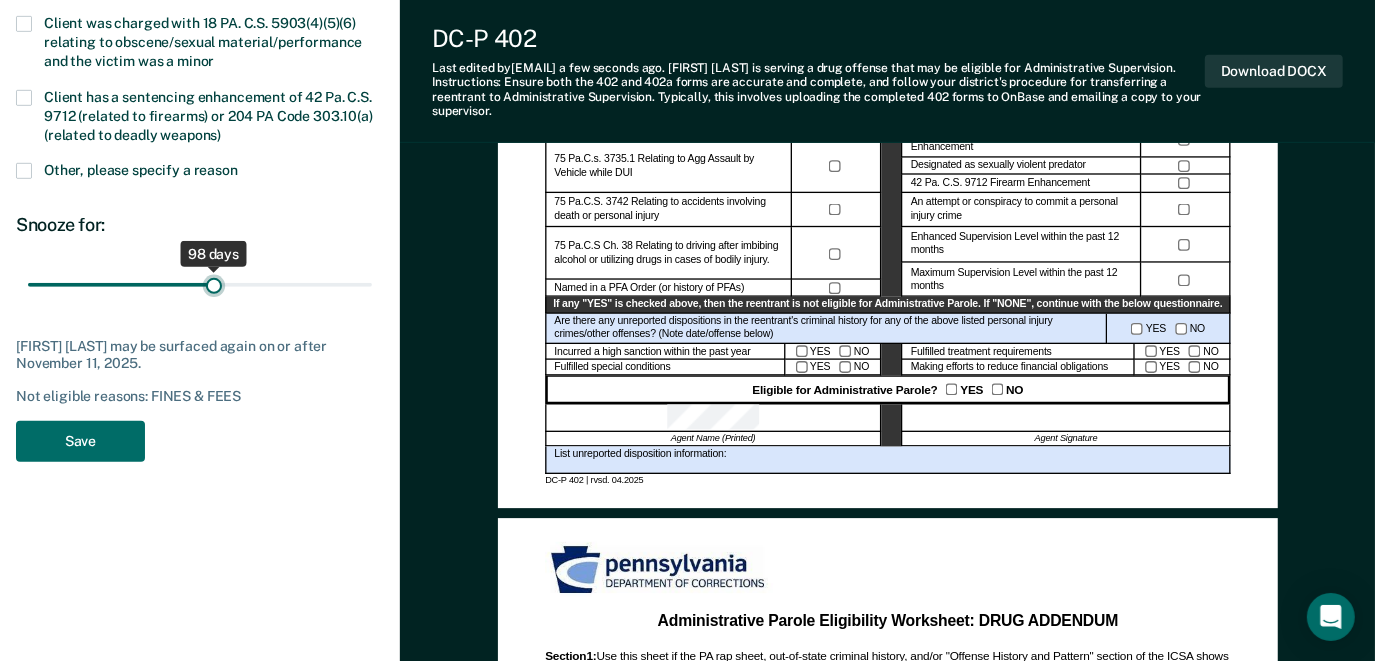 click at bounding box center [200, 285] 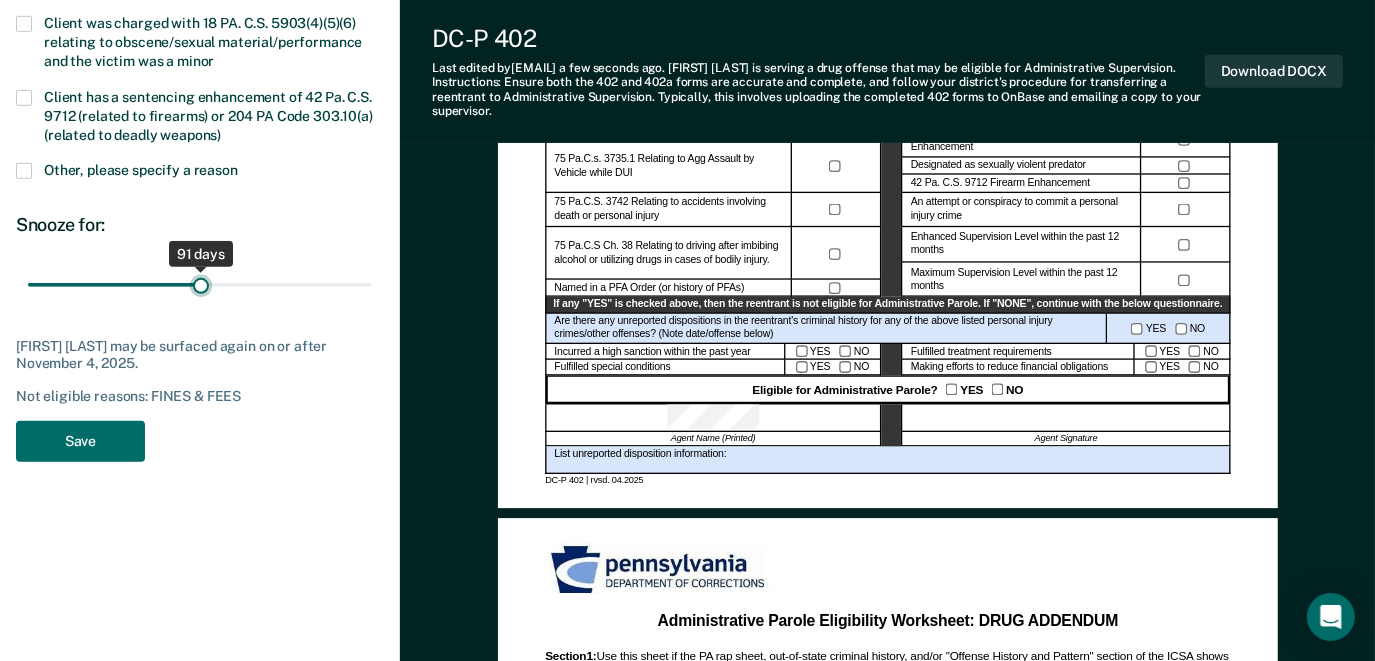 type on "90" 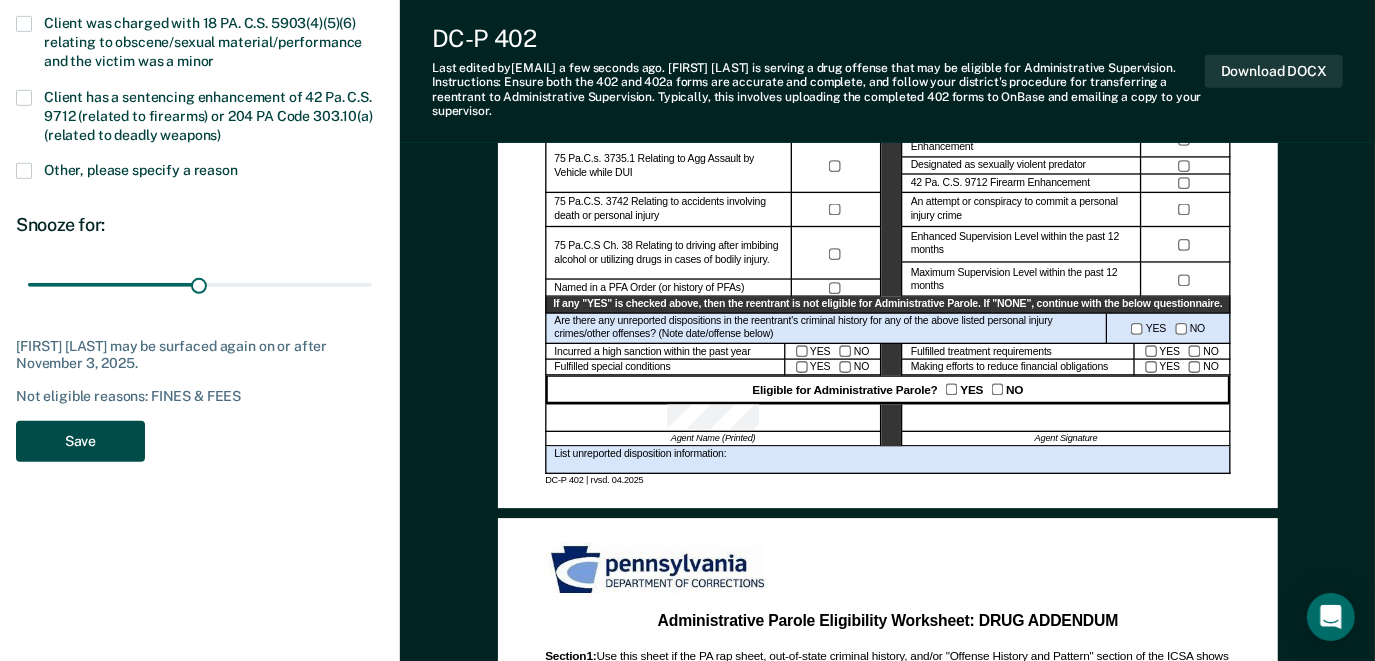 click on "Save" at bounding box center [80, 441] 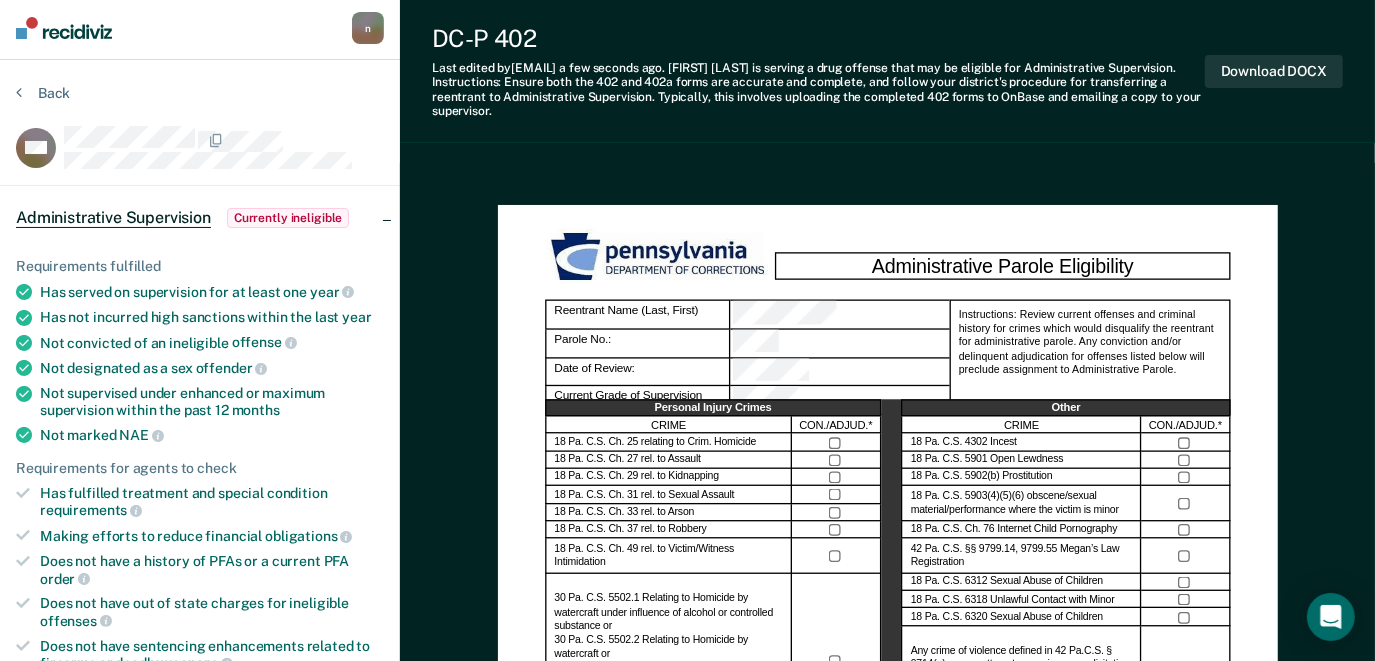 scroll, scrollTop: 0, scrollLeft: 0, axis: both 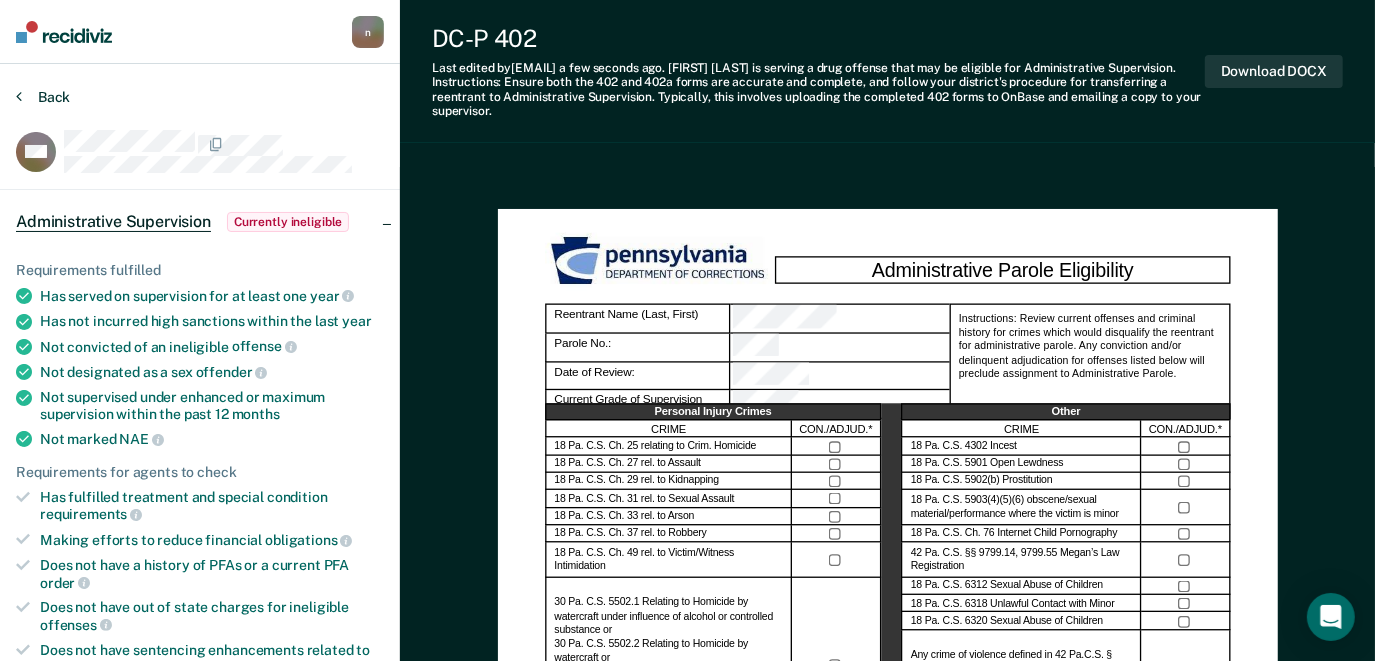 click on "Back" at bounding box center [43, 97] 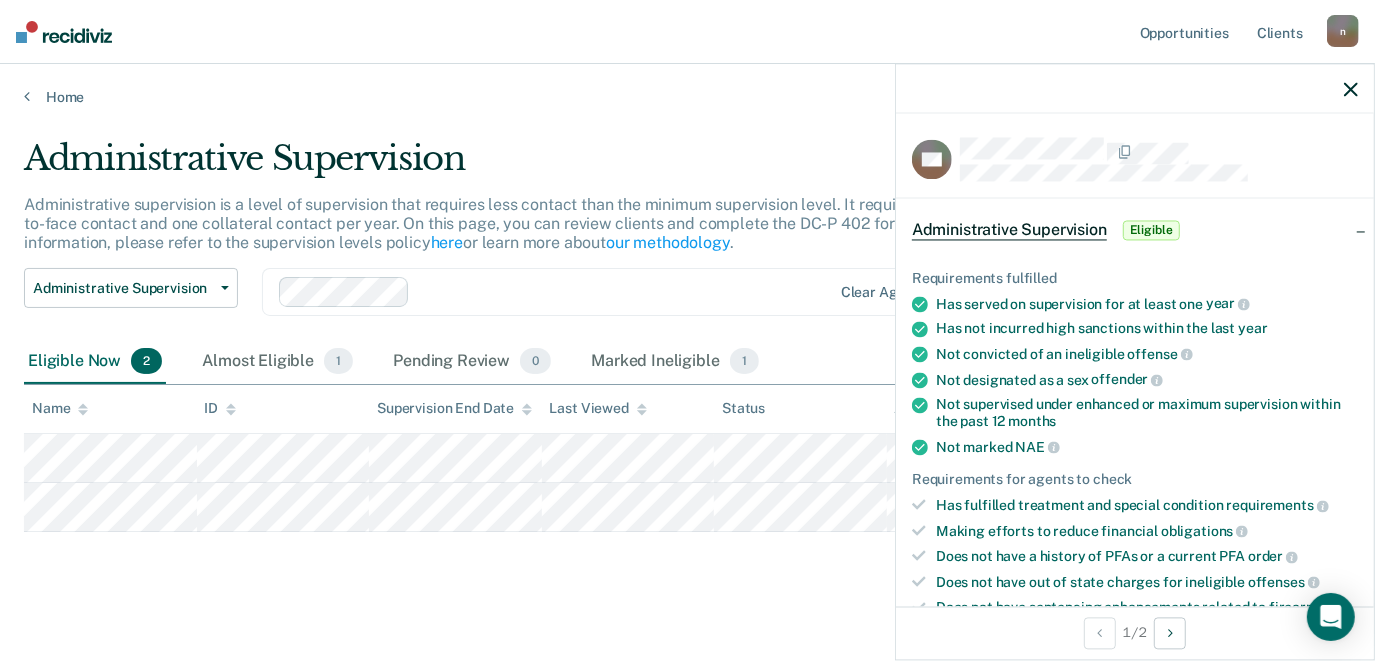 click on "Administrative Supervision   Administrative supervision is a level of supervision that requires less contact than the minimum supervision level. It requires at least one face-to-face contact and one collateral contact per year. On this page, you can review clients and complete the DC-P 402 form. For more information, please refer to the supervision levels policy  here  or learn more about  our methodology . Administrative Supervision Administrative Supervision Special Circumstances Supervision Clear   agents Eligible Now 2 Almost Eligible 1 Pending Review 0 Marked Ineligible 1
To pick up a draggable item, press the space bar.
While dragging, use the arrow keys to move the item.
Press space again to drop the item in its new position, or press escape to cancel.
Name ID Supervision End Date Last Viewed Status Assigned to" at bounding box center [687, 364] 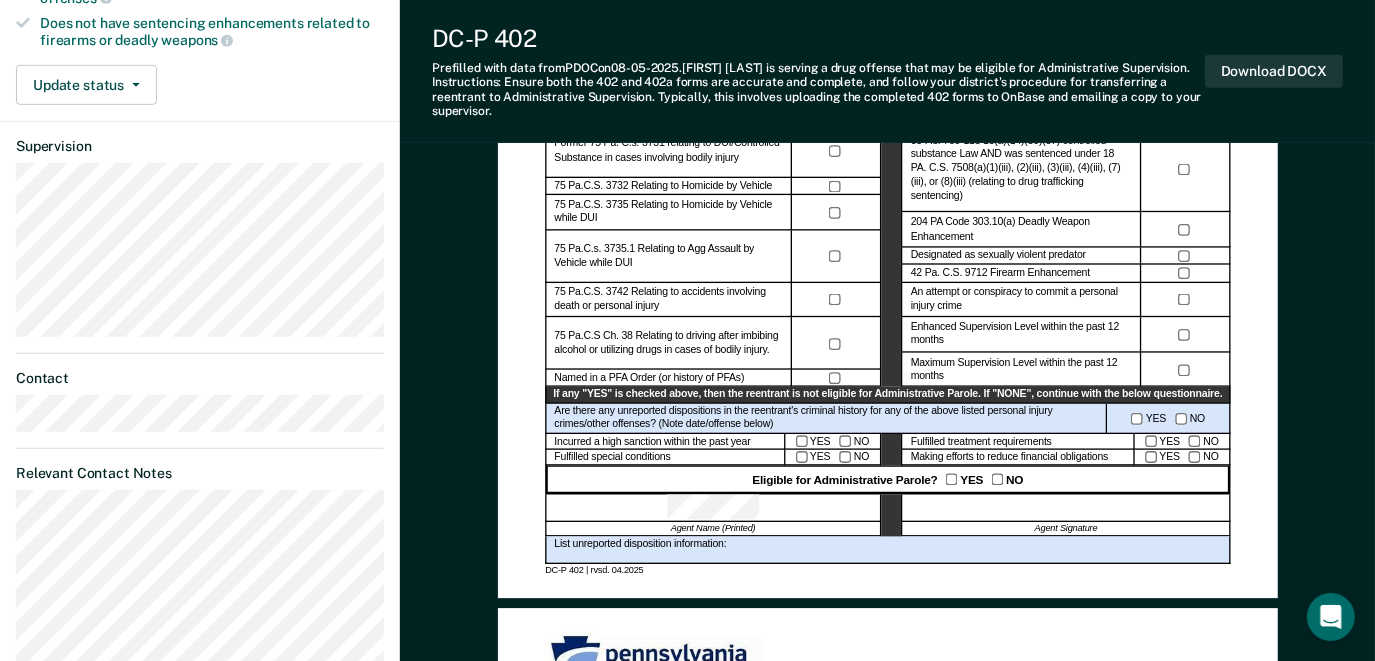 scroll, scrollTop: 695, scrollLeft: 0, axis: vertical 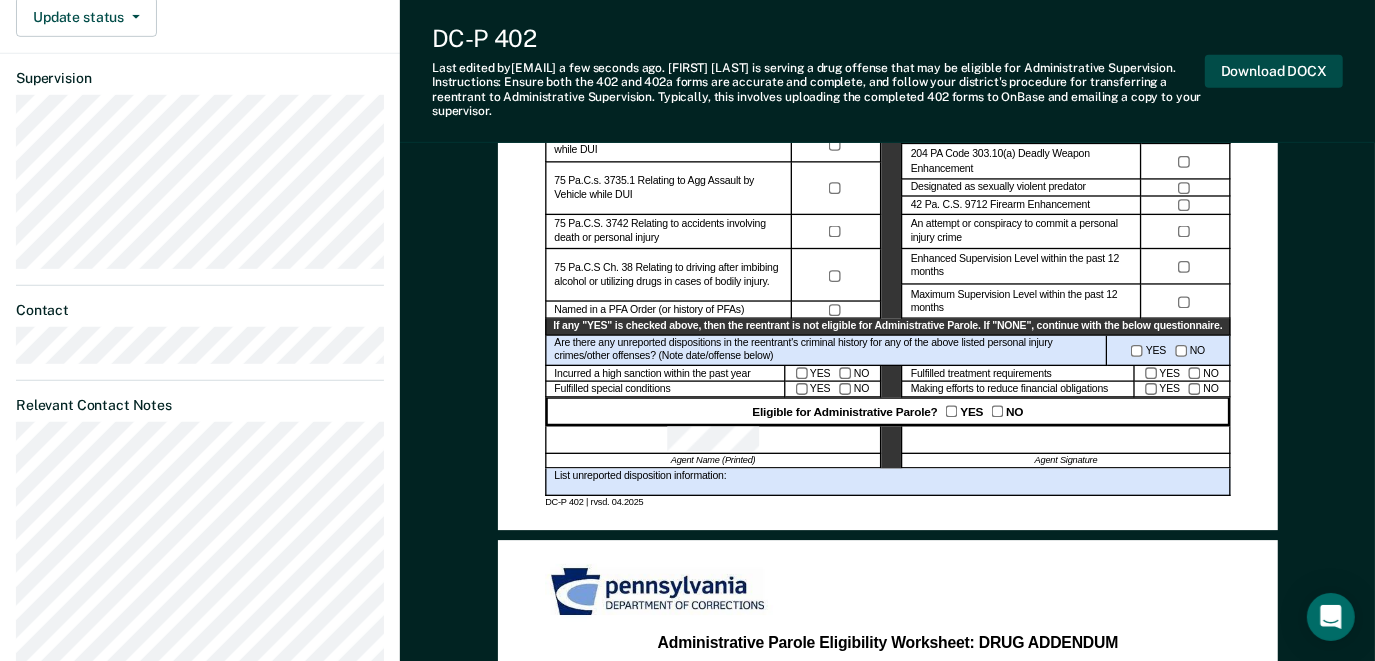 click on "Download DOCX" at bounding box center [1274, 71] 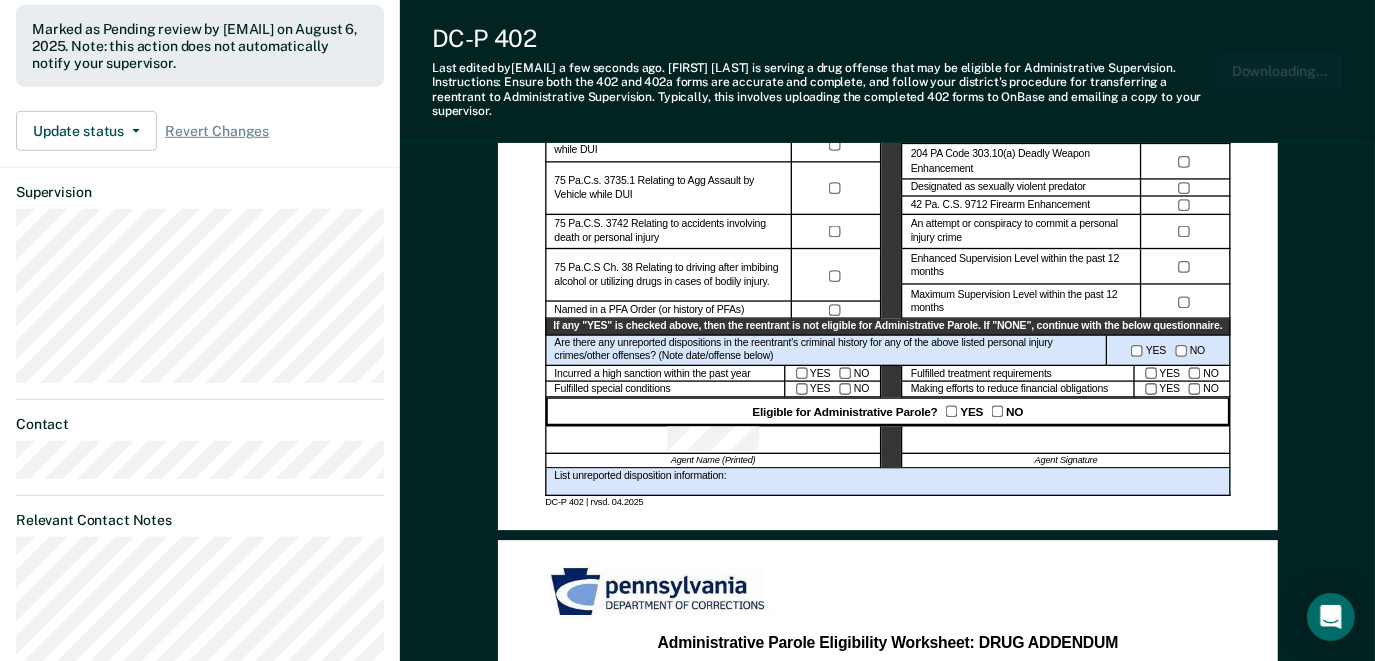 scroll, scrollTop: 809, scrollLeft: 0, axis: vertical 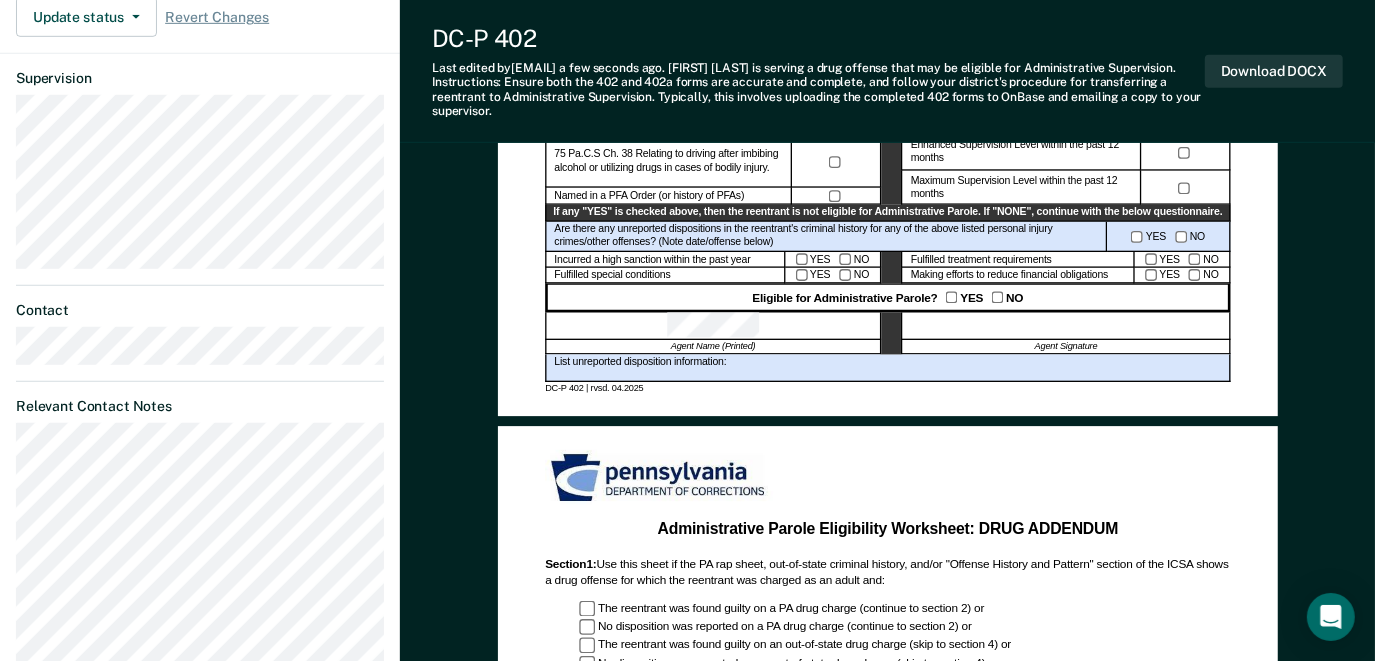 click on "Contact" at bounding box center (200, 310) 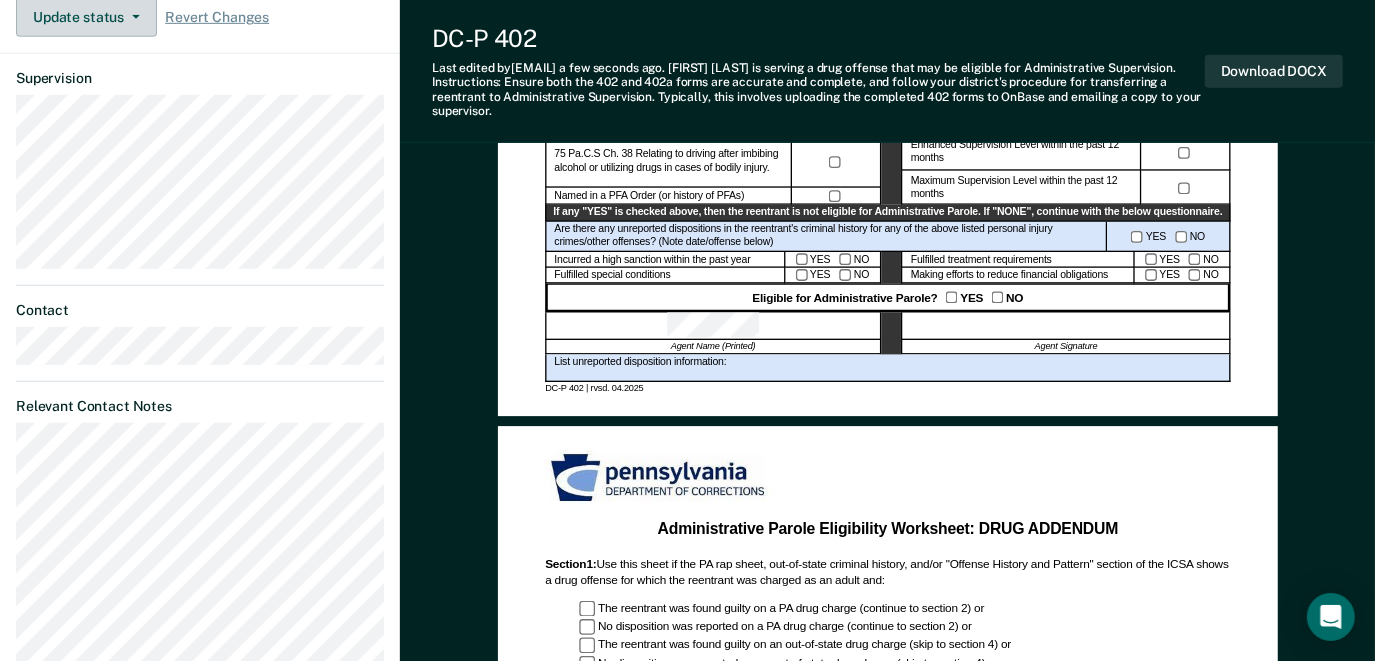 click on "Update status" at bounding box center (86, 17) 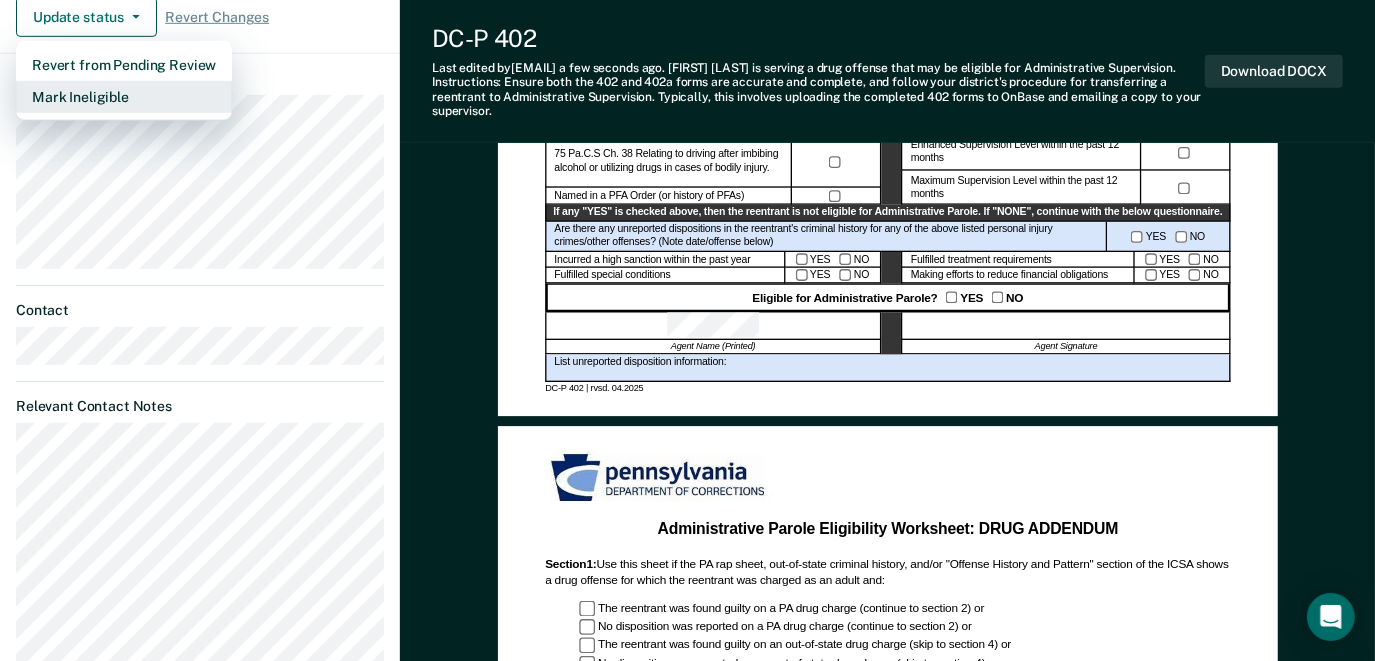 click on "Mark Ineligible" at bounding box center (124, 97) 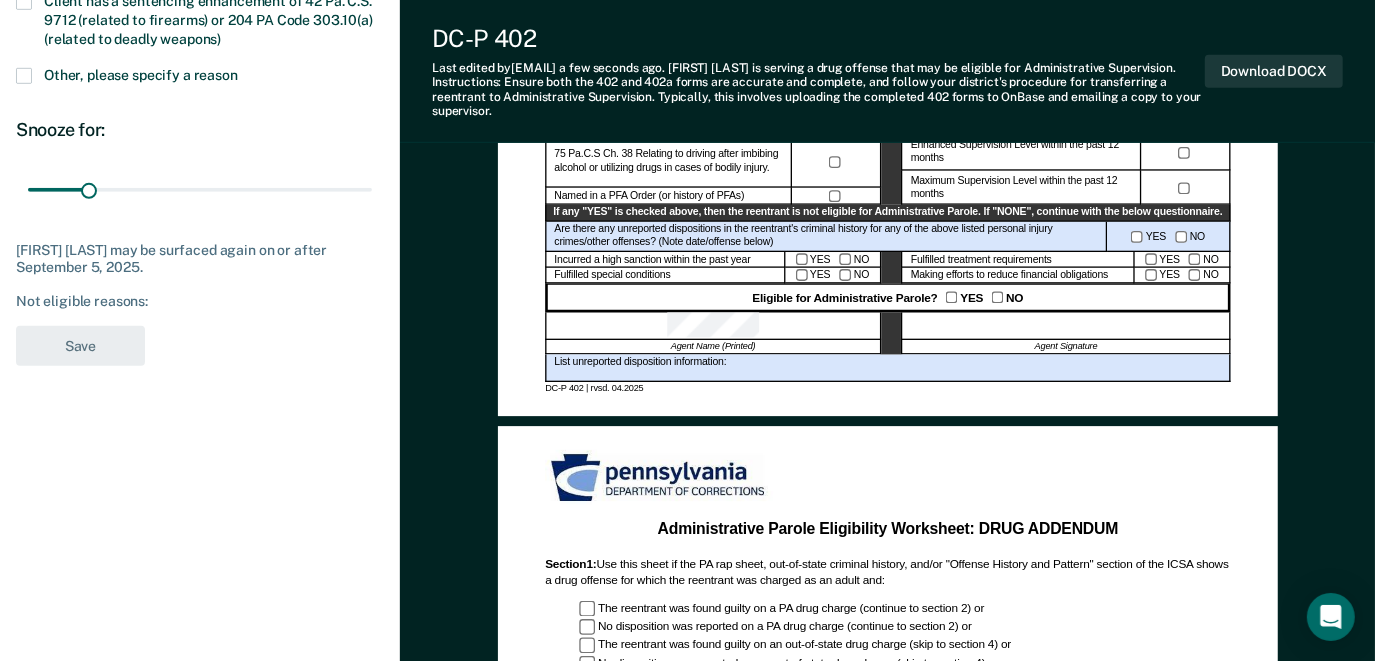 scroll, scrollTop: 802, scrollLeft: 0, axis: vertical 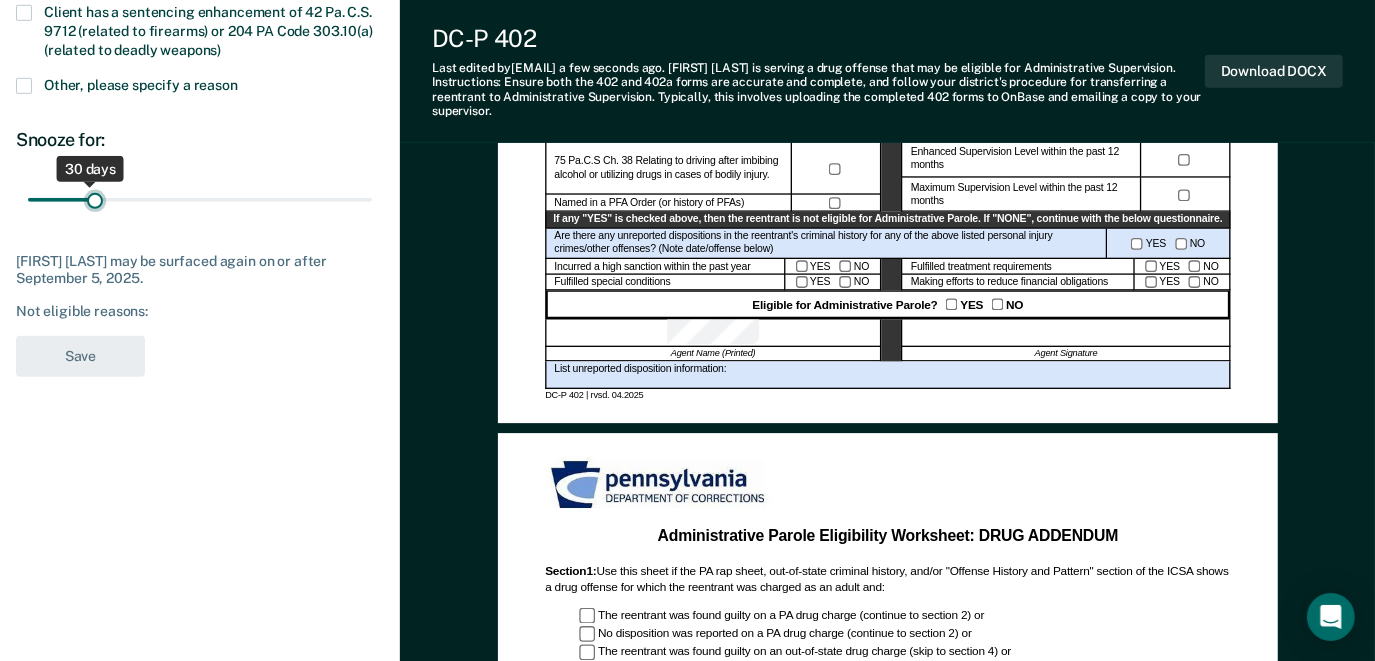 click at bounding box center (200, 200) 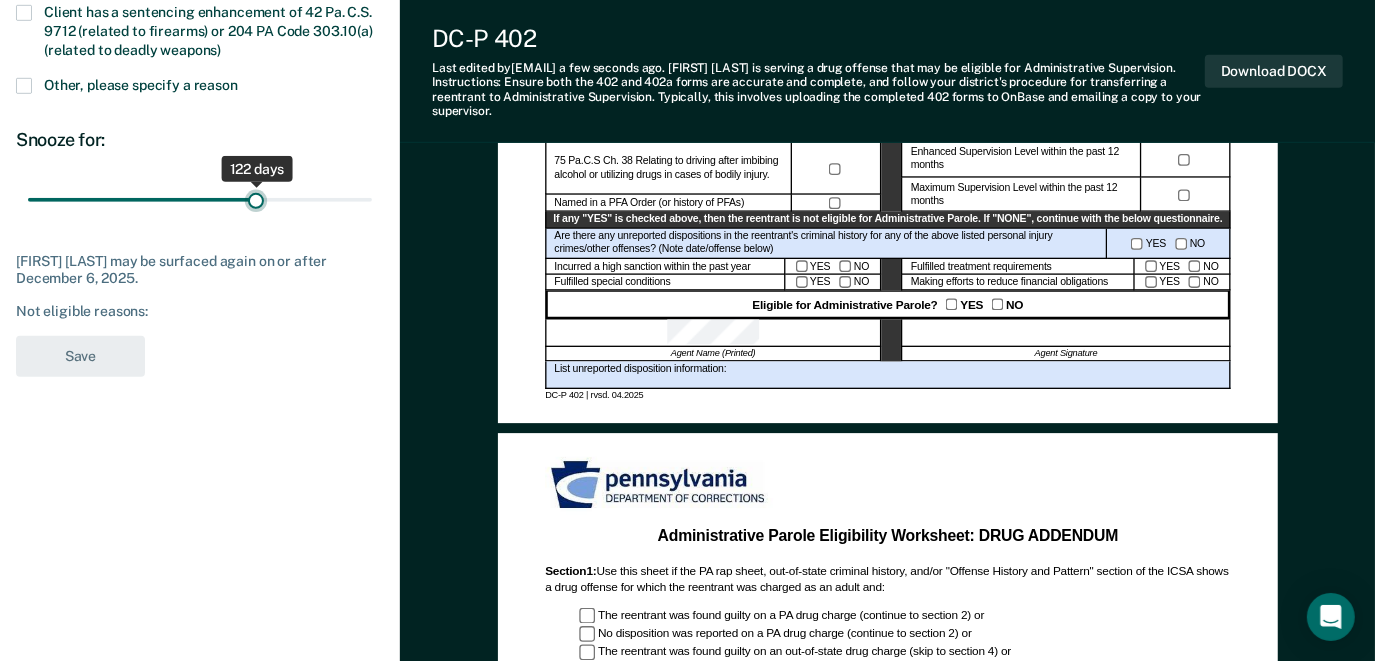drag, startPoint x: 95, startPoint y: 191, endPoint x: 256, endPoint y: 193, distance: 161.01242 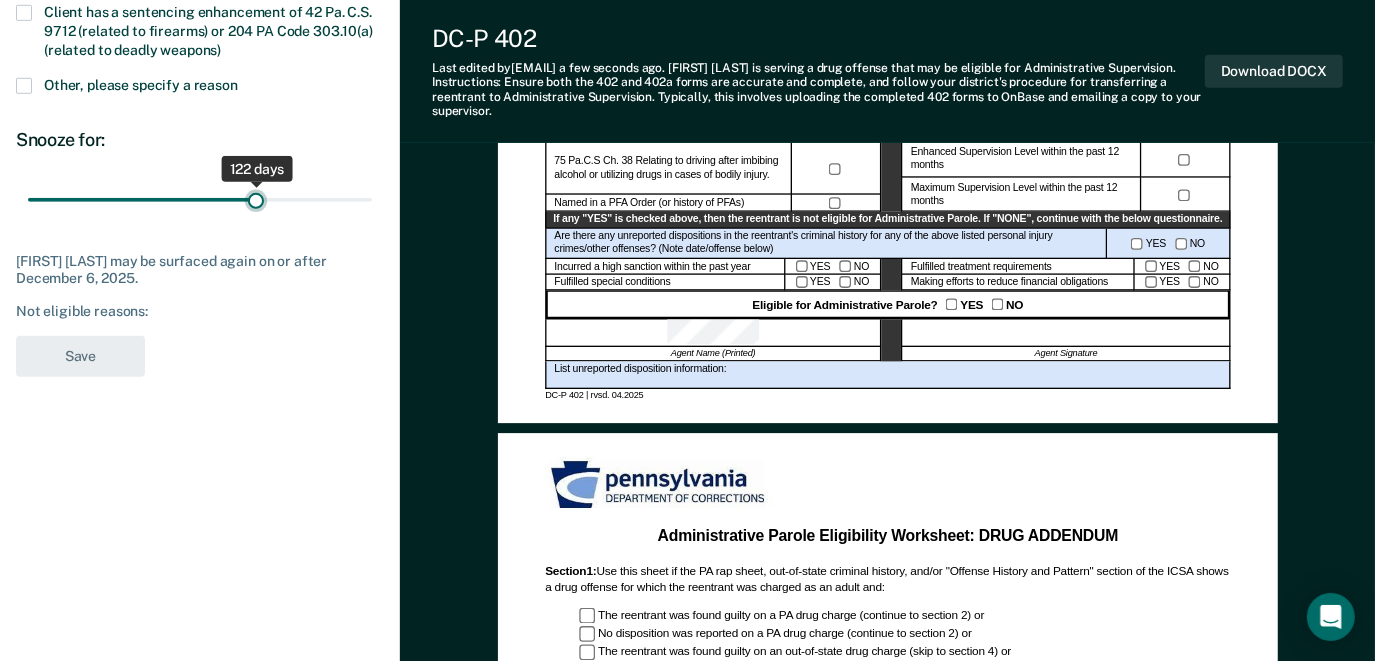 click at bounding box center (200, 200) 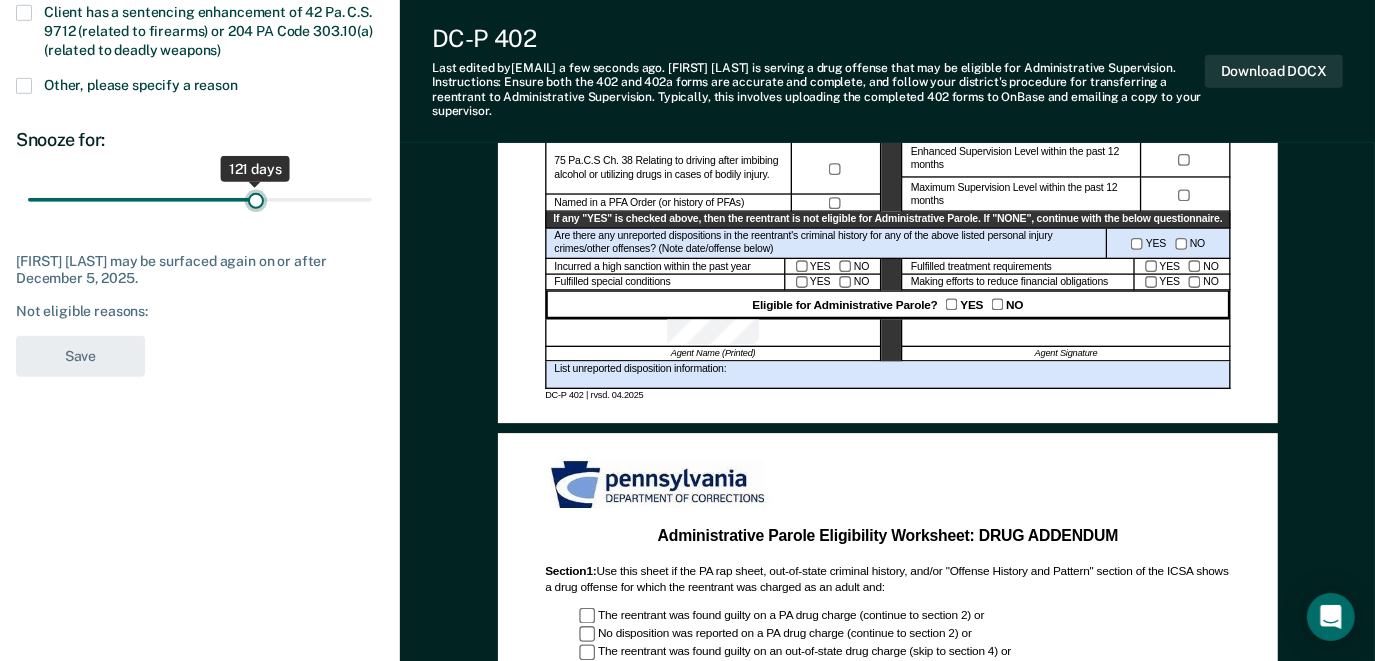 type on "120" 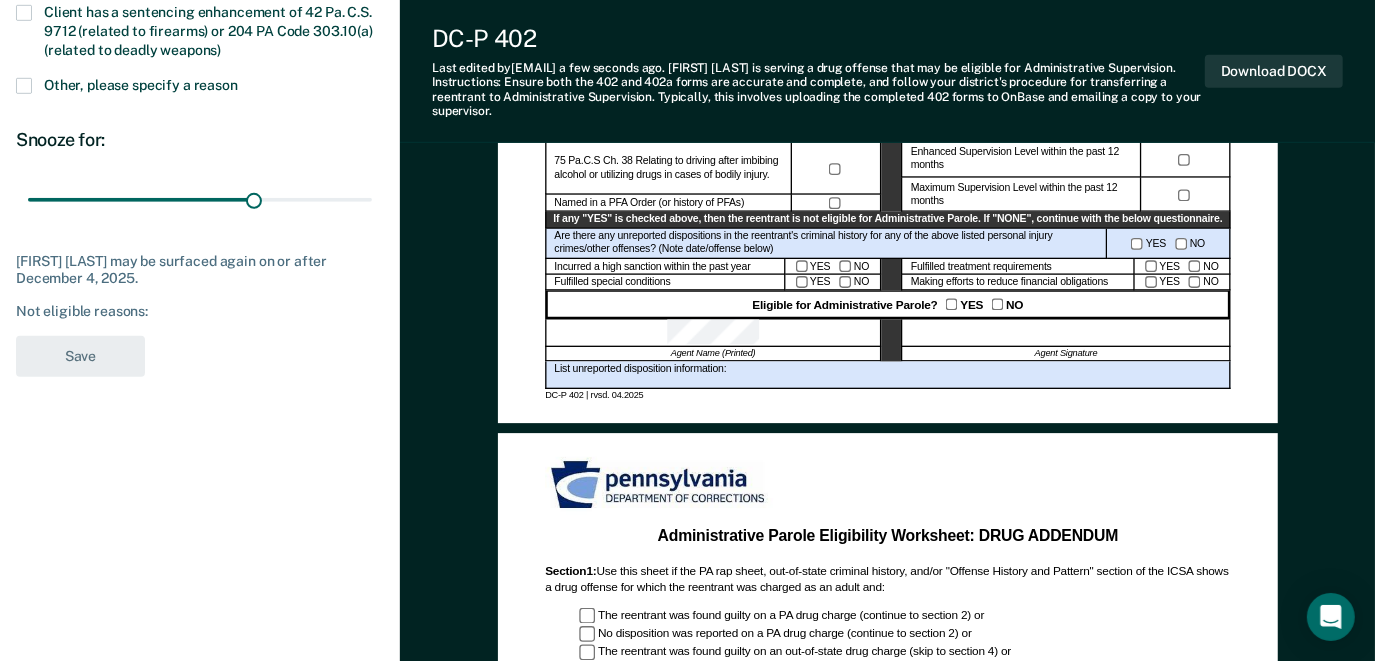 click on "Snooze for: 120 days" at bounding box center (200, 175) 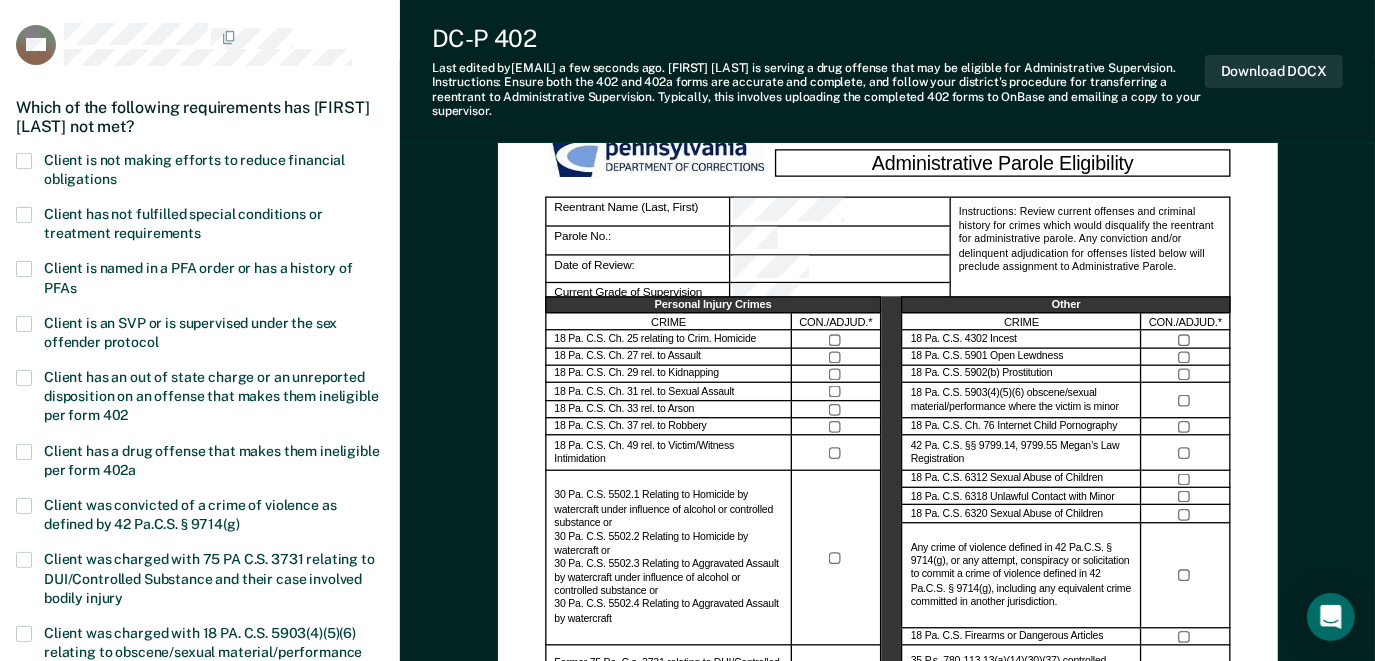 scroll, scrollTop: 2, scrollLeft: 0, axis: vertical 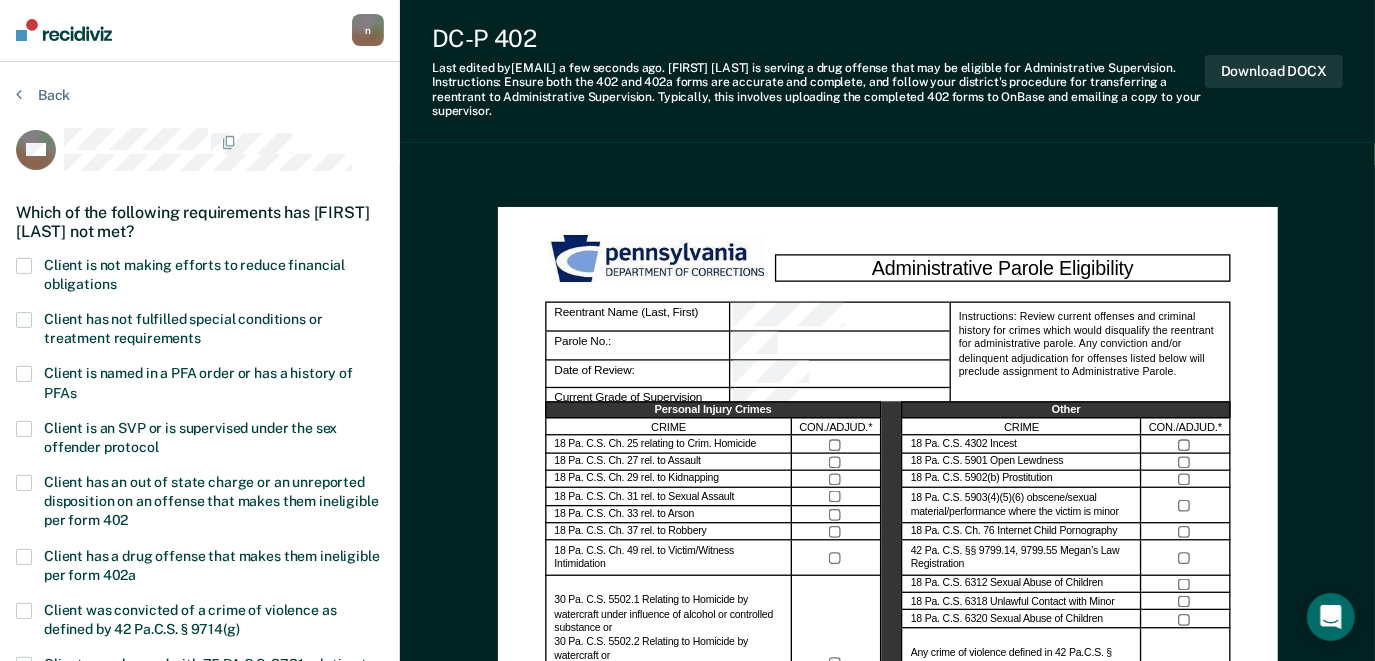 click at bounding box center (24, 266) 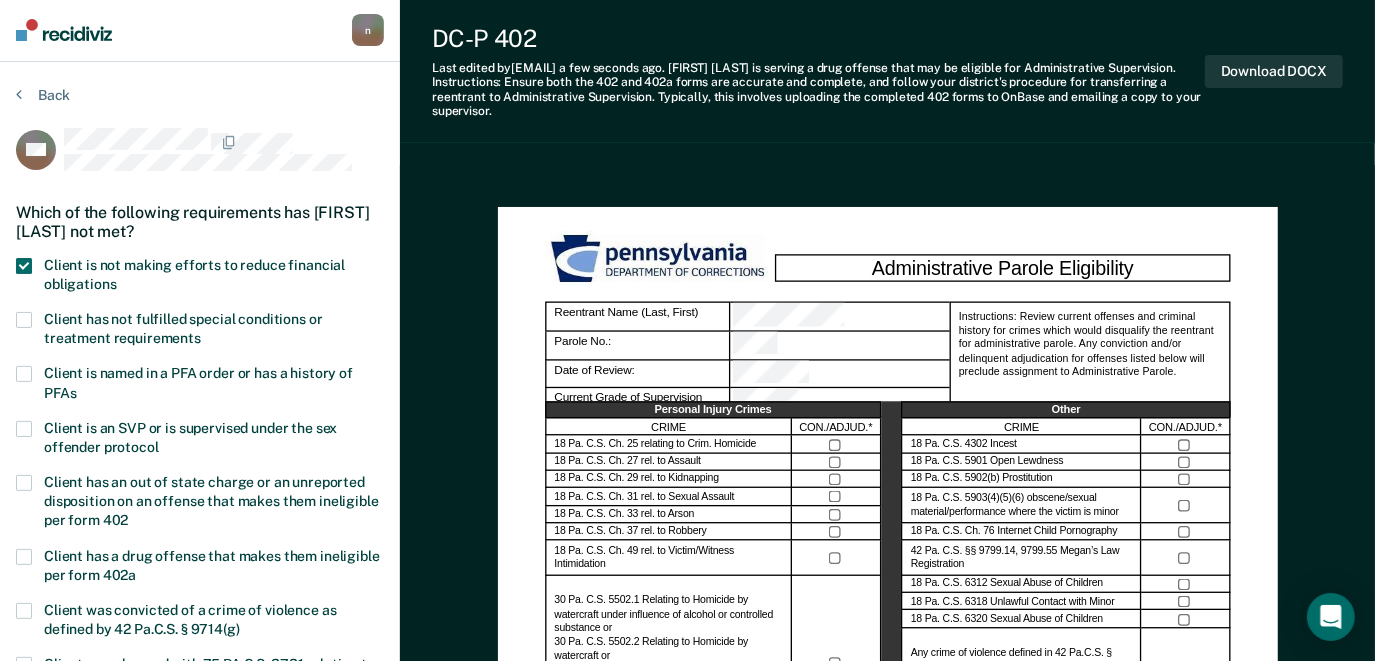 click at bounding box center [24, 320] 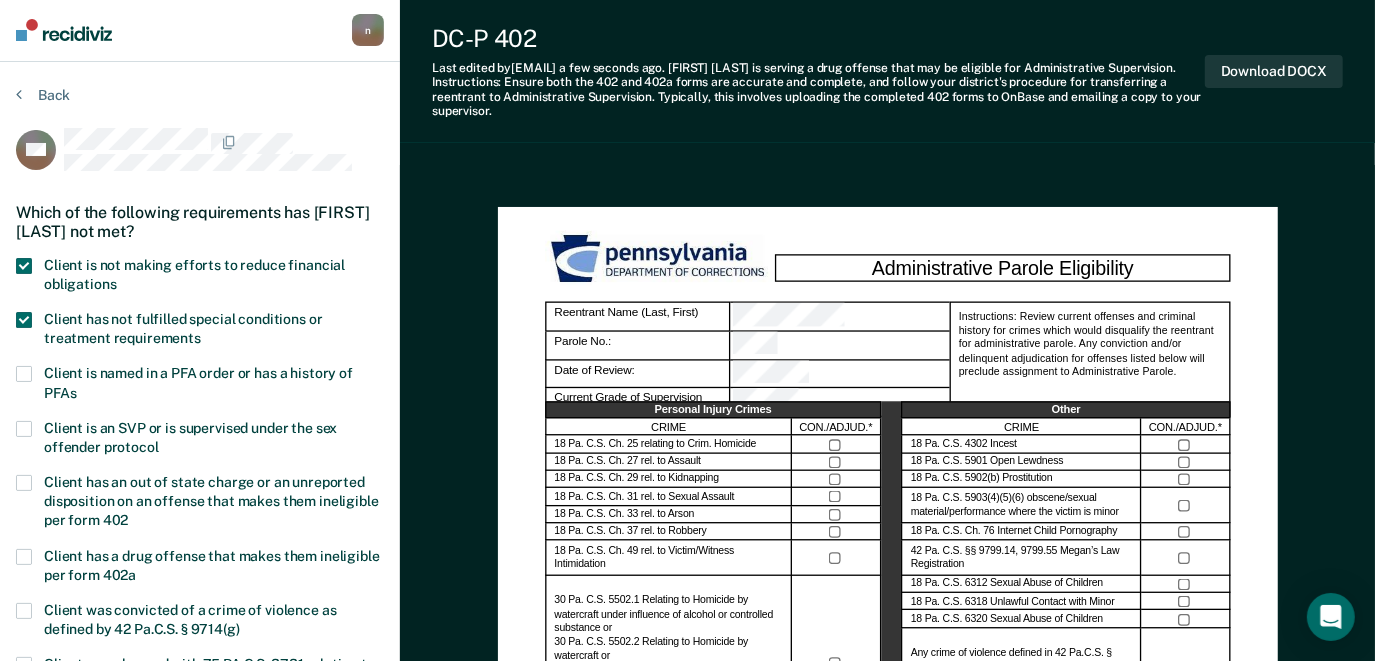 click on "Client has a drug offense that makes them ineligible per form 402a" at bounding box center [200, 568] 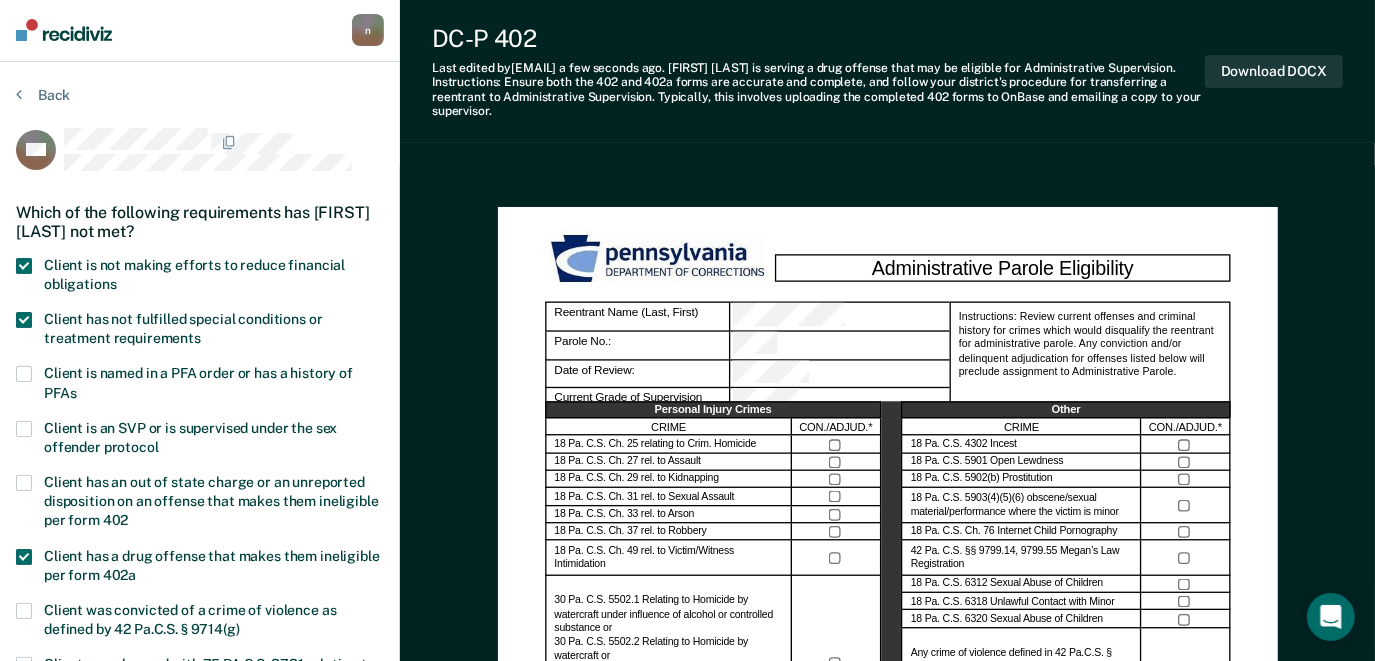 click on "Client has a drug offense that makes them ineligible per form 402a" at bounding box center [200, 568] 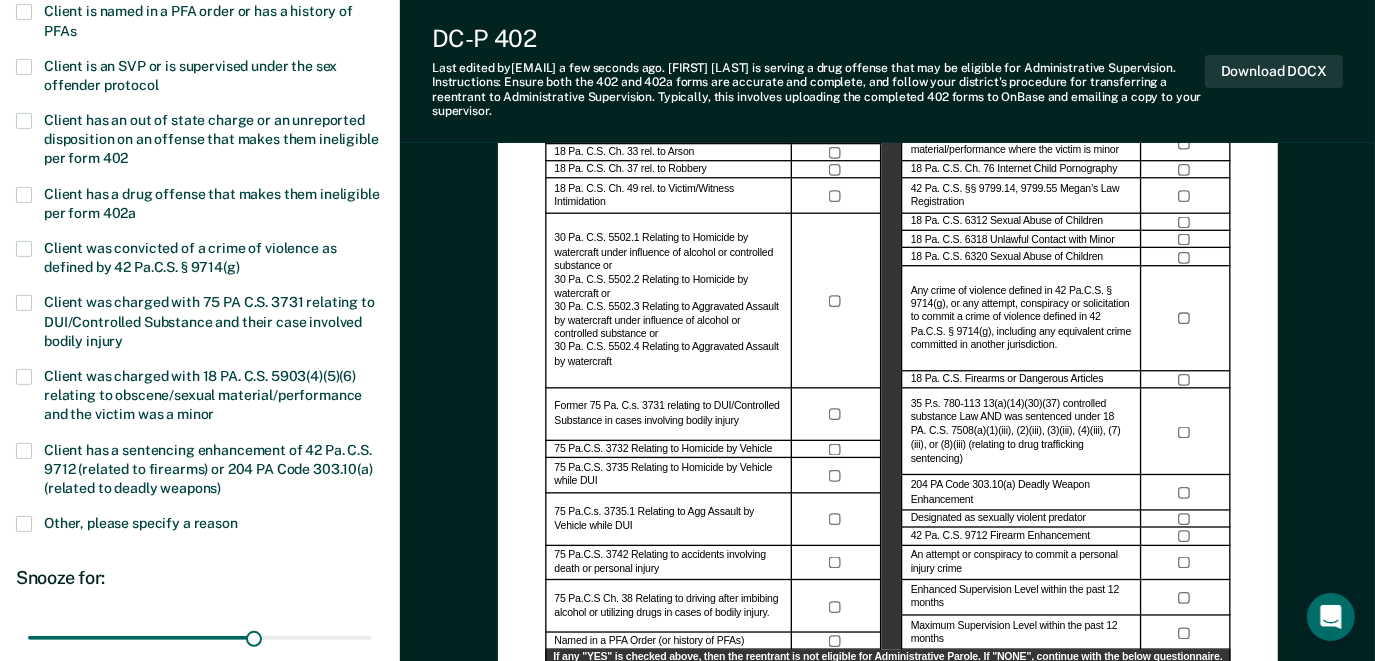 scroll, scrollTop: 365, scrollLeft: 0, axis: vertical 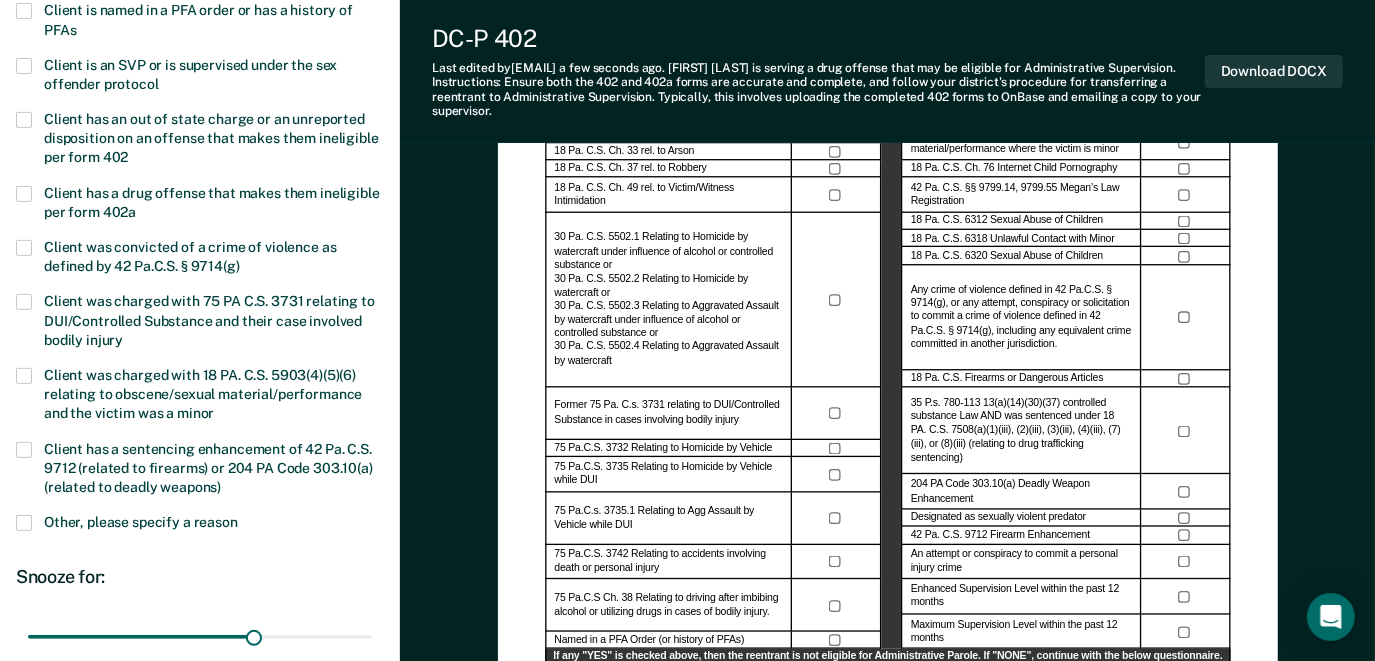 click at bounding box center (24, 523) 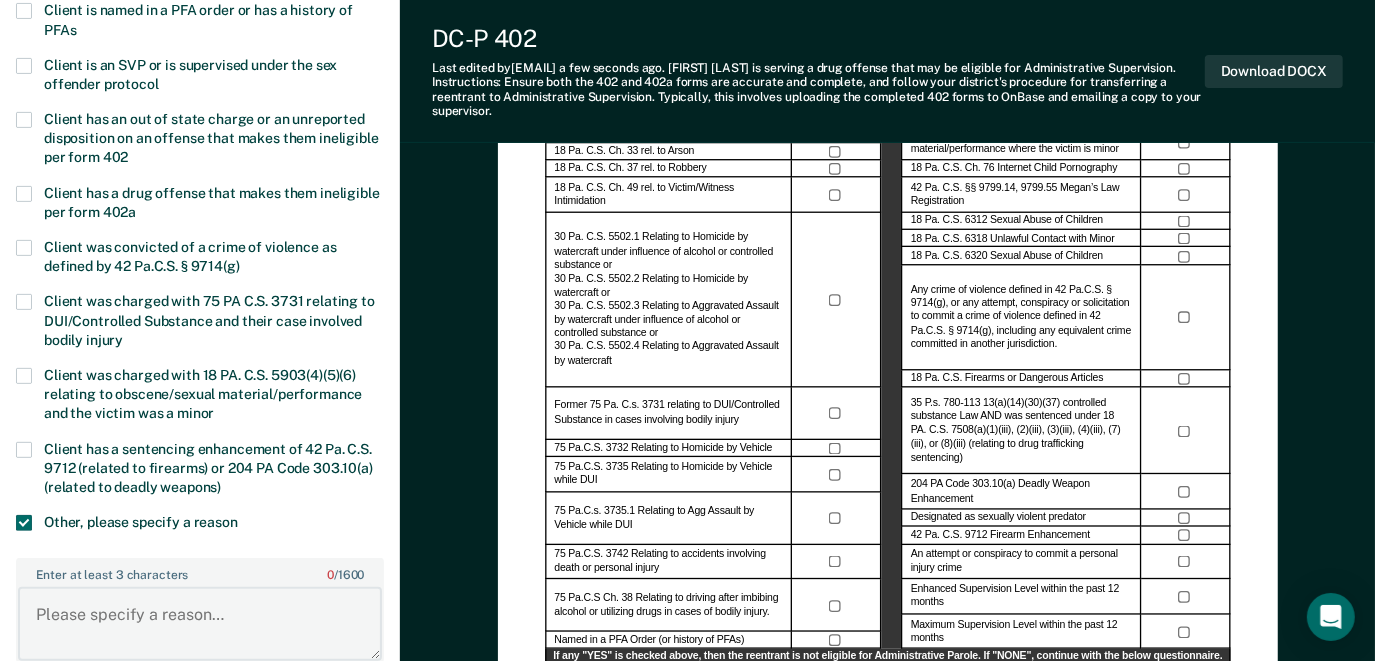 click on "Enter at least 3 characters 0  /  1600" at bounding box center [200, 624] 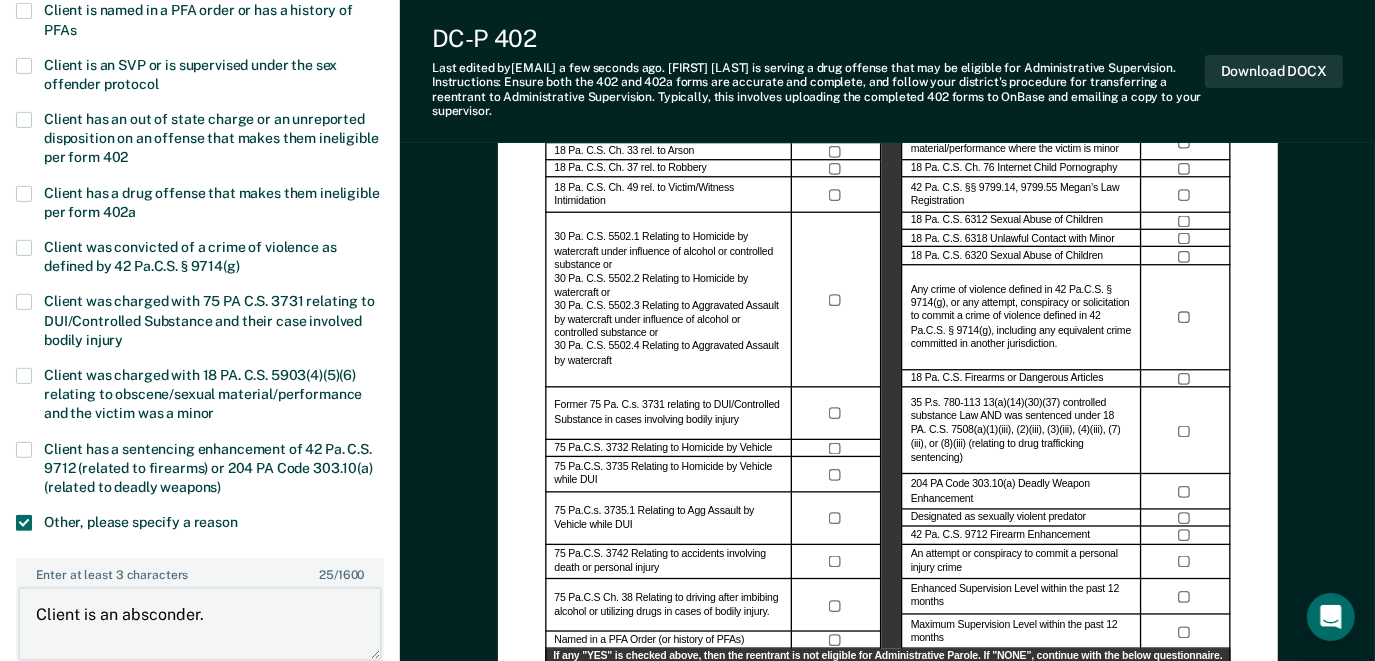 type on "Client is an absconder." 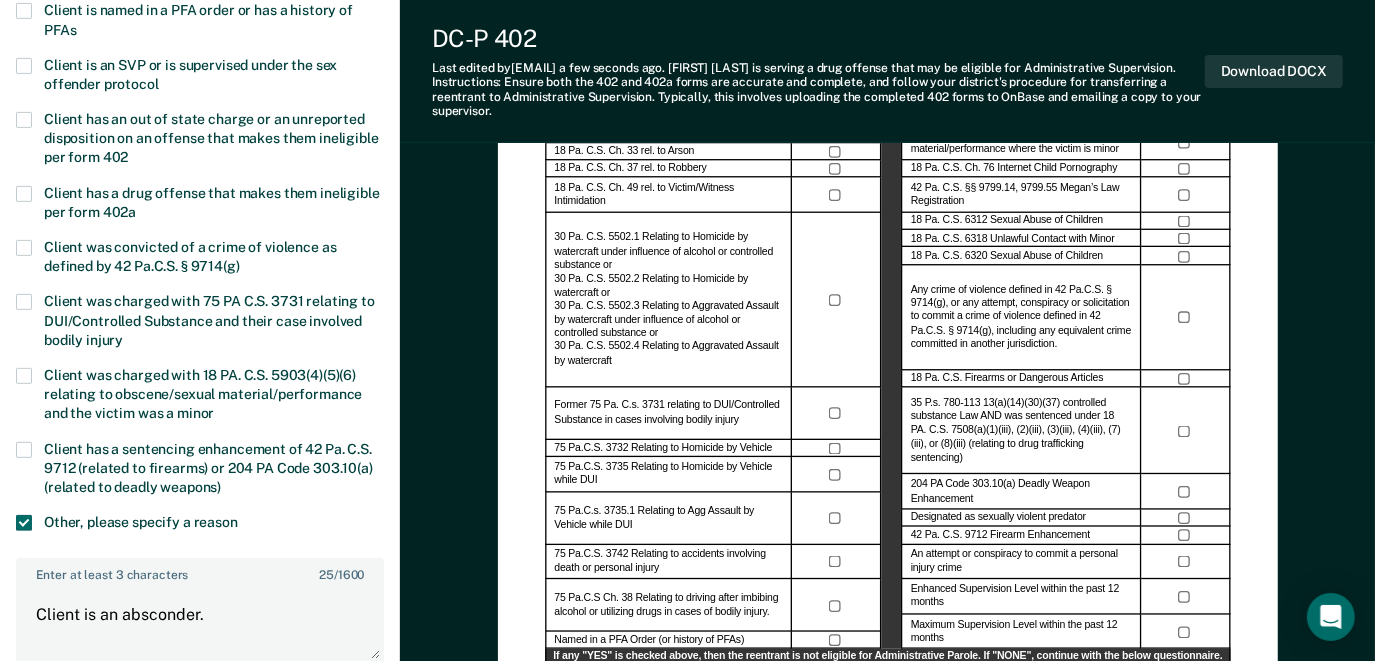 click on "Other, please specify a reason" at bounding box center [200, 524] 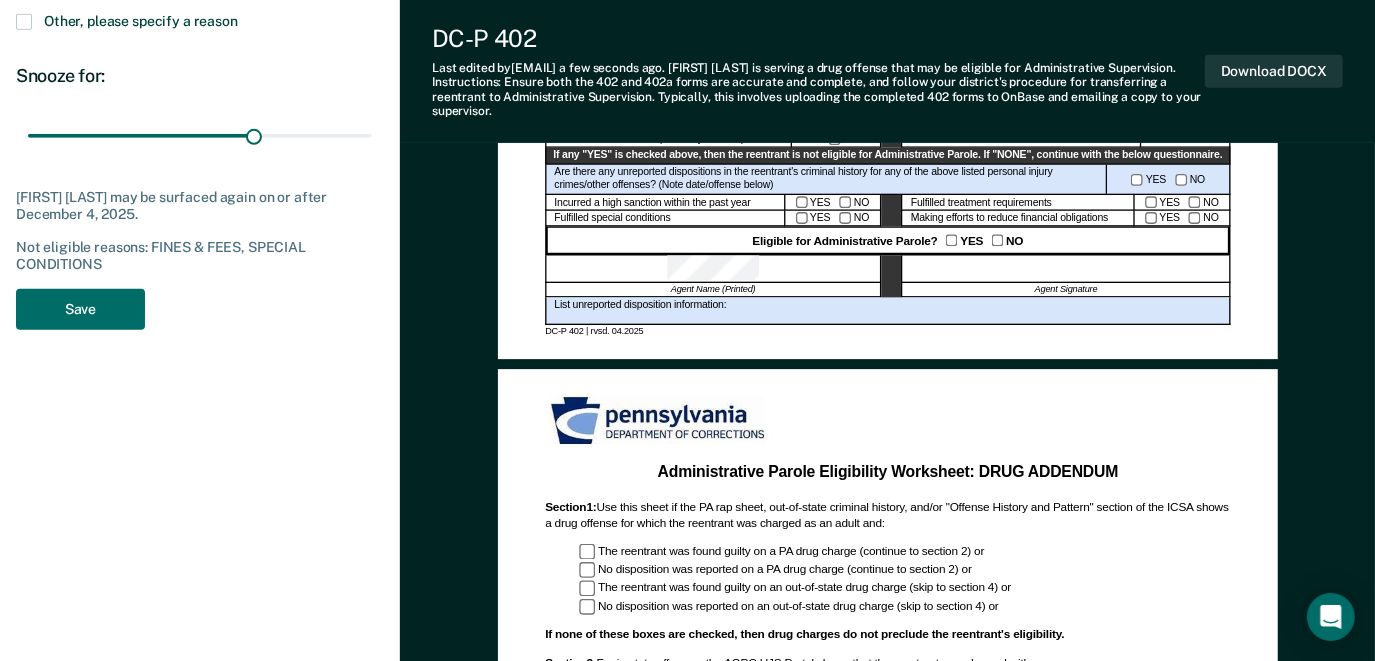 scroll, scrollTop: 874, scrollLeft: 0, axis: vertical 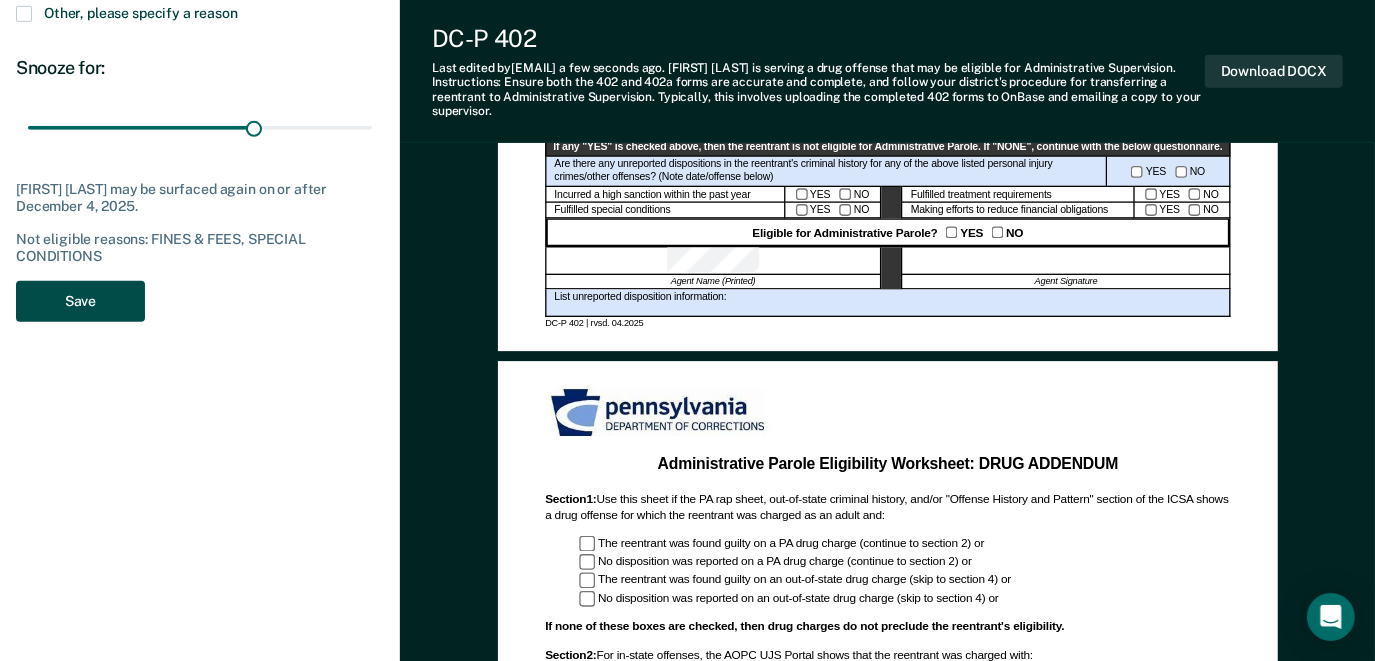 click on "Save" at bounding box center (80, 301) 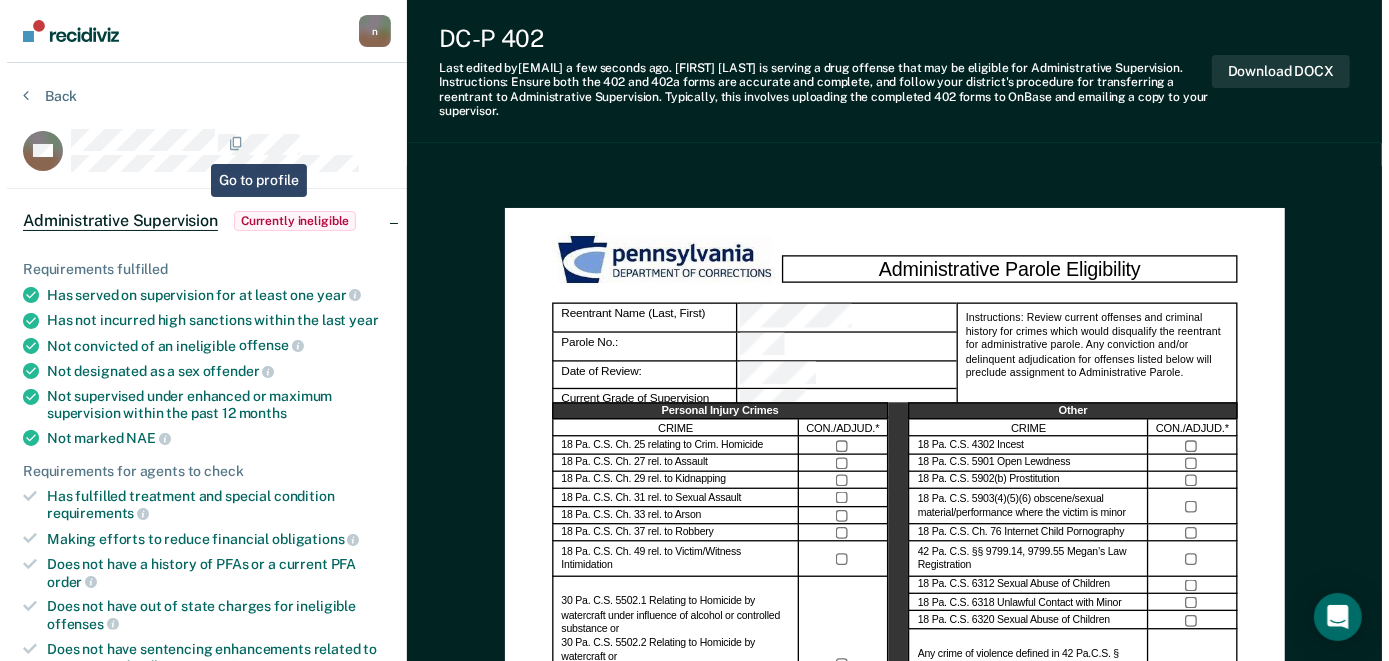 scroll, scrollTop: 0, scrollLeft: 0, axis: both 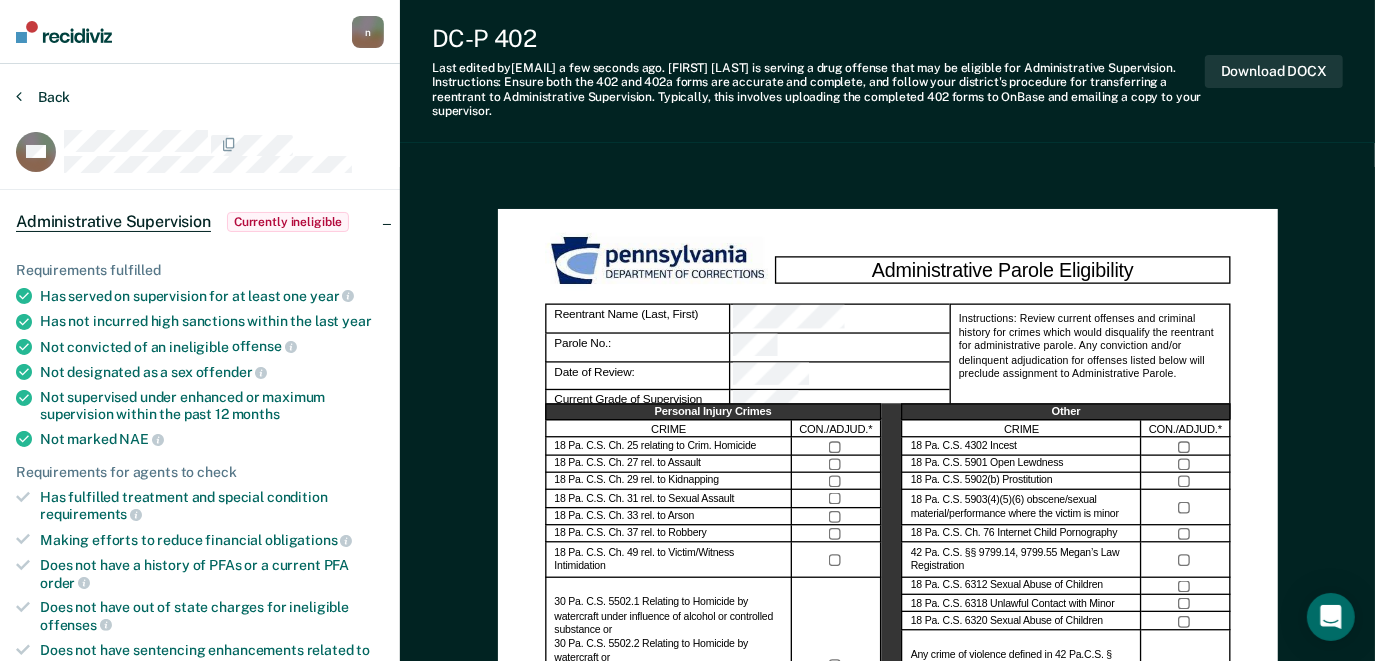 click on "Back" at bounding box center (43, 97) 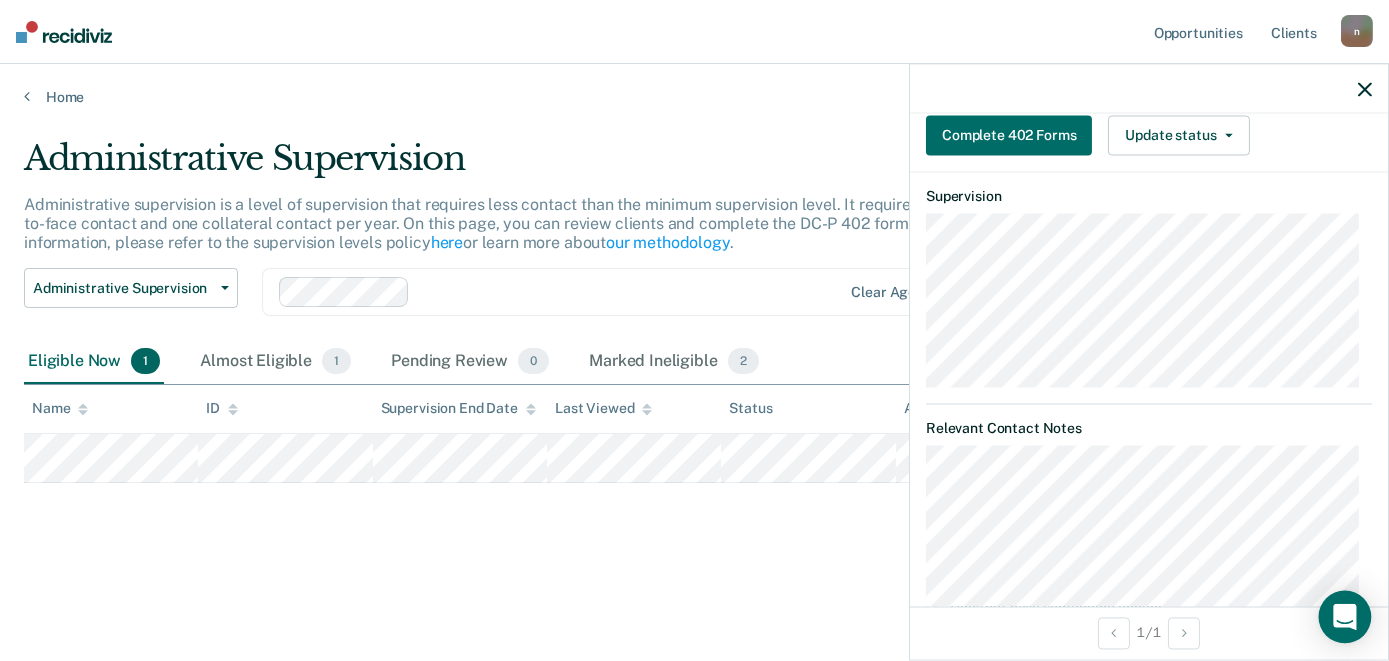 scroll, scrollTop: 545, scrollLeft: 0, axis: vertical 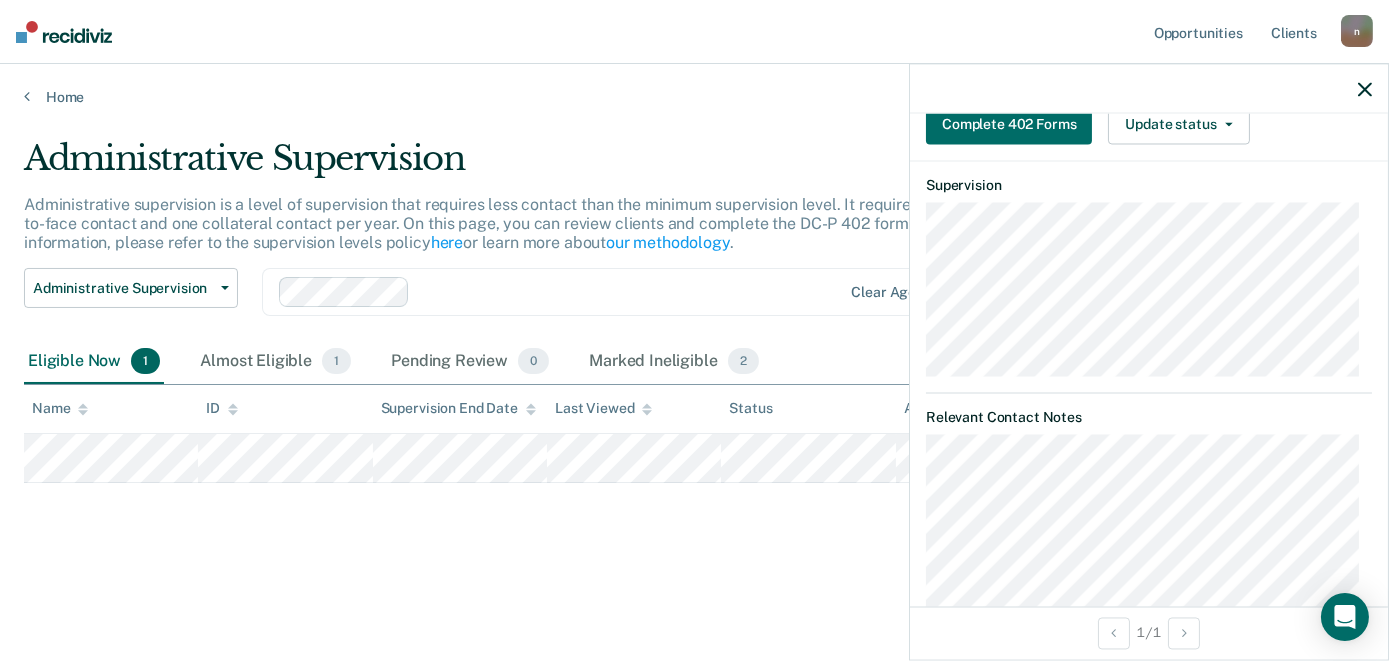 click on "1  /  1" at bounding box center [1149, 632] 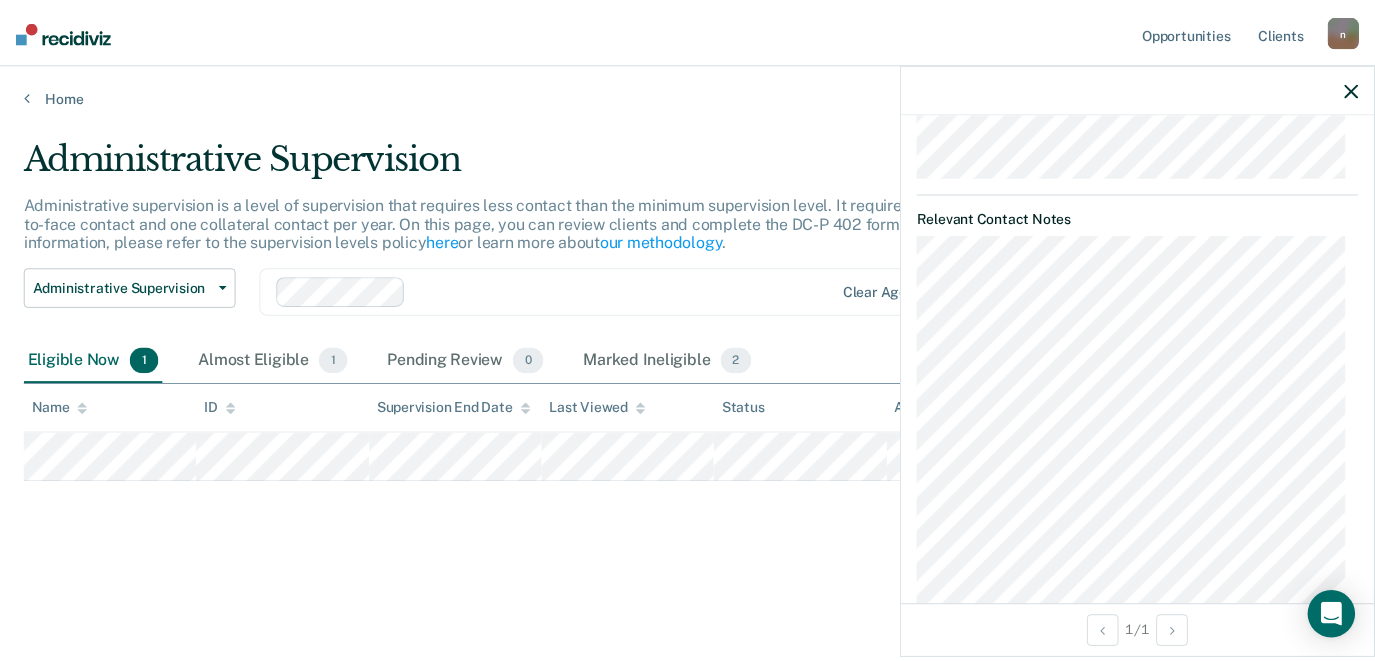 scroll, scrollTop: 821, scrollLeft: 0, axis: vertical 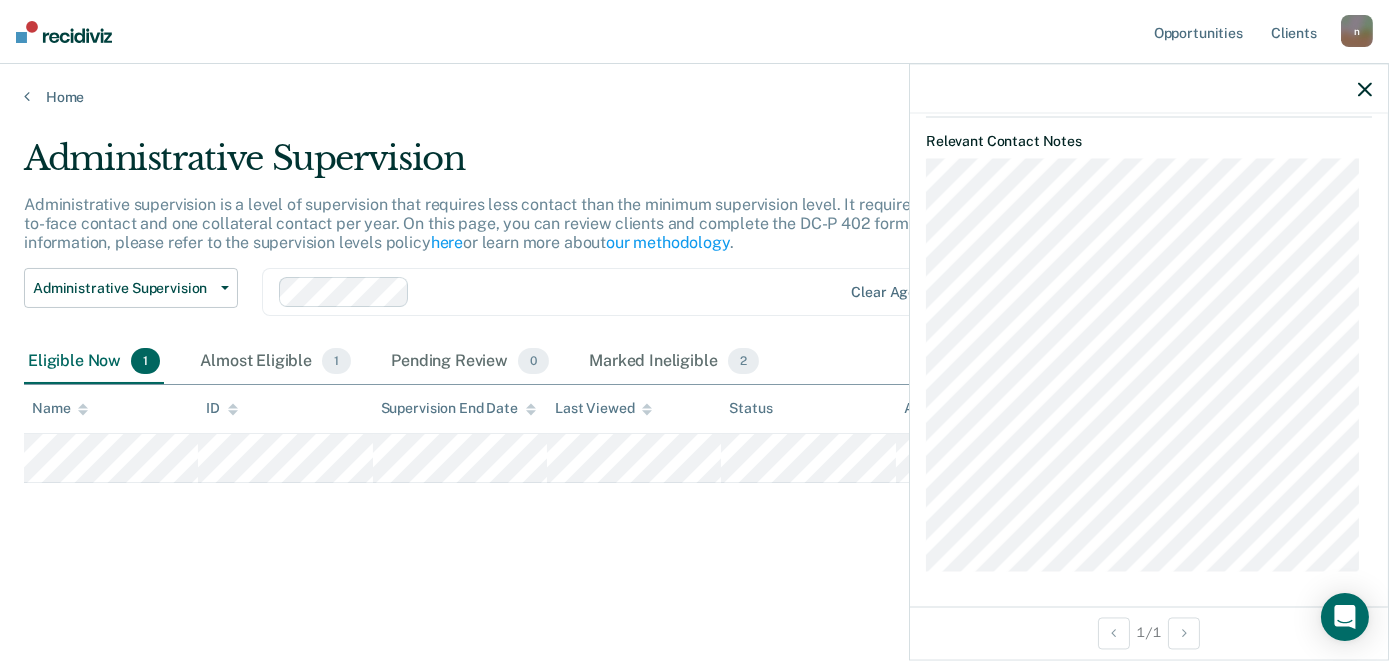 click on "Administrative Supervision Administrative supervision is a level of supervision that requires less contact than the minimum supervision level. It requires at least one face-to-face contact and one collateral contact per year. On this page, you can review clients and complete the DC-P 402 form. For more information, please refer to the supervision levels policy here or learn more about our methodology . Administrative Supervision Administrative Supervision Special Circumstances Supervision Clear agents Eligible Now 1 Almost Eligible 1 Pending Review 0 Marked Ineligible 2
To pick up a draggable item, press the space bar.
While dragging, use the arrow keys to move the item.
Press space again to drop the item in its new position, or press escape to cancel.
Name ID Supervision End Date Last Viewed Status Assigned to" at bounding box center [694, 380] 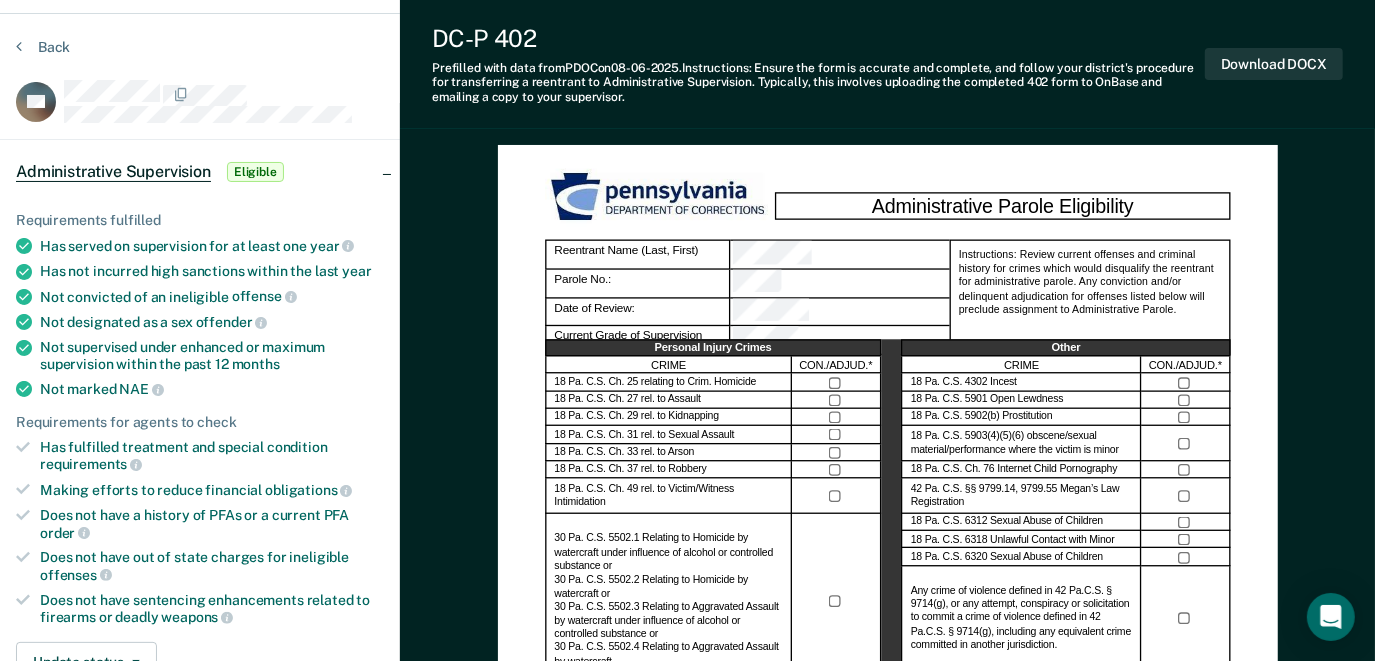 scroll, scrollTop: 0, scrollLeft: 0, axis: both 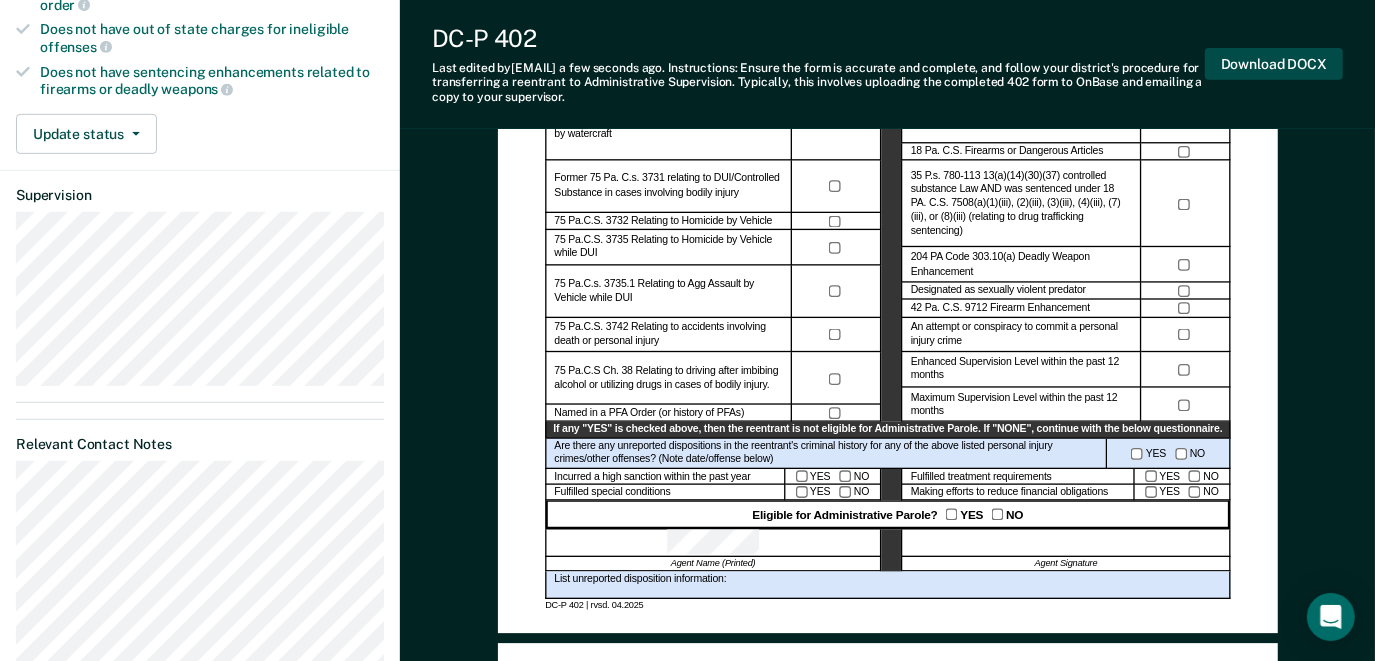 click on "Download DOCX" at bounding box center (1274, 64) 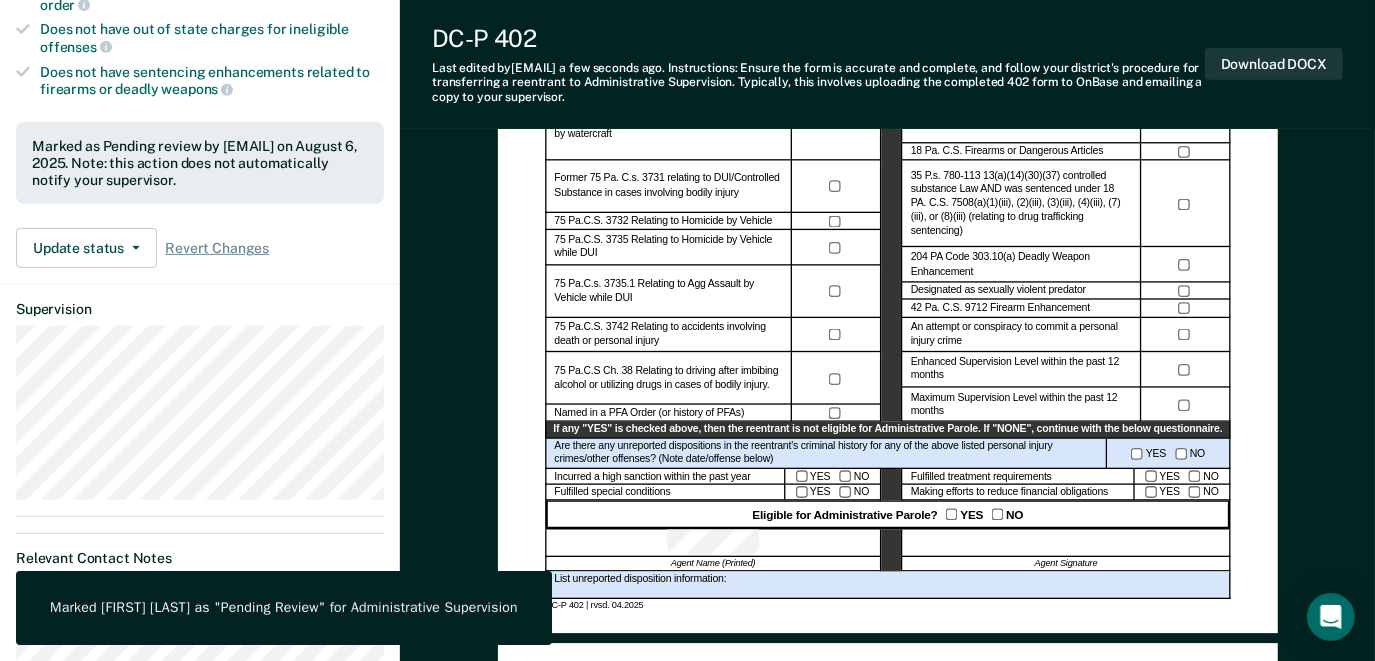 click on "Marked as Pending review by [EMAIL] on August 6, 2025. Note: this action does not automatically notify your supervisor." at bounding box center (200, 163) 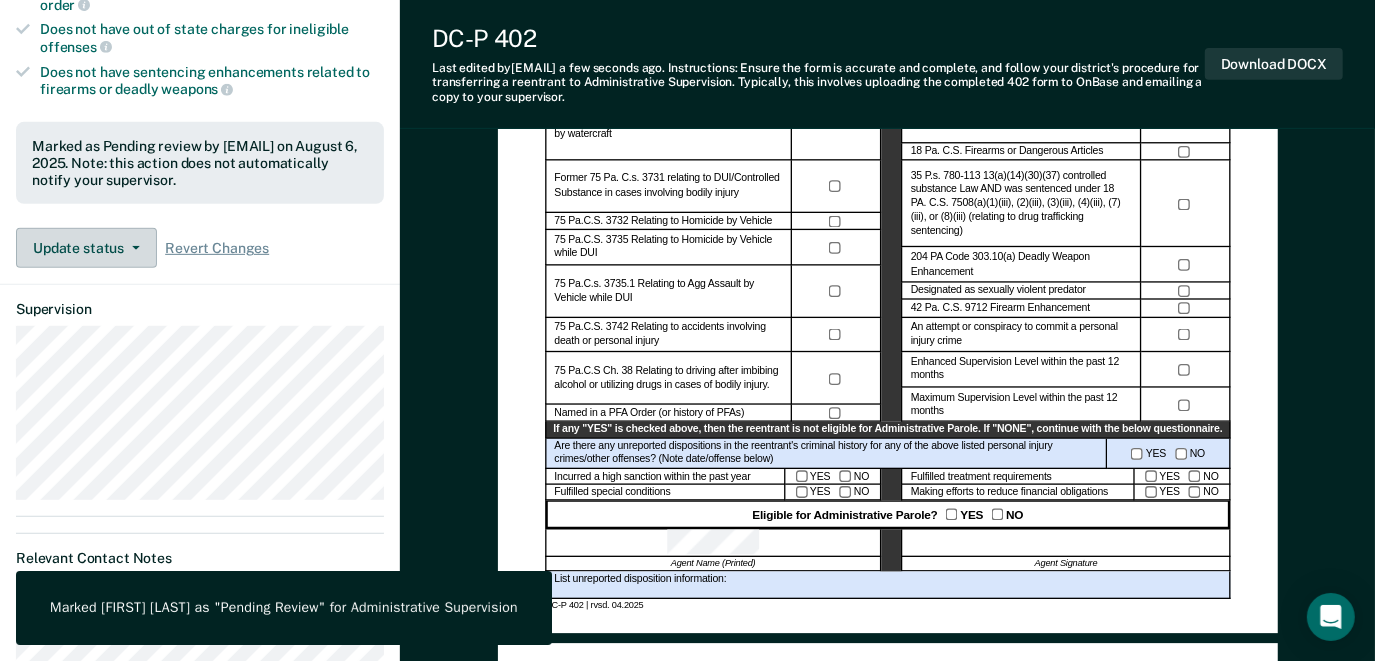 click on "Update status" at bounding box center (86, 248) 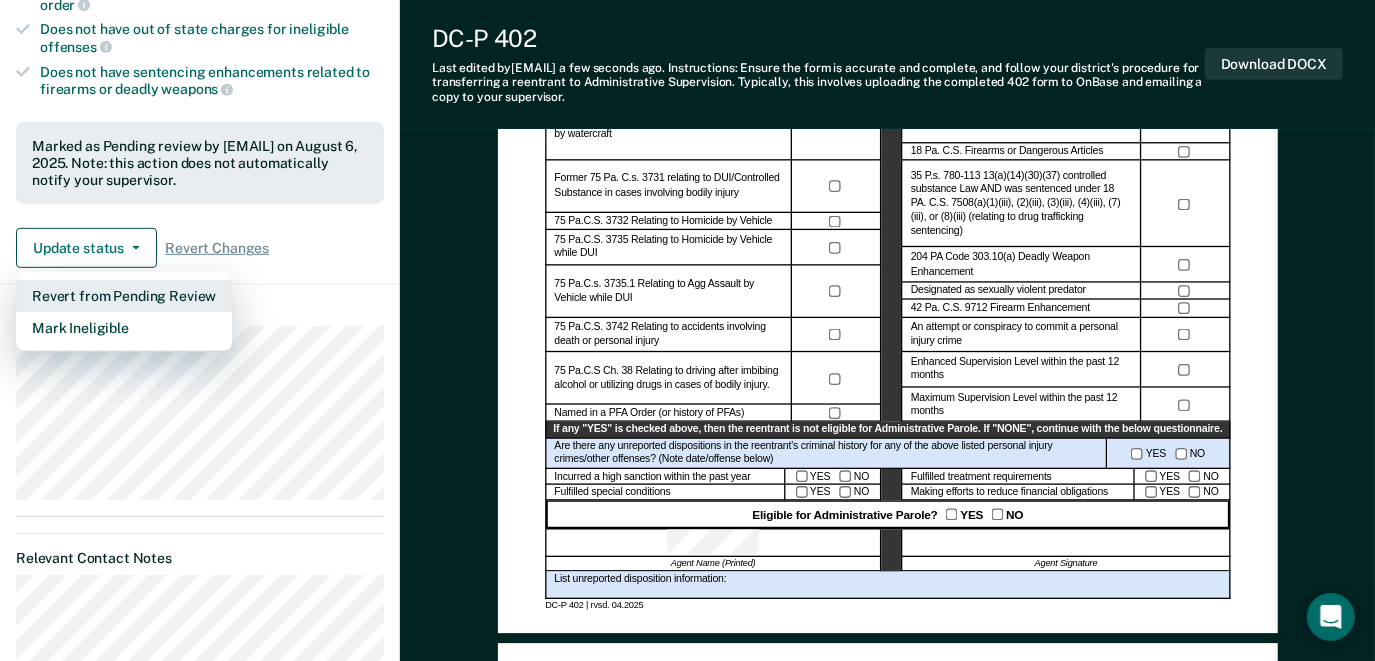 click on "Revert from Pending Review" at bounding box center (124, 296) 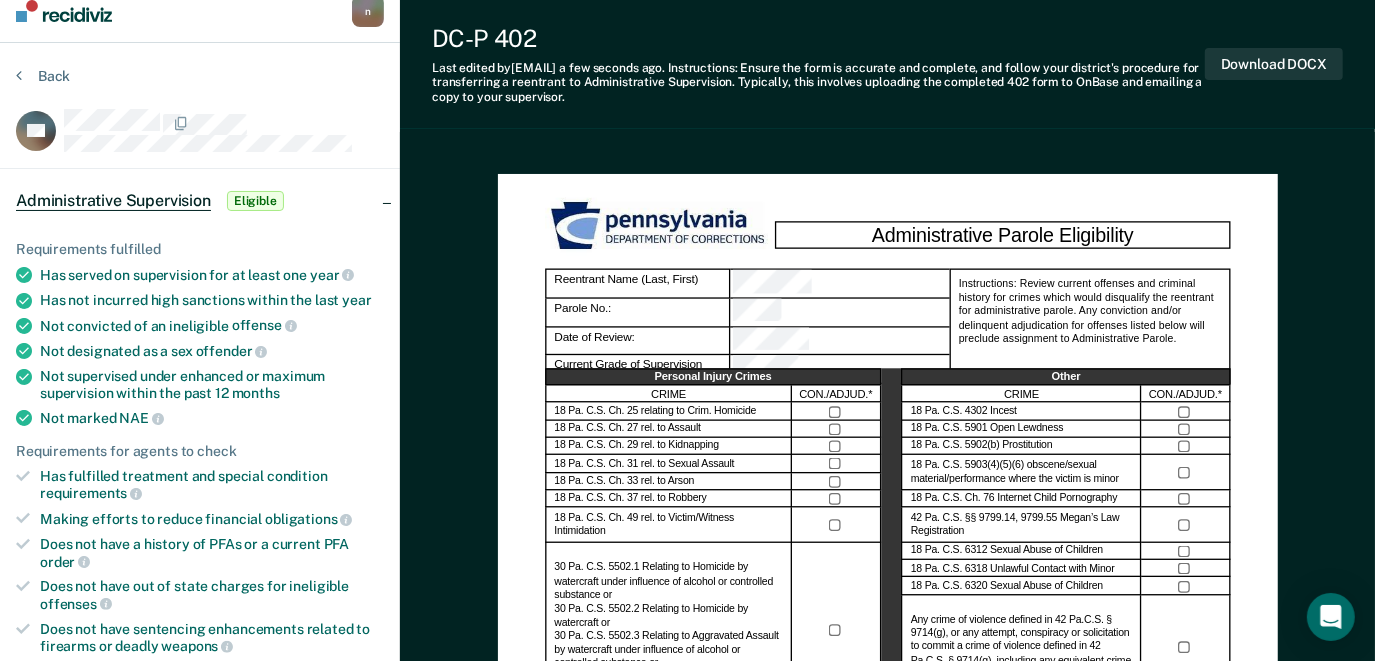 scroll, scrollTop: 0, scrollLeft: 0, axis: both 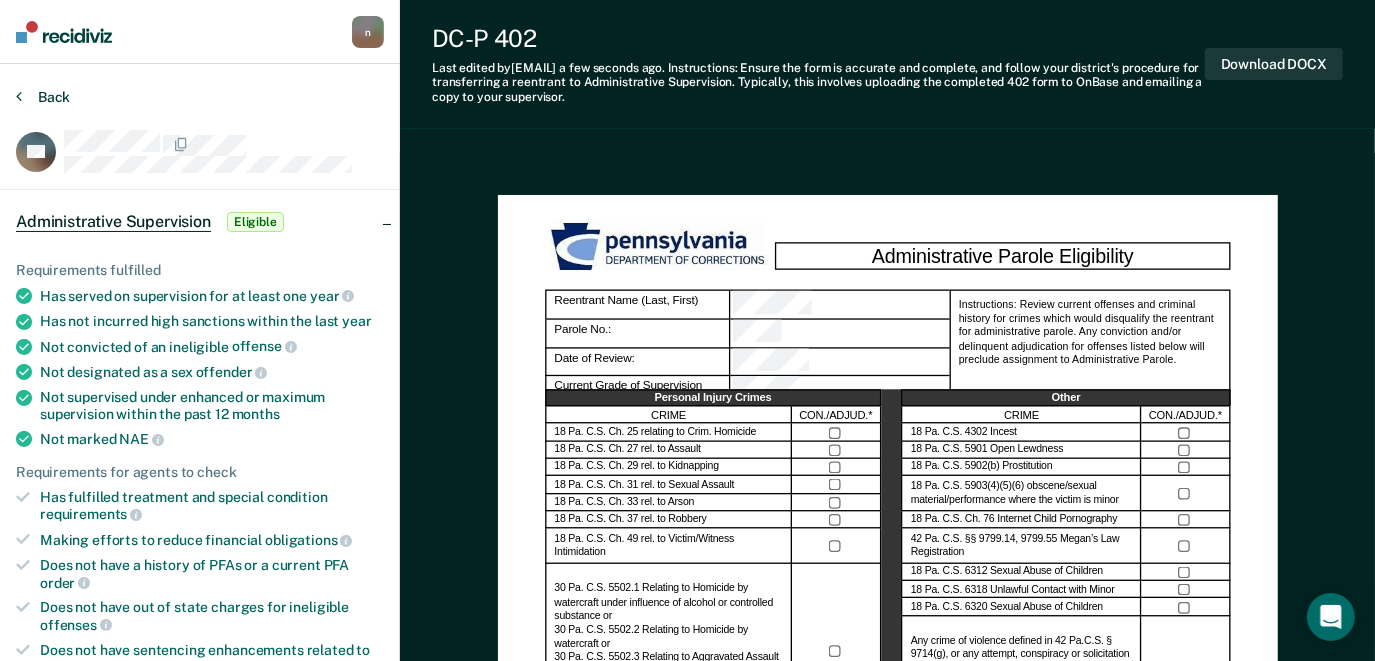 click on "Back" at bounding box center [43, 97] 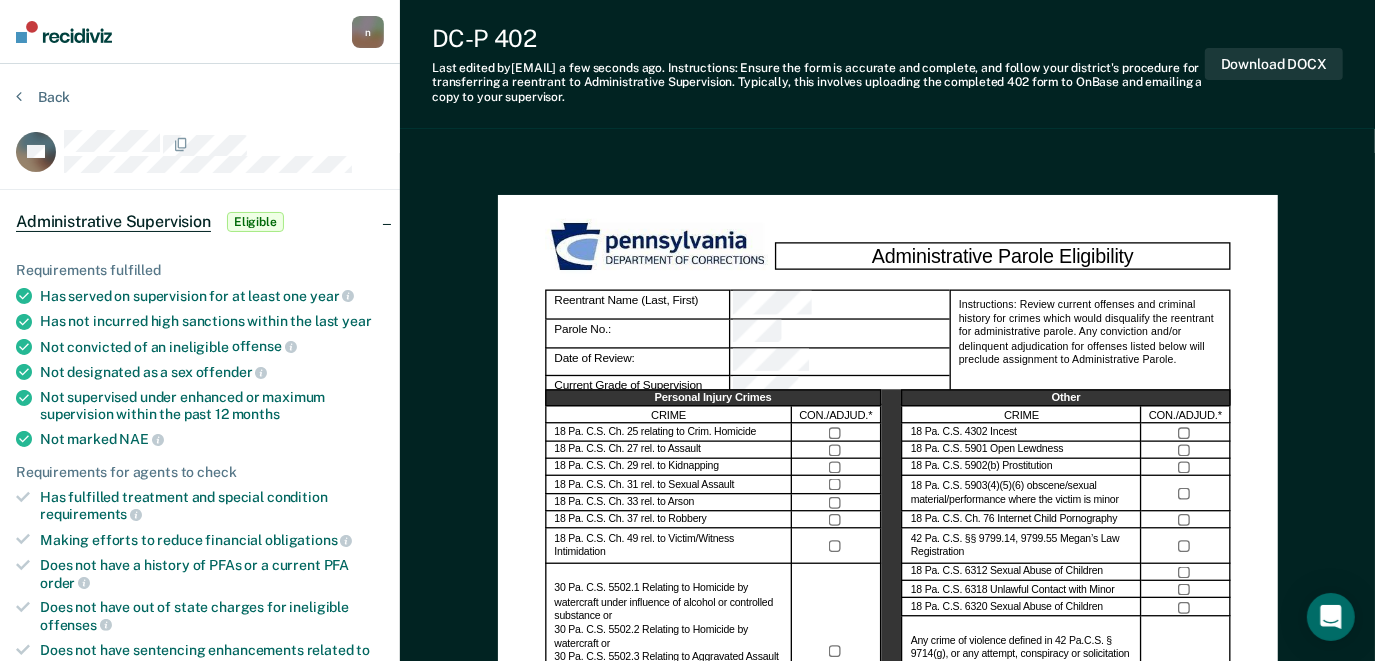 scroll, scrollTop: 578, scrollLeft: 0, axis: vertical 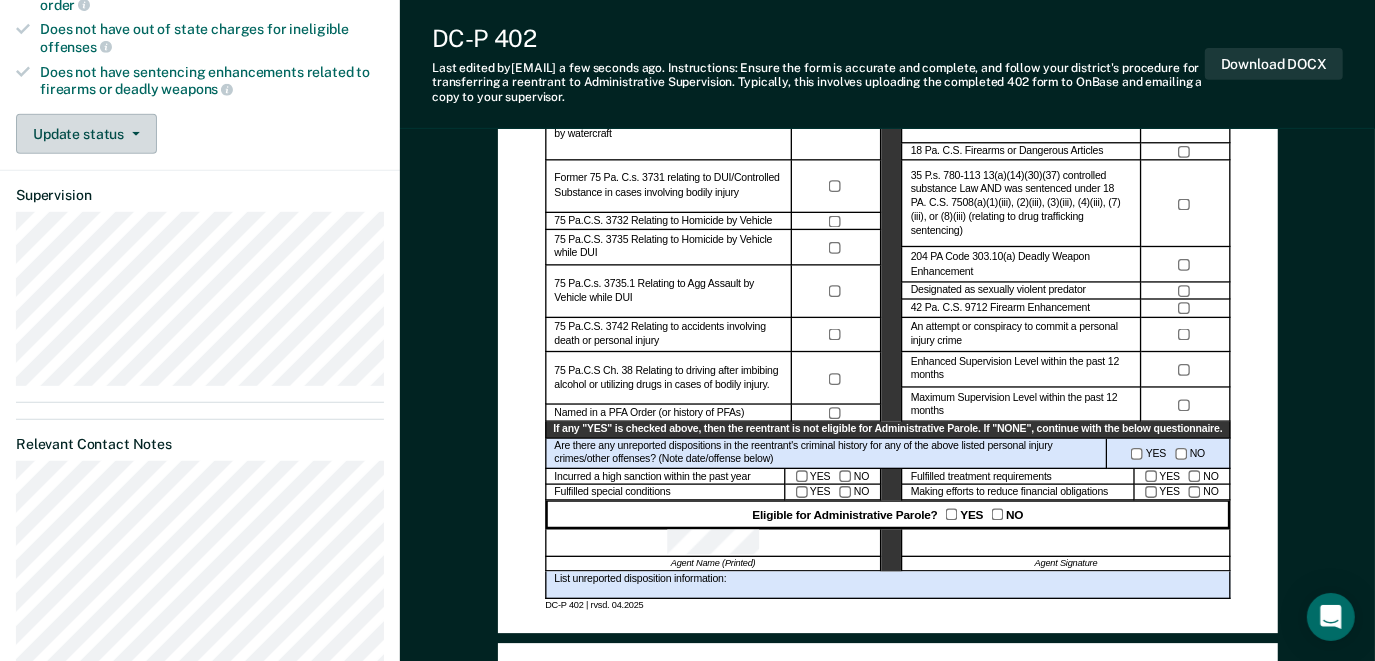 click 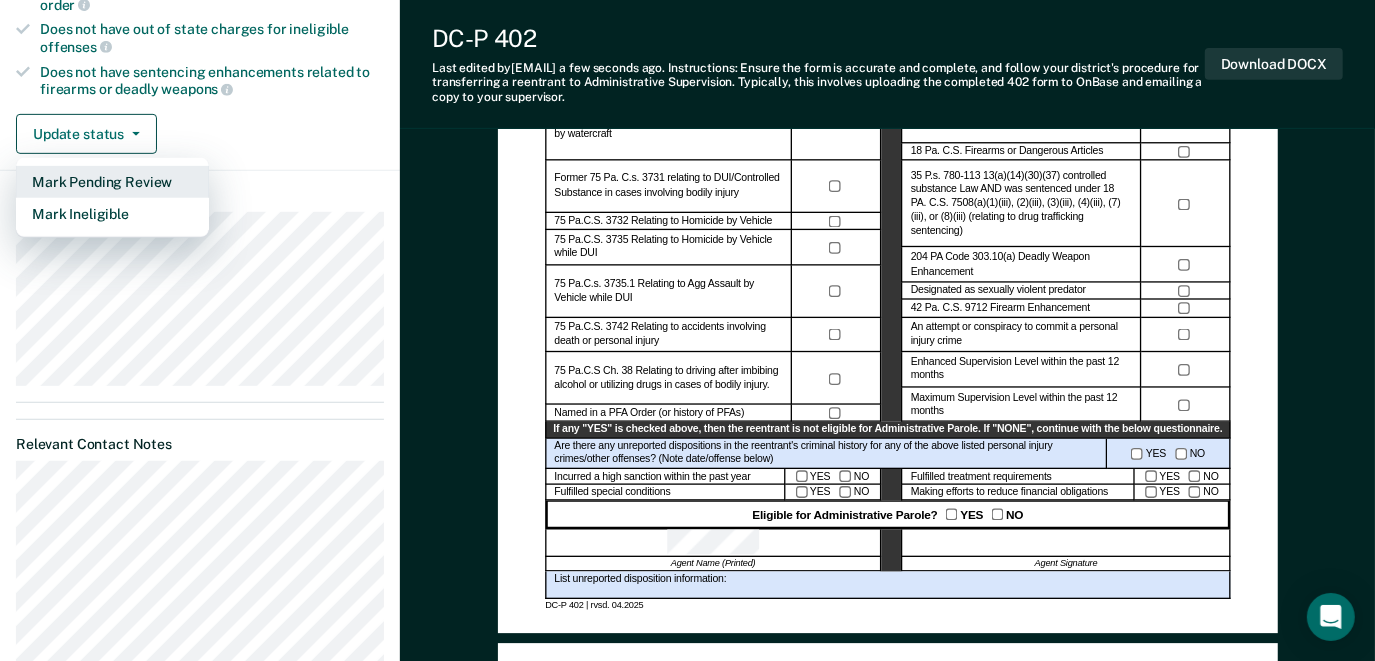 click on "Mark Pending Review" at bounding box center [112, 182] 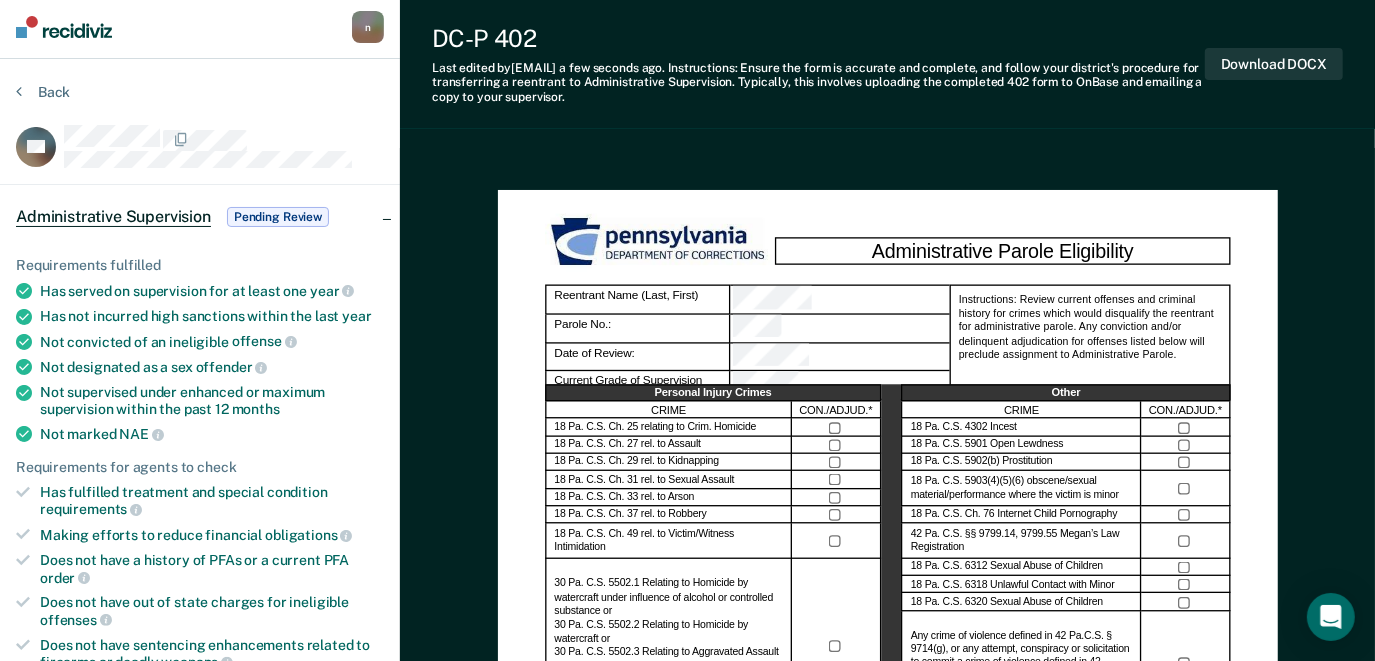 scroll, scrollTop: 0, scrollLeft: 0, axis: both 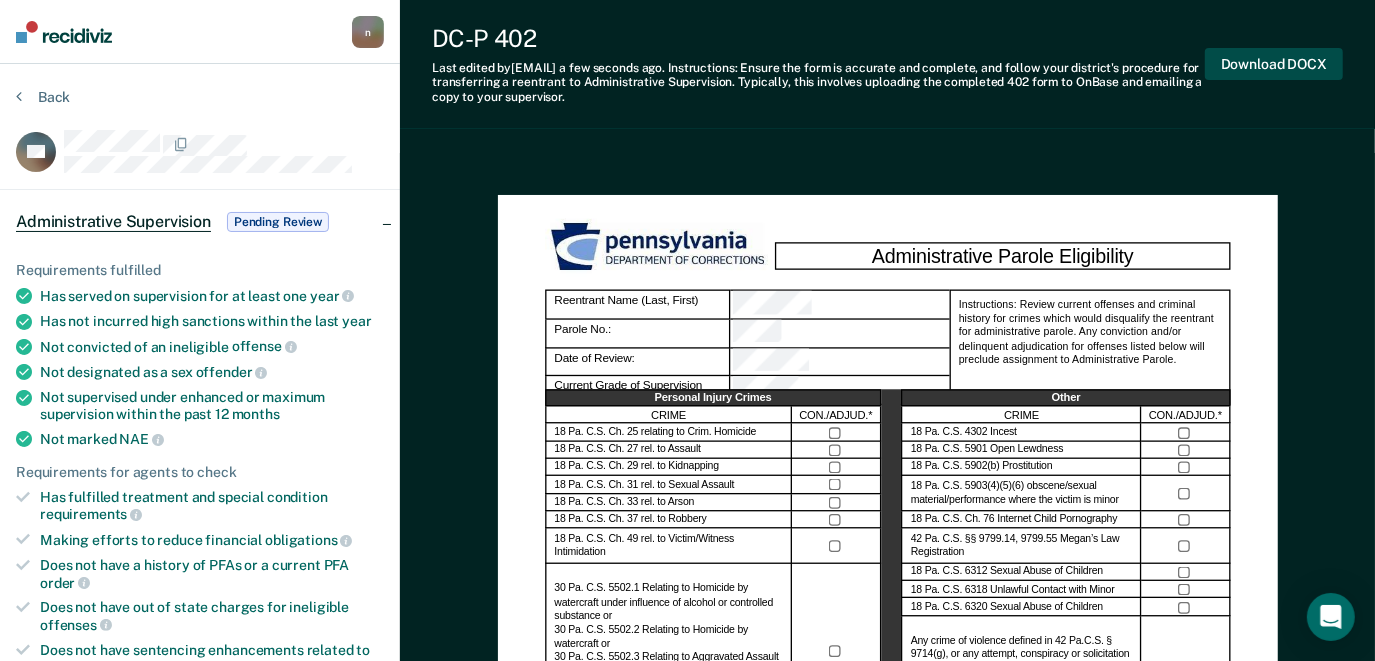 click on "Download DOCX" at bounding box center (1274, 64) 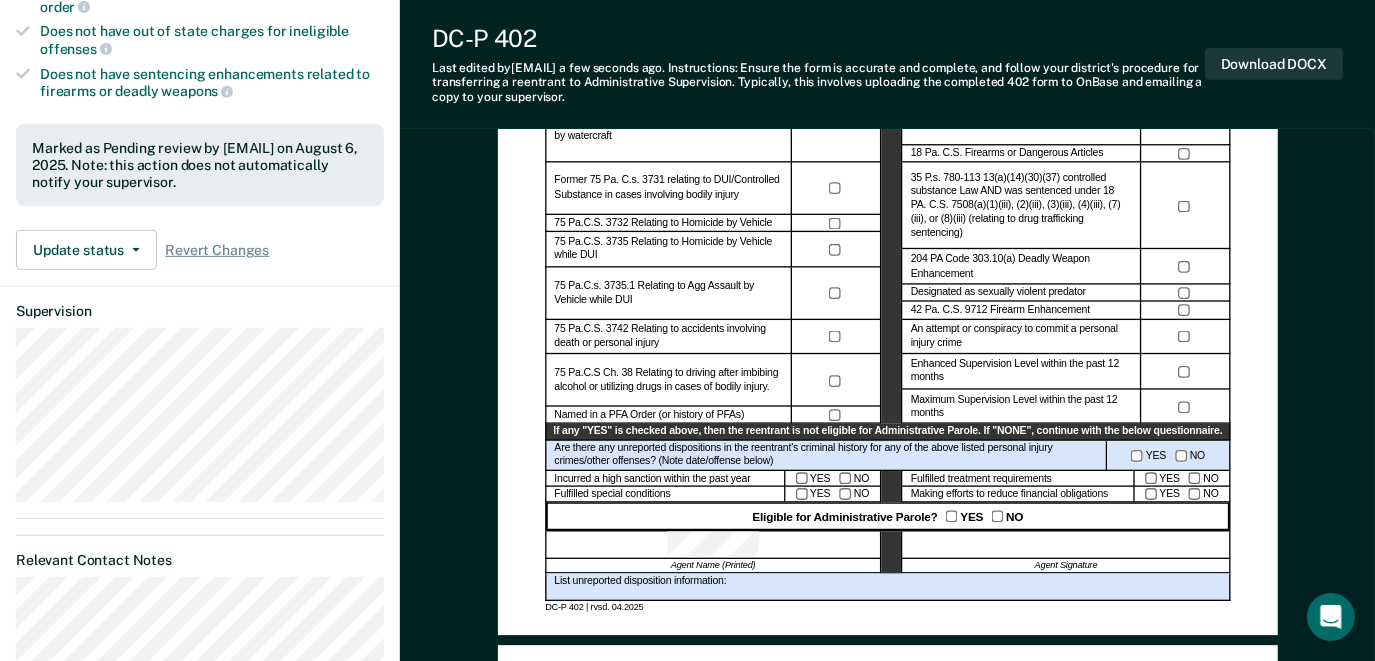 scroll, scrollTop: 578, scrollLeft: 0, axis: vertical 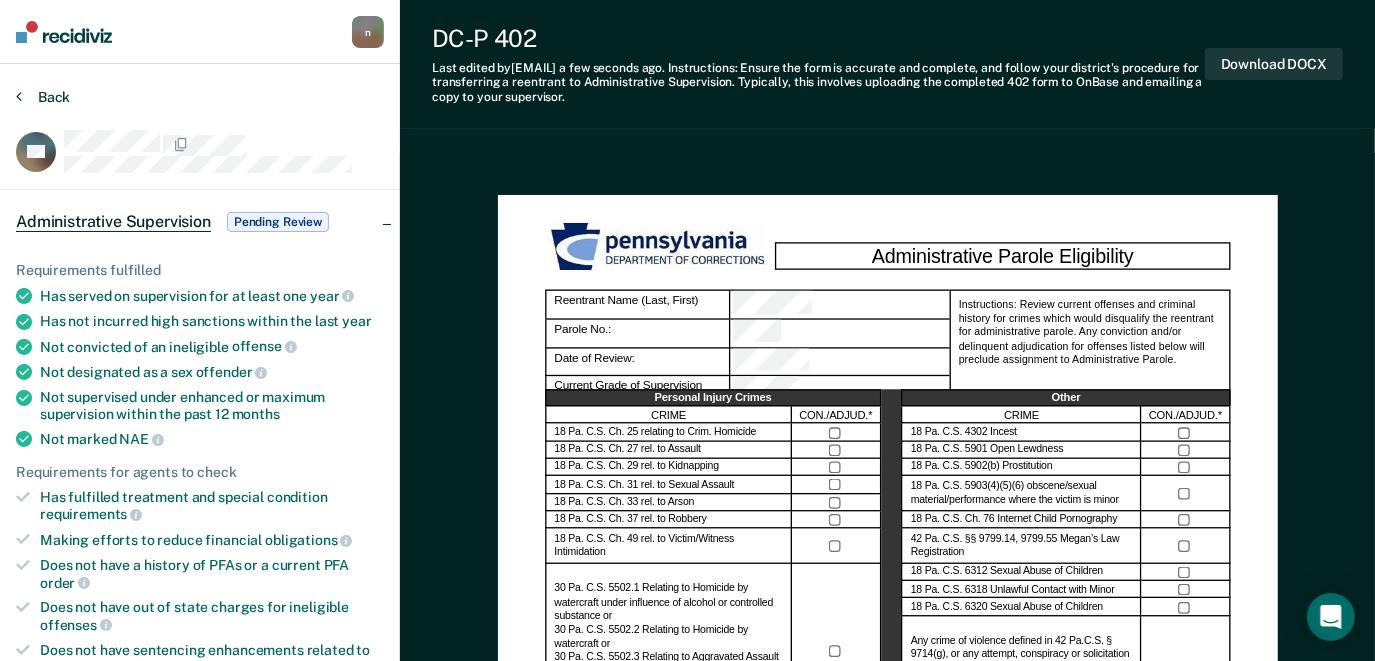 click on "Back" at bounding box center [43, 97] 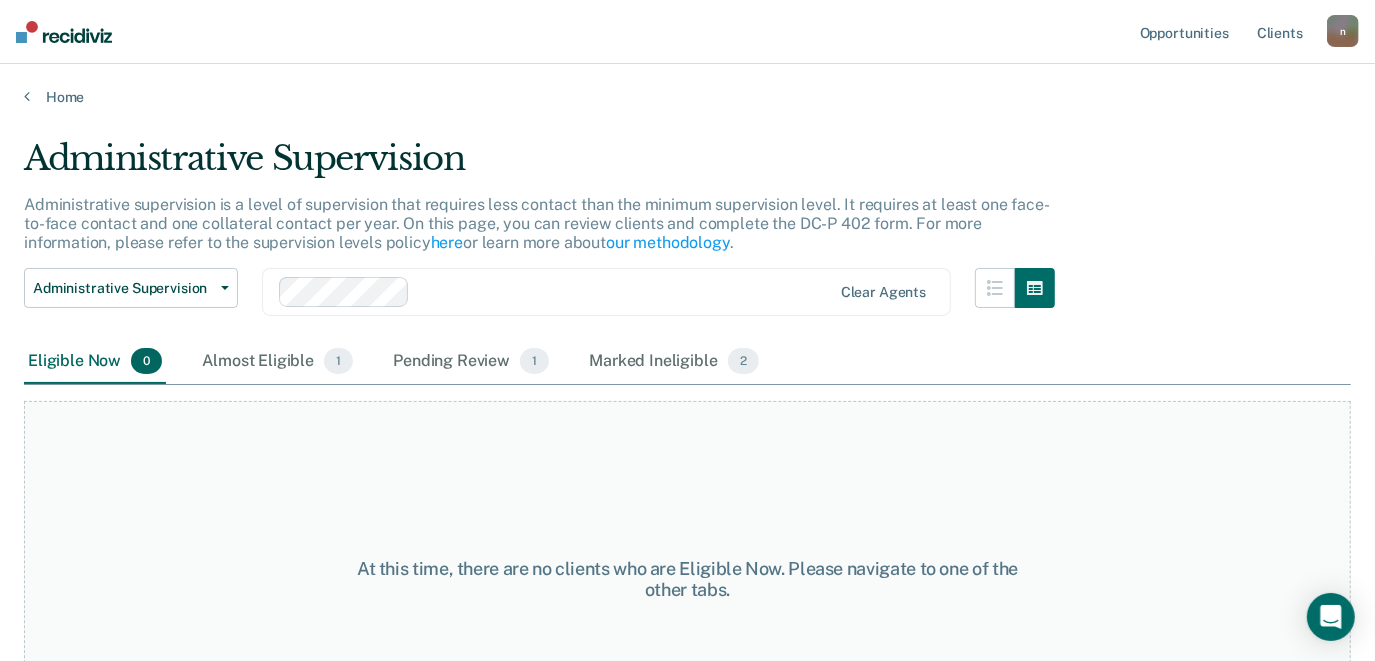 click on "Administrative Supervision Administrative supervision is a level of supervision that requires less contact than the minimum supervision level. It requires at least one face-to-face contact and one collateral contact per year. On this page, you can review clients and complete the DC-P 402 form. For more information, please refer to the supervision levels policy here or learn more about our methodology . Administrative Supervision Administrative Supervision Special Circumstances Supervision Clear agents Eligible Now 0 Almost Eligible 1 Pending Review 1 Marked Ineligible 2
To pick up a draggable item, press the space bar.
While dragging, use the arrow keys to move the item.
Press space again to drop the item in its new position, or press escape to cancel.
At this time, there are no clients who are Eligible Now. Please navigate to one of the other tabs." at bounding box center [687, 380] 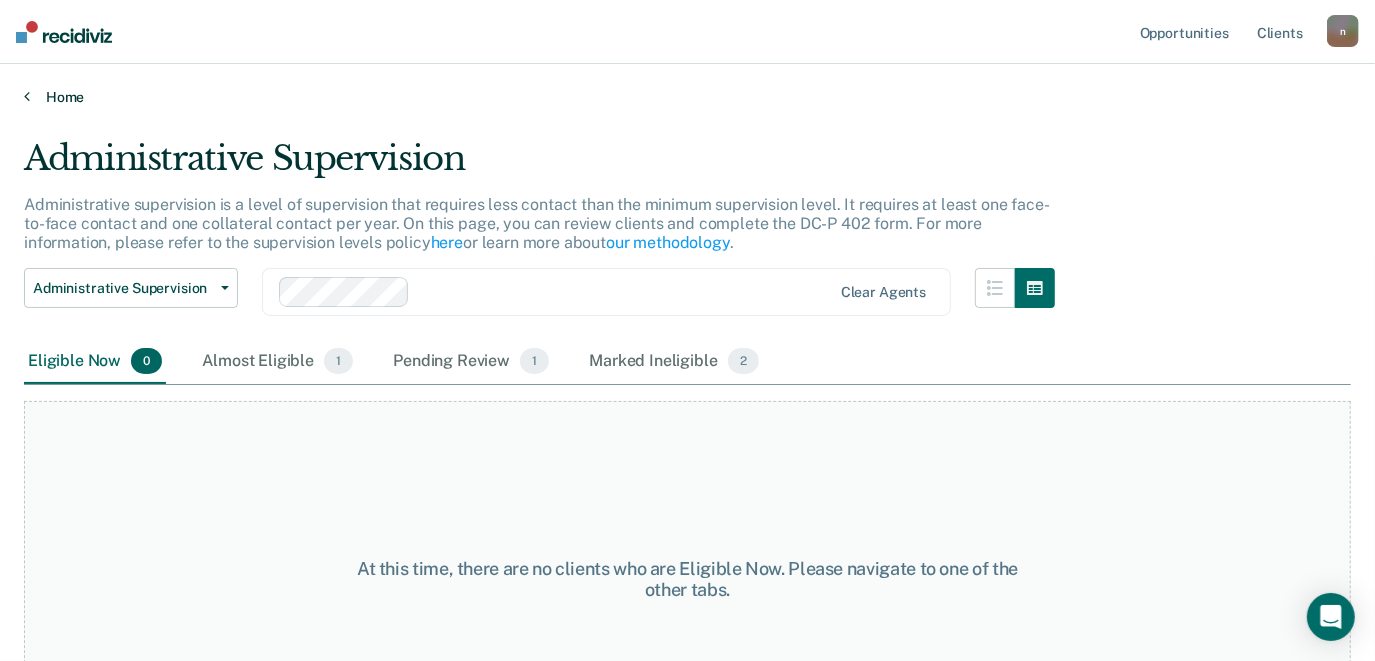 click on "Home" at bounding box center [687, 97] 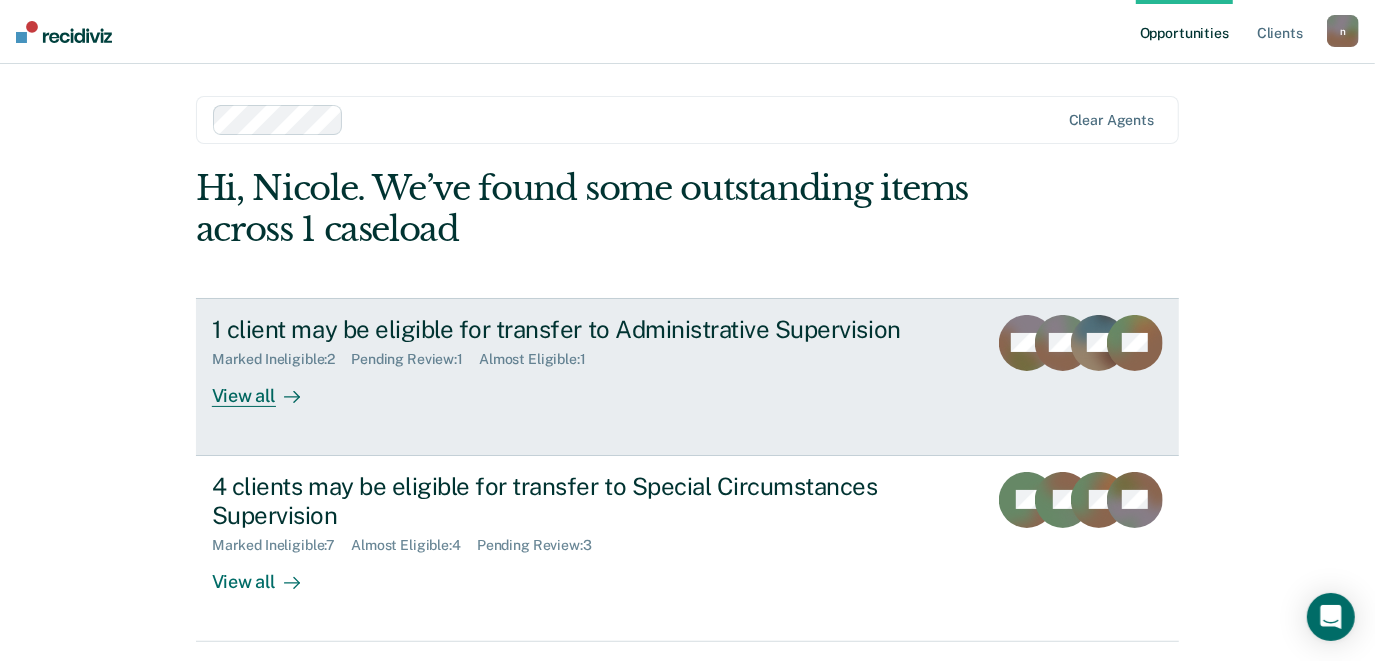 click on "View all" at bounding box center [268, 387] 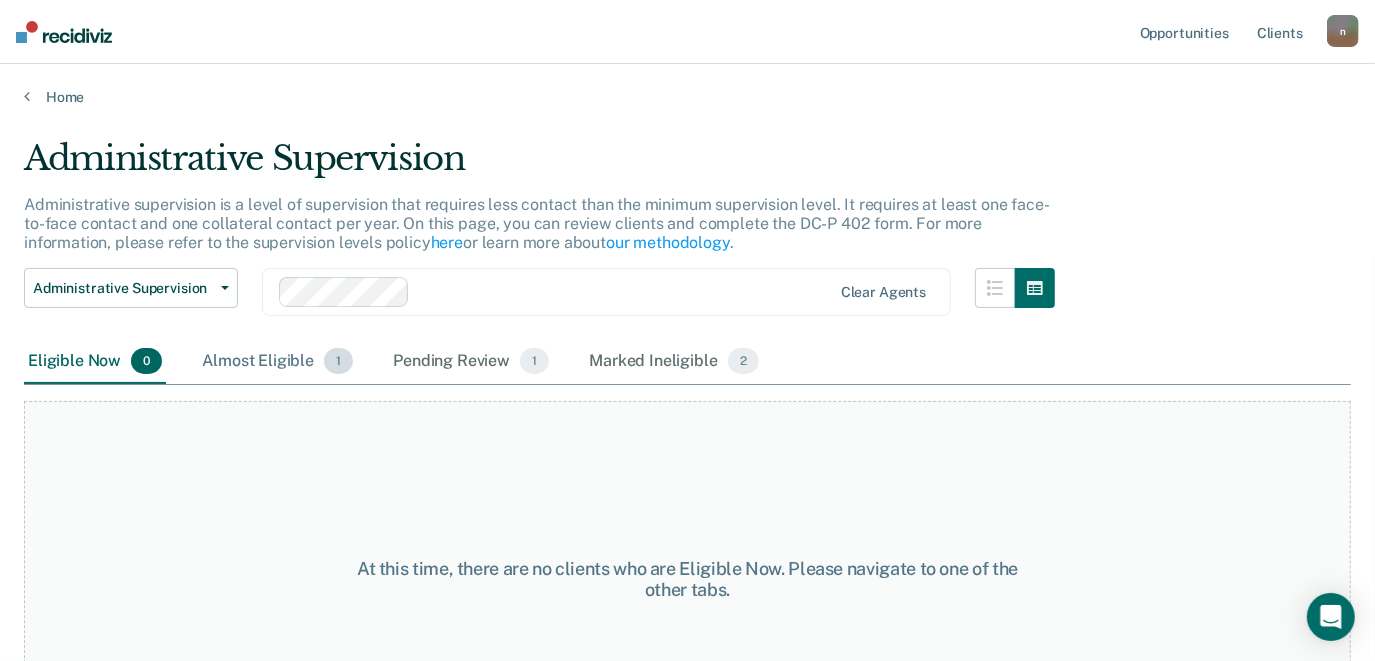 click on "Almost Eligible 1" at bounding box center [277, 362] 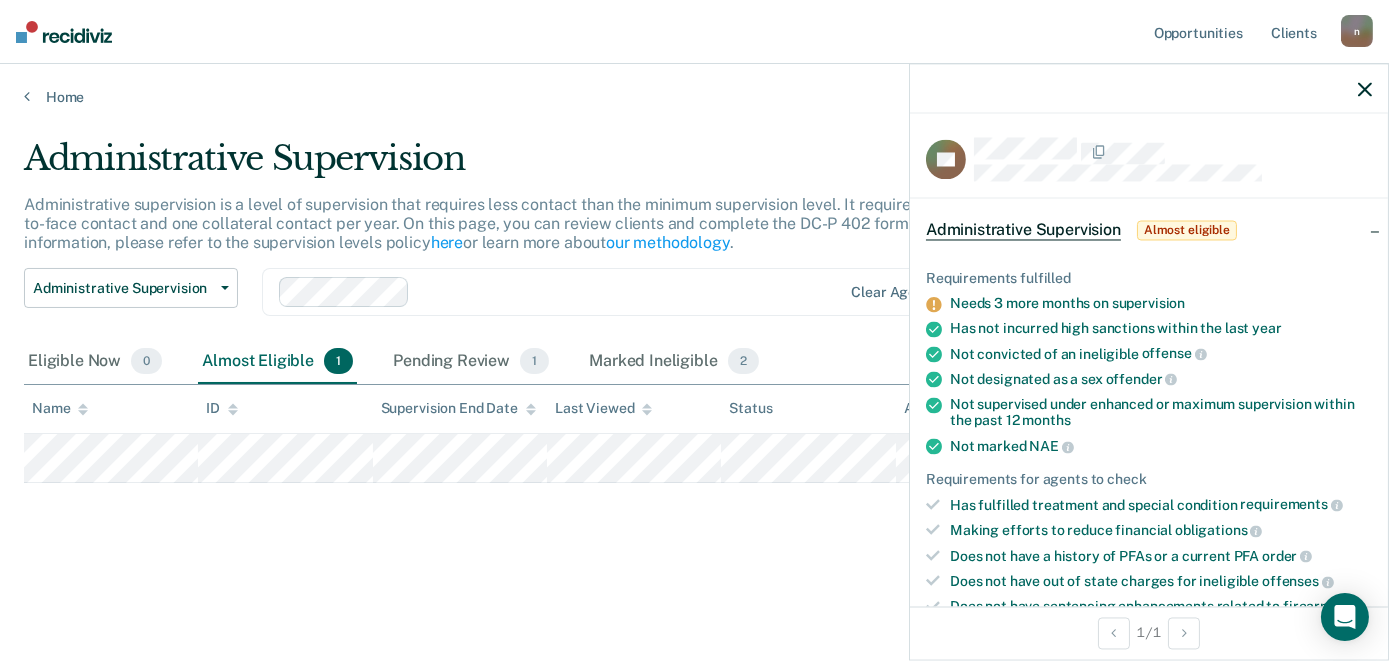 click on "Administrative supervision is a level of supervision that requires less contact than the minimum supervision level. It requires at least one face-to-face contact and one collateral contact per year. On this page, you can review clients and complete the DC-P 402 form. For more information, please refer to the supervision levels policy  here  or learn more about  our methodology ." at bounding box center (545, 232) 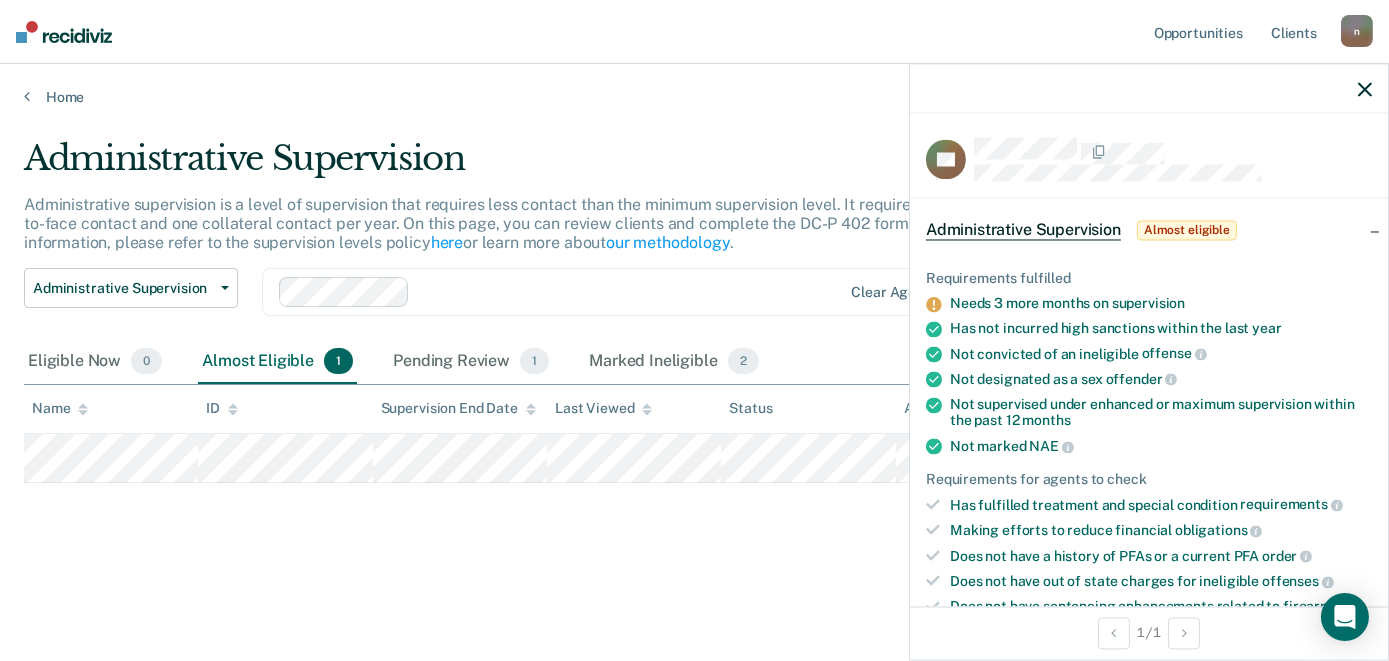click 